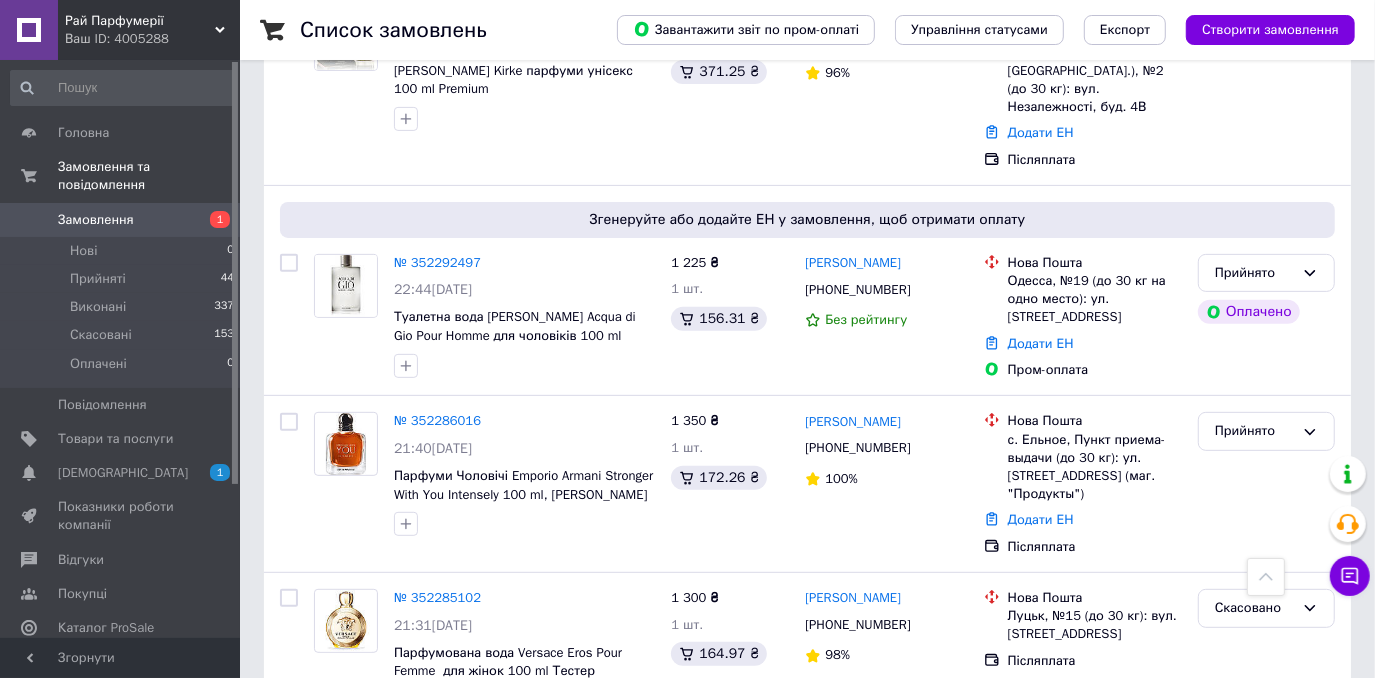 scroll, scrollTop: 0, scrollLeft: 0, axis: both 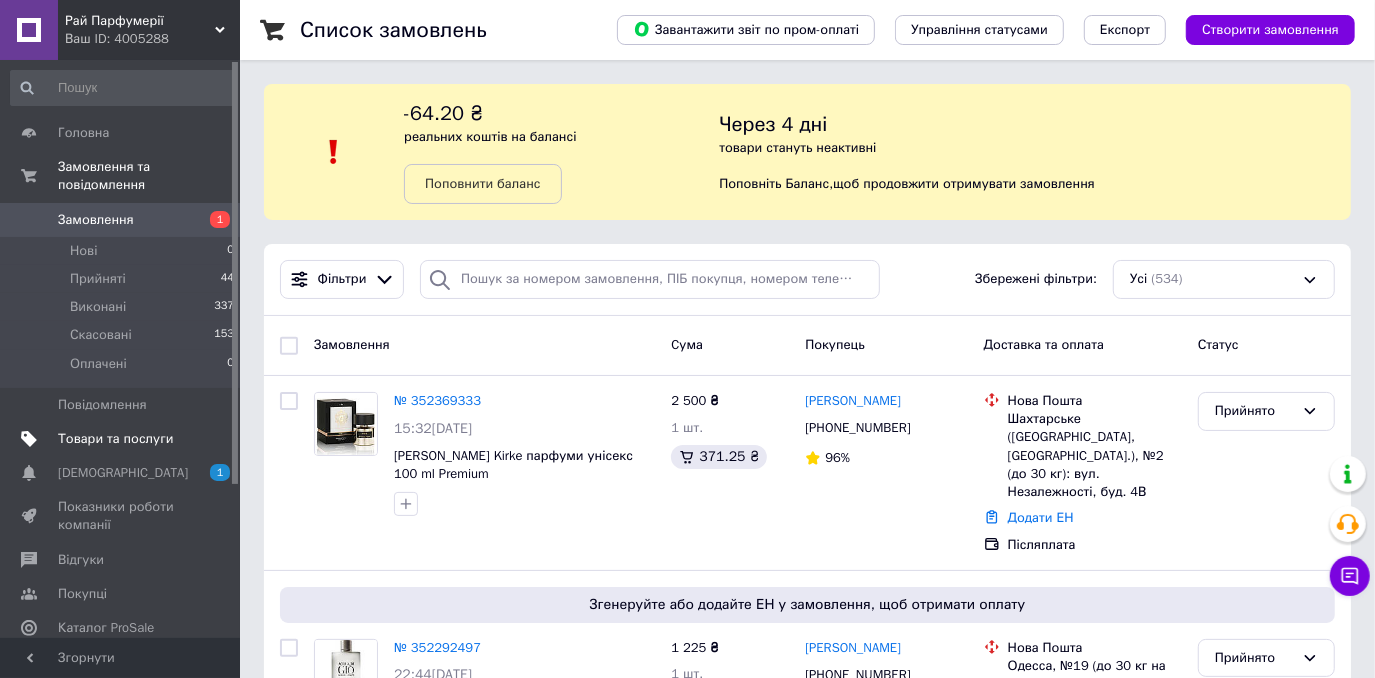 click on "Товари та послуги" at bounding box center [123, 439] 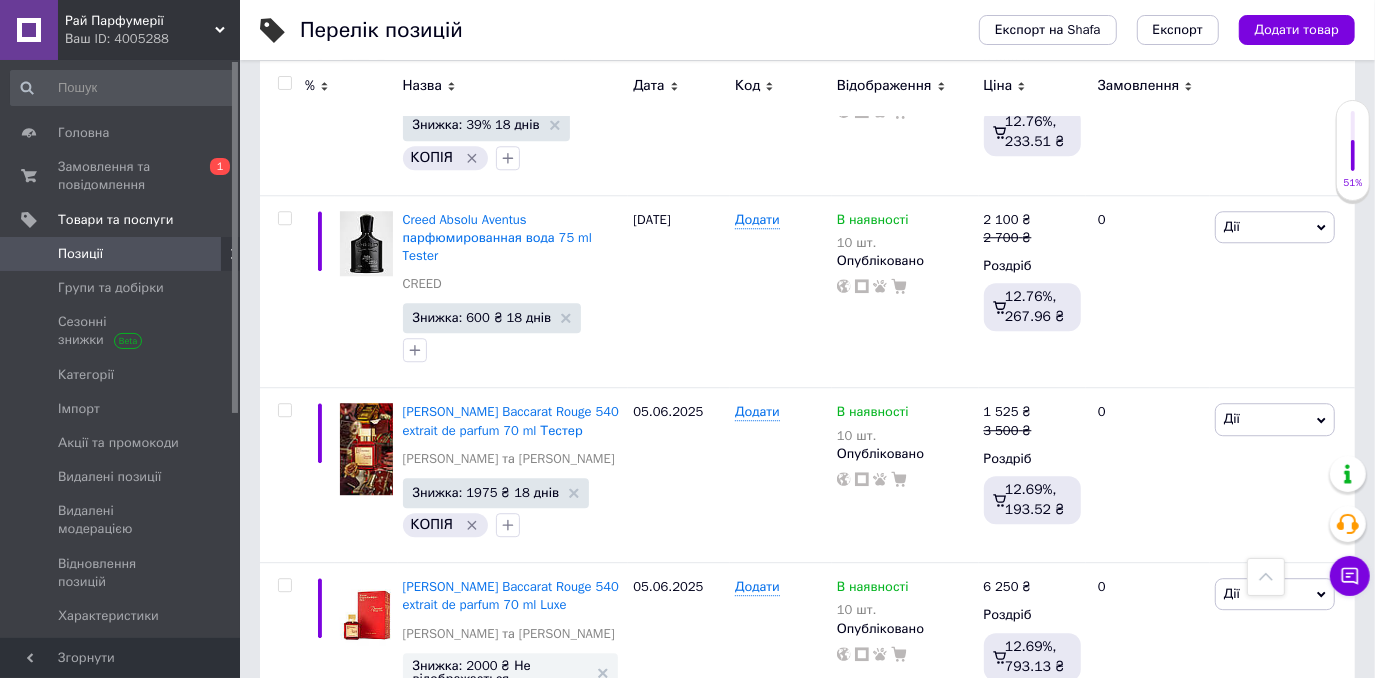 scroll, scrollTop: 8499, scrollLeft: 0, axis: vertical 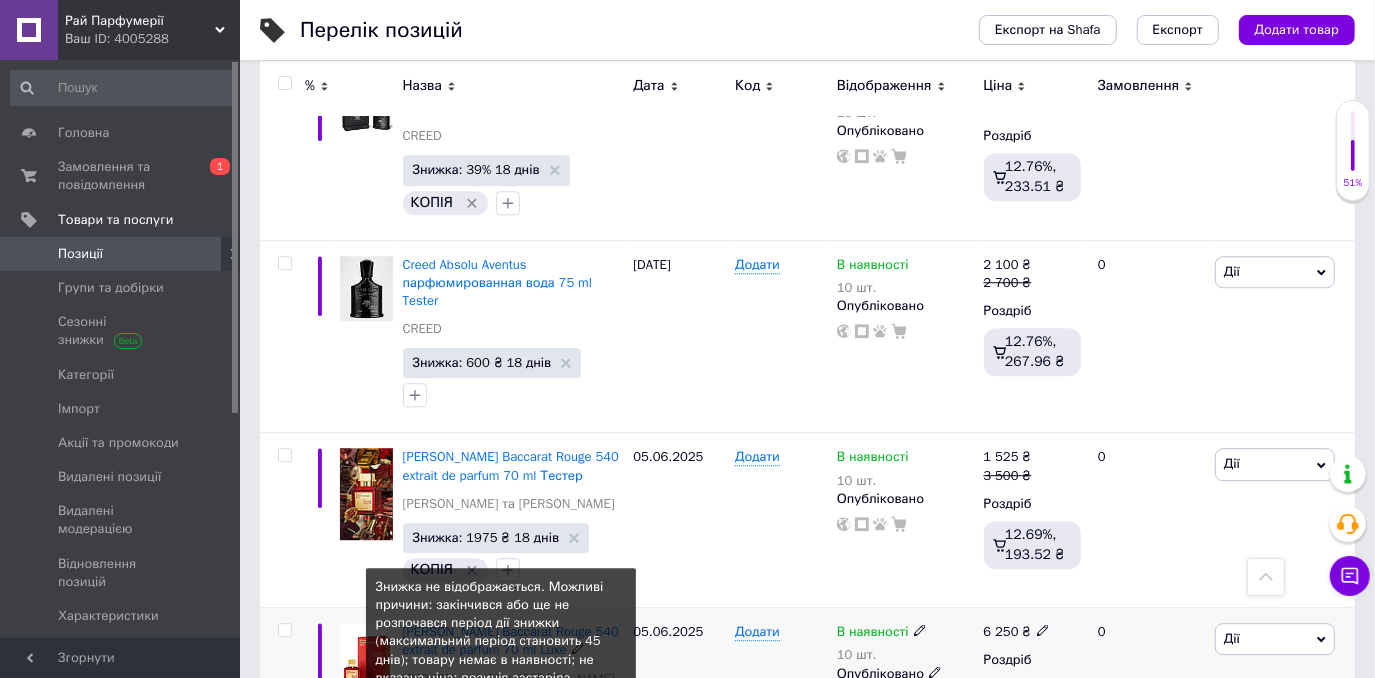 click on "Знижка: 2000 ₴ Не відображається" at bounding box center (501, 717) 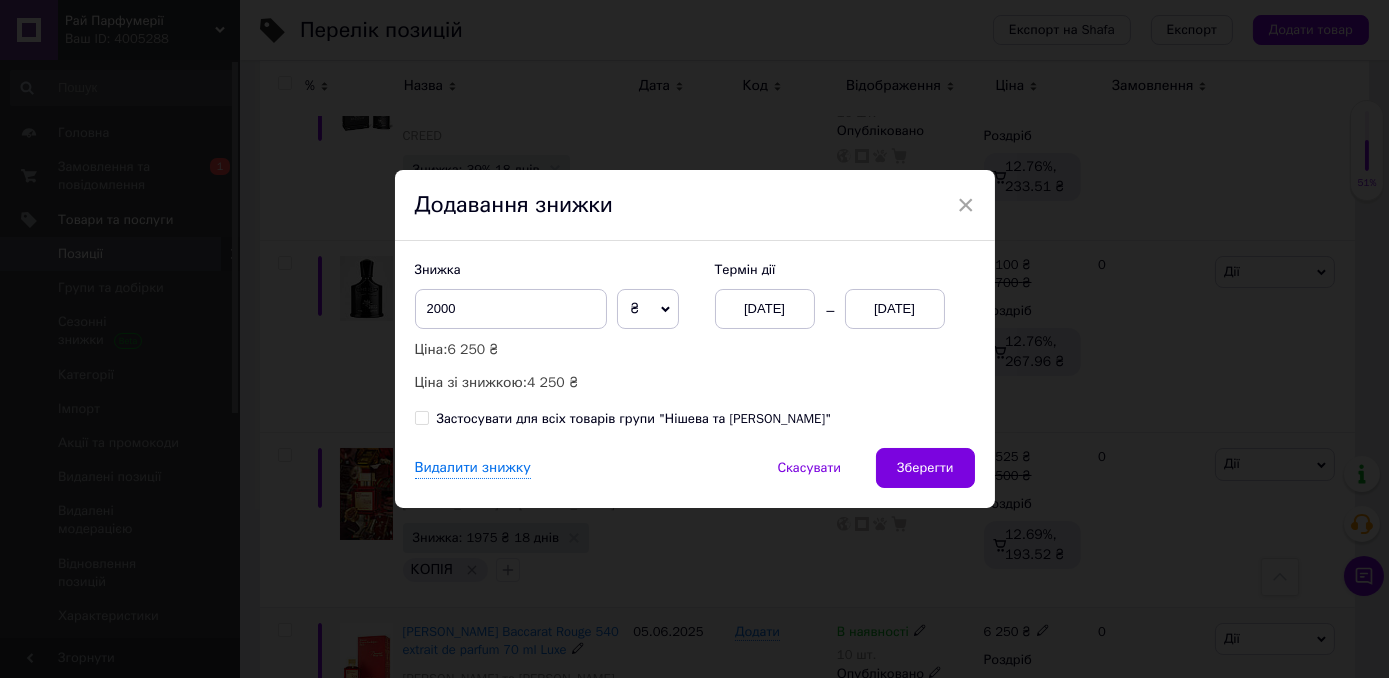 click on "[DATE]" at bounding box center (895, 309) 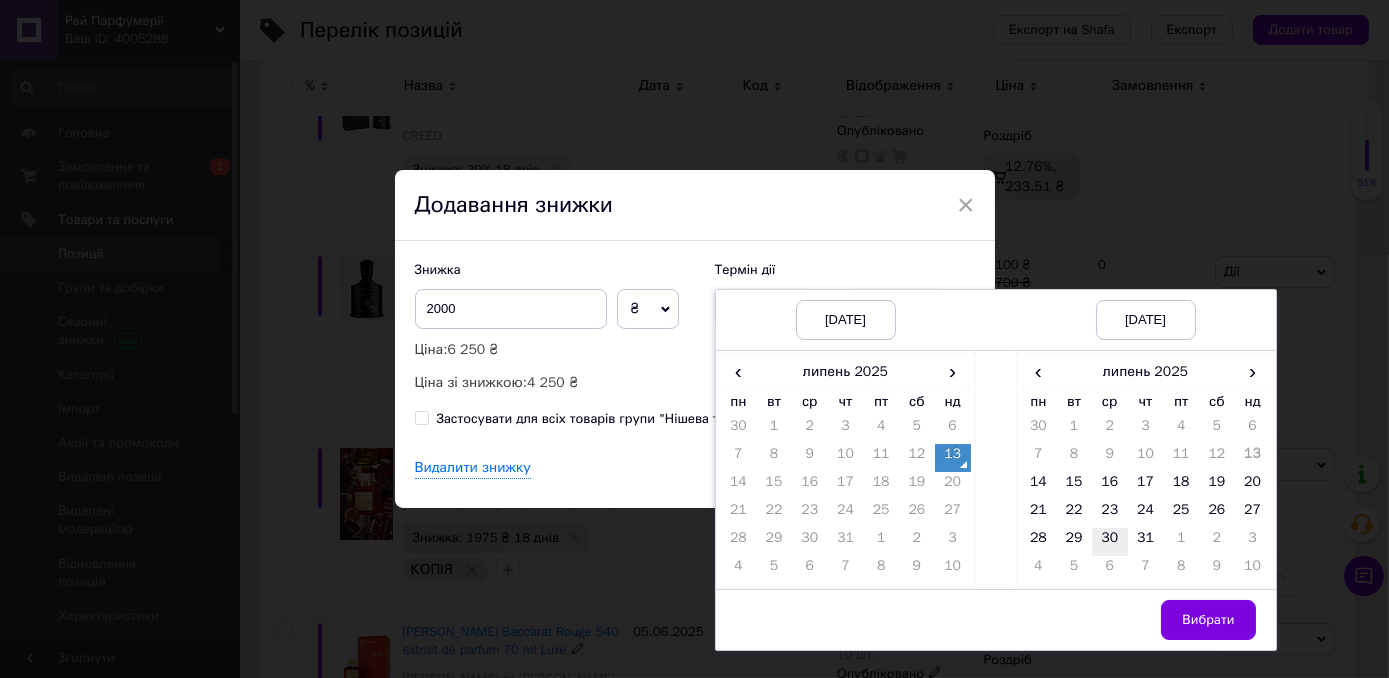 click on "30" at bounding box center (1110, 542) 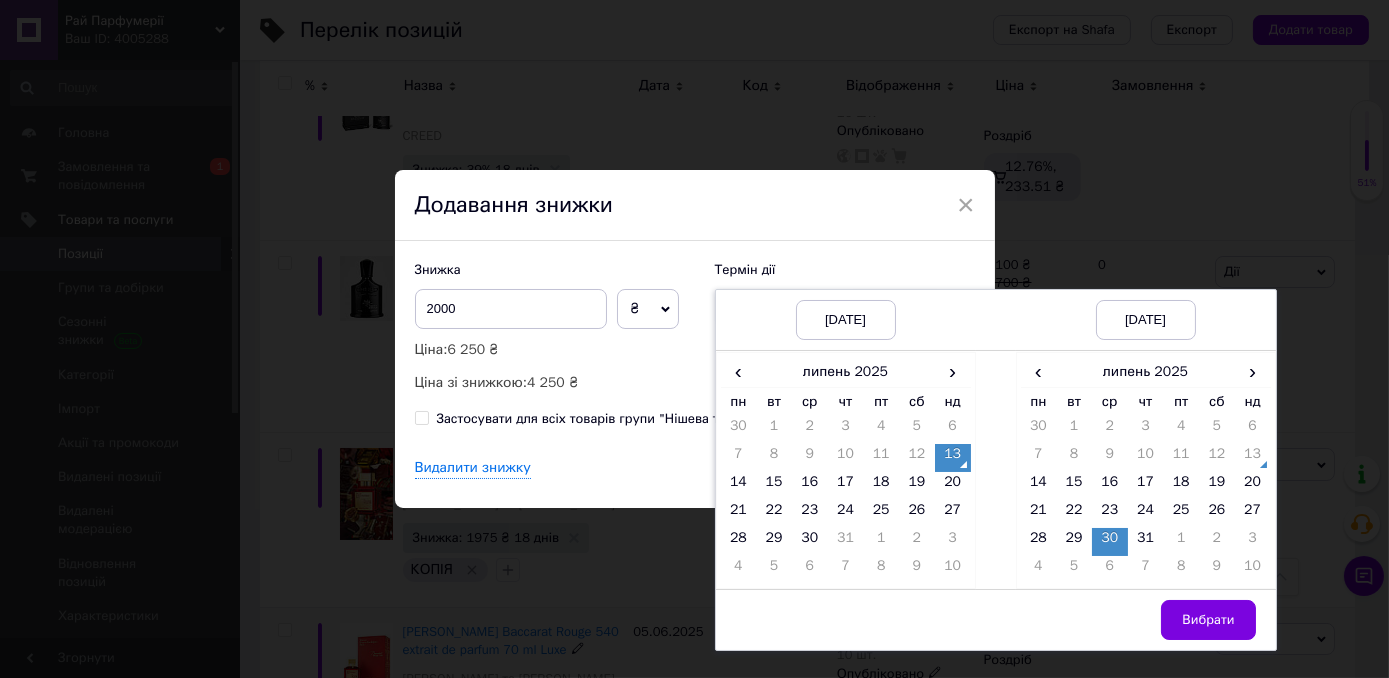 drag, startPoint x: 1229, startPoint y: 633, endPoint x: 1221, endPoint y: 623, distance: 12.806249 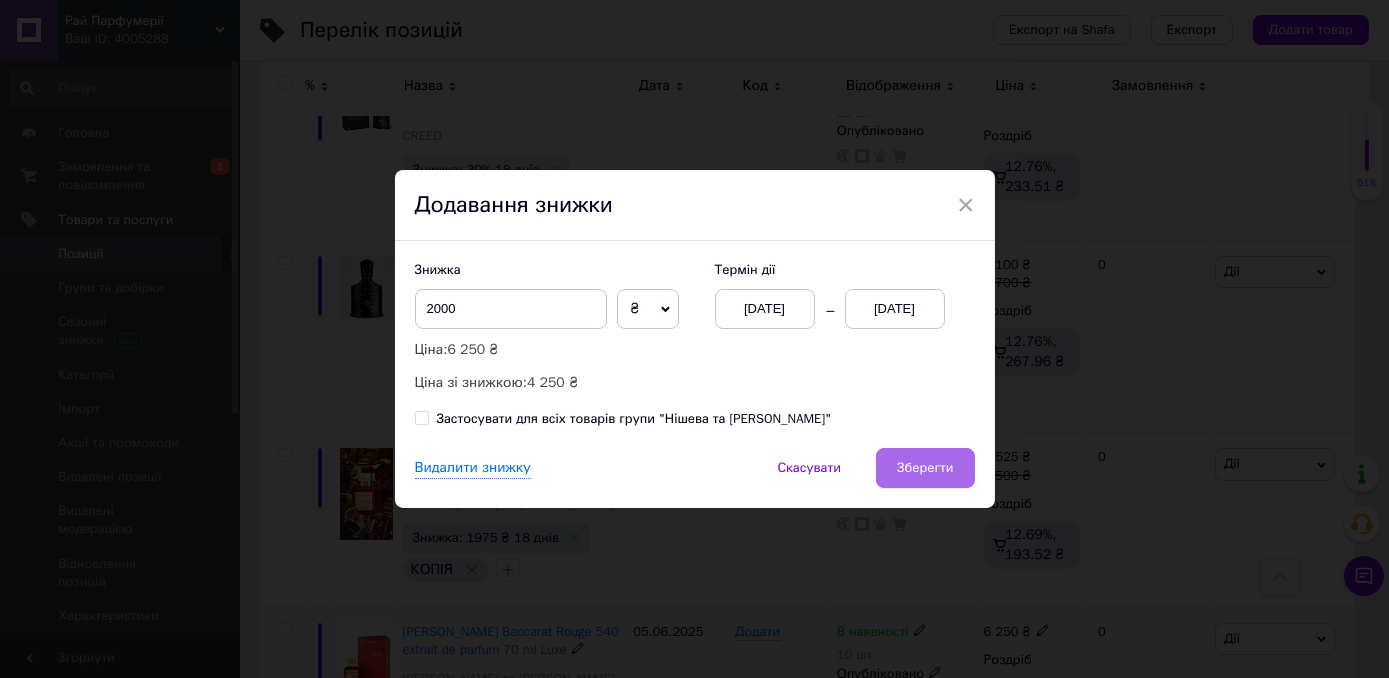 click on "Зберегти" at bounding box center (925, 468) 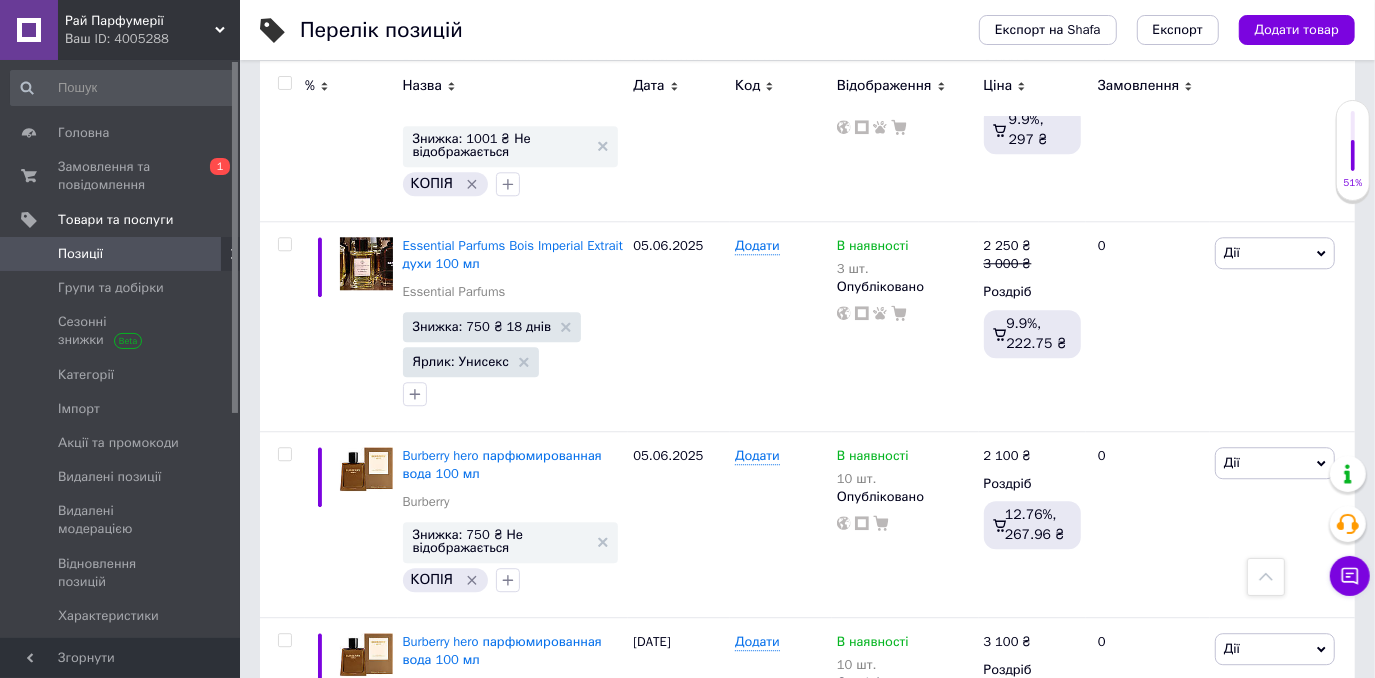 scroll, scrollTop: 18599, scrollLeft: 0, axis: vertical 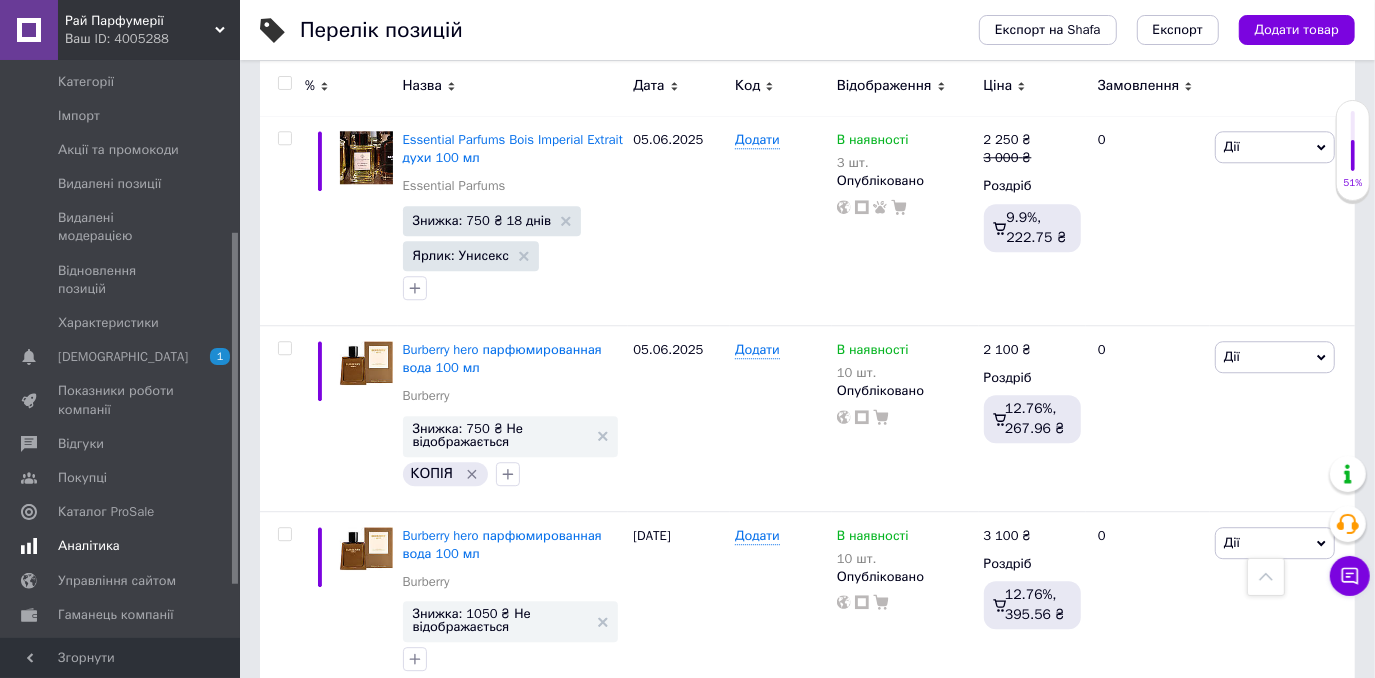 drag, startPoint x: 235, startPoint y: 234, endPoint x: 96, endPoint y: 498, distance: 298.35718 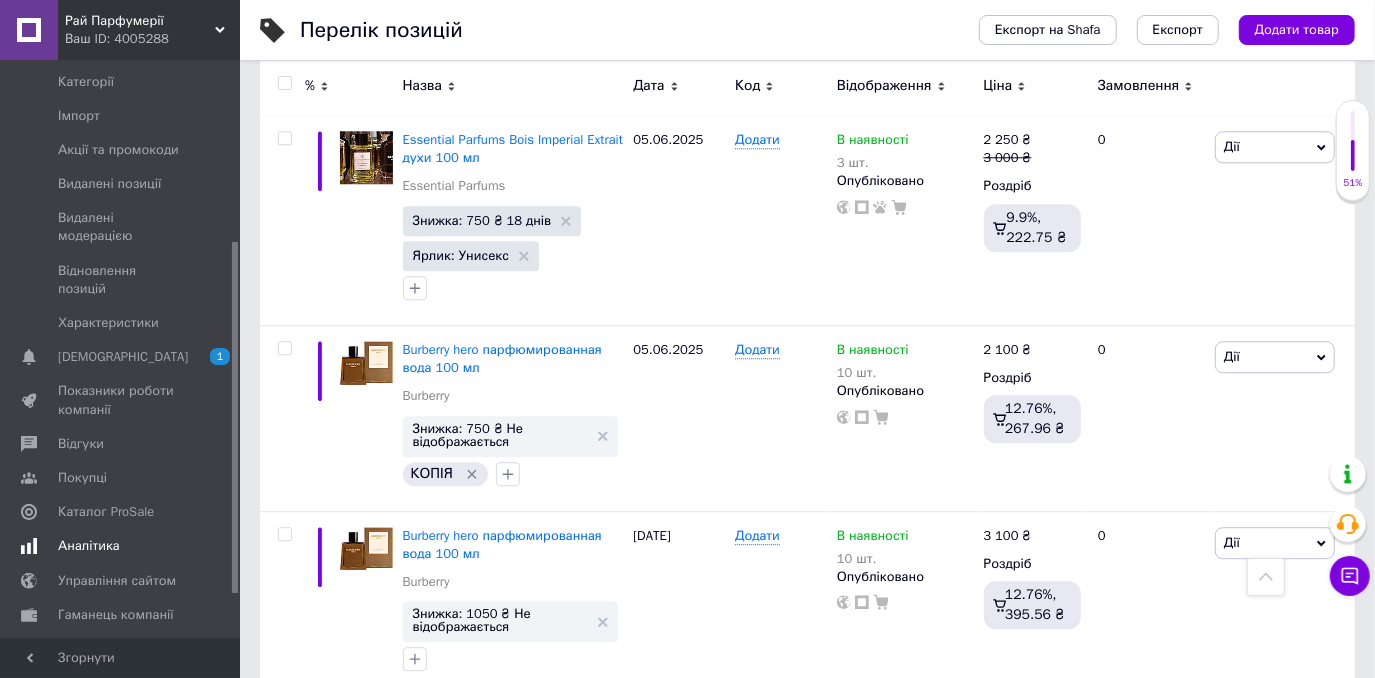 scroll, scrollTop: 297, scrollLeft: 0, axis: vertical 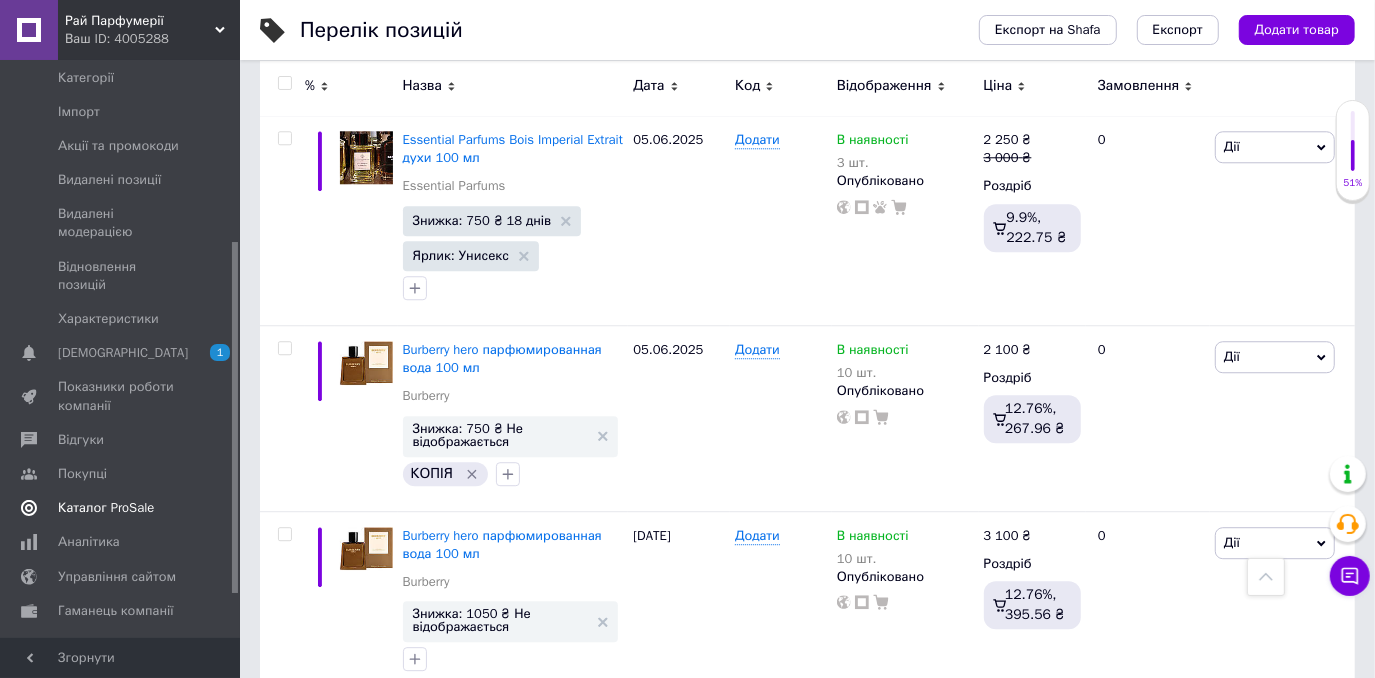 click on "Каталог ProSale" at bounding box center (106, 508) 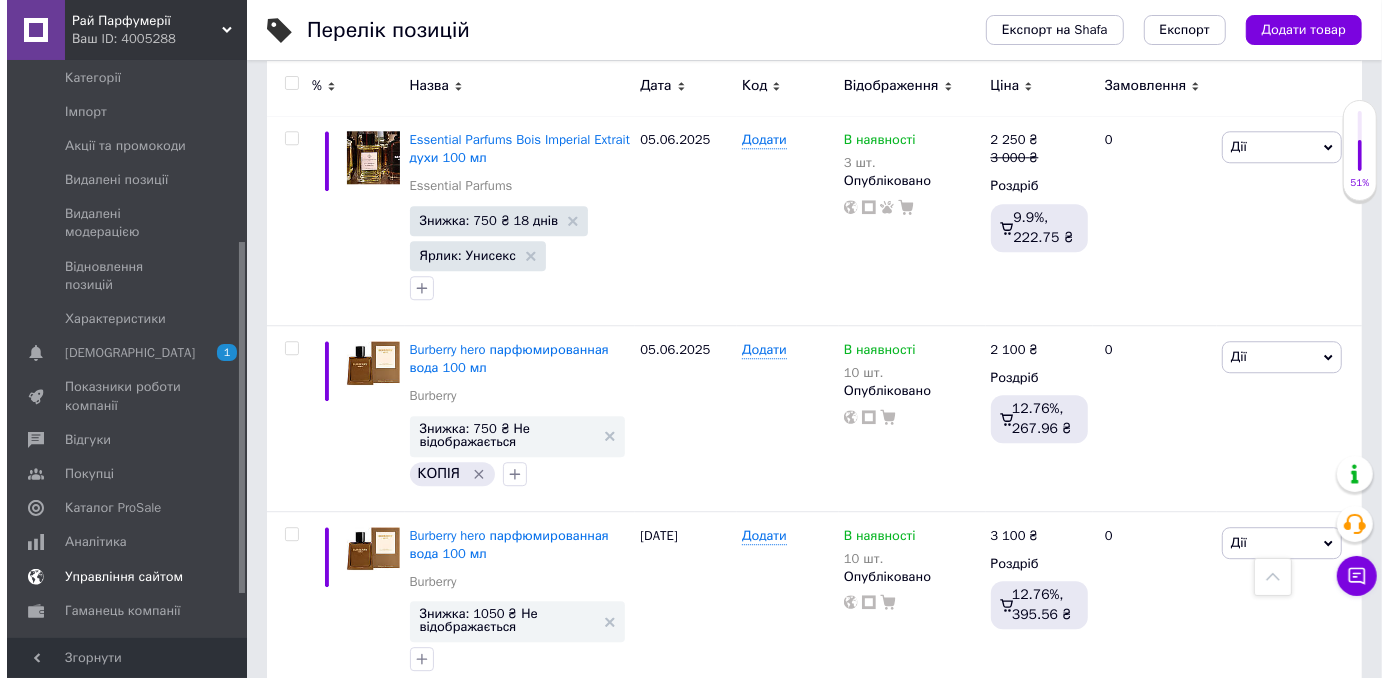 scroll, scrollTop: 0, scrollLeft: 0, axis: both 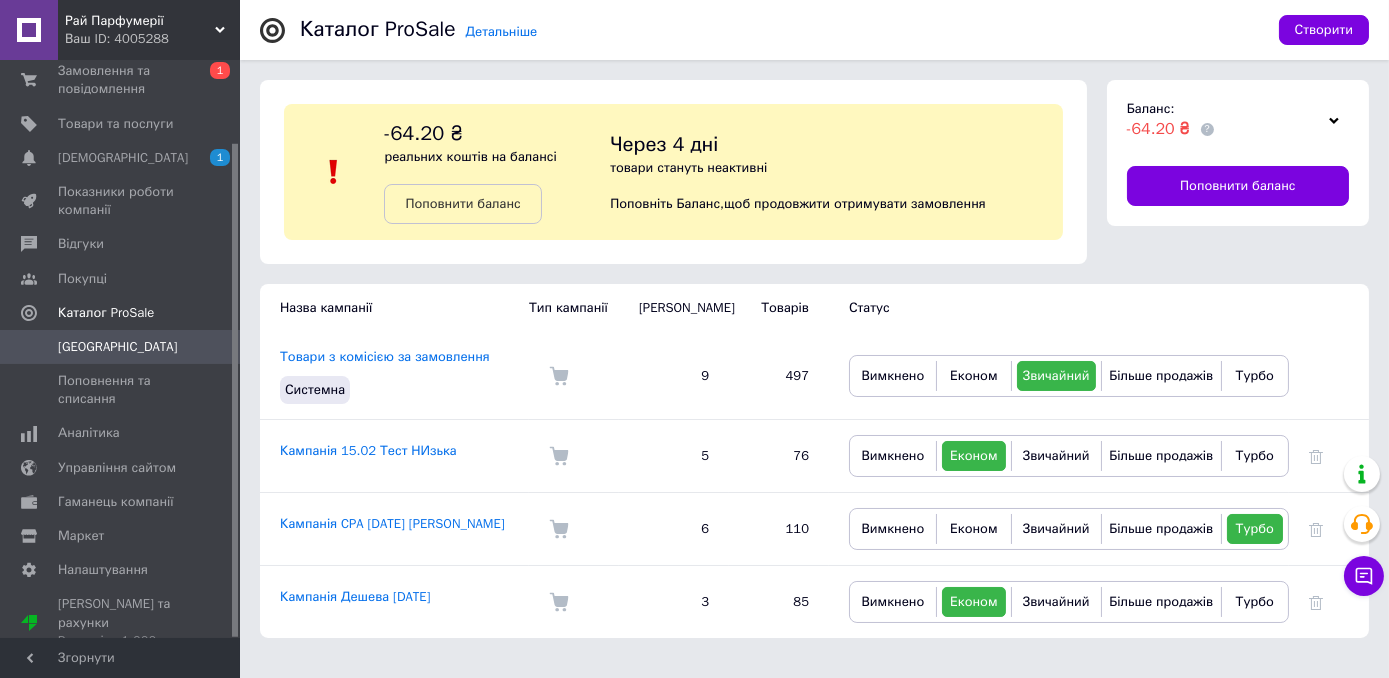 click 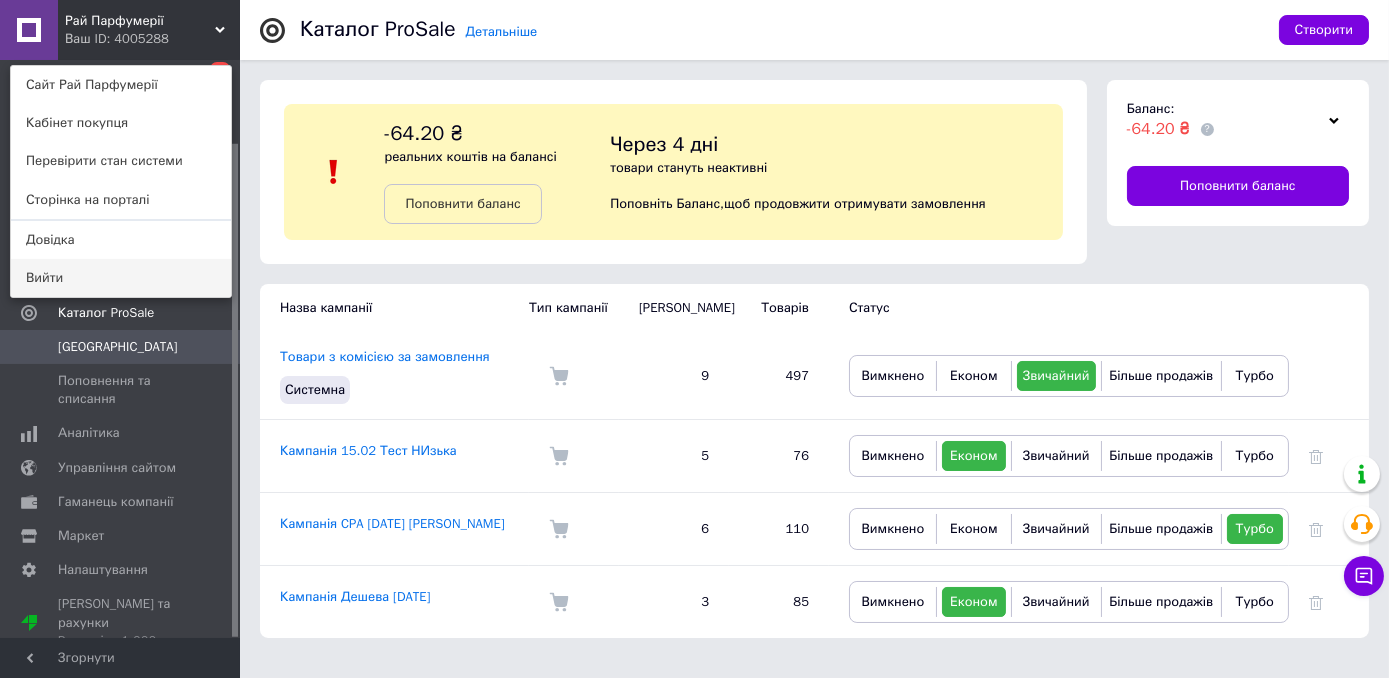 click on "Вийти" at bounding box center (121, 278) 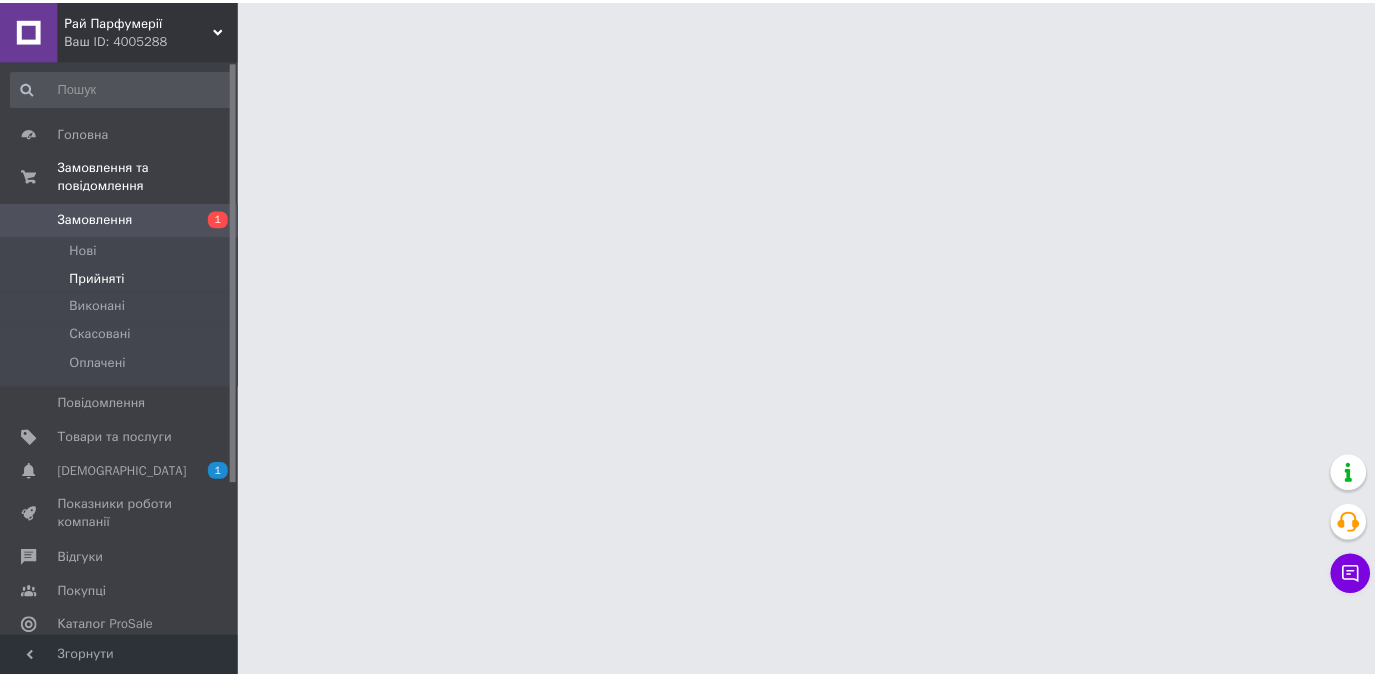 scroll, scrollTop: 0, scrollLeft: 0, axis: both 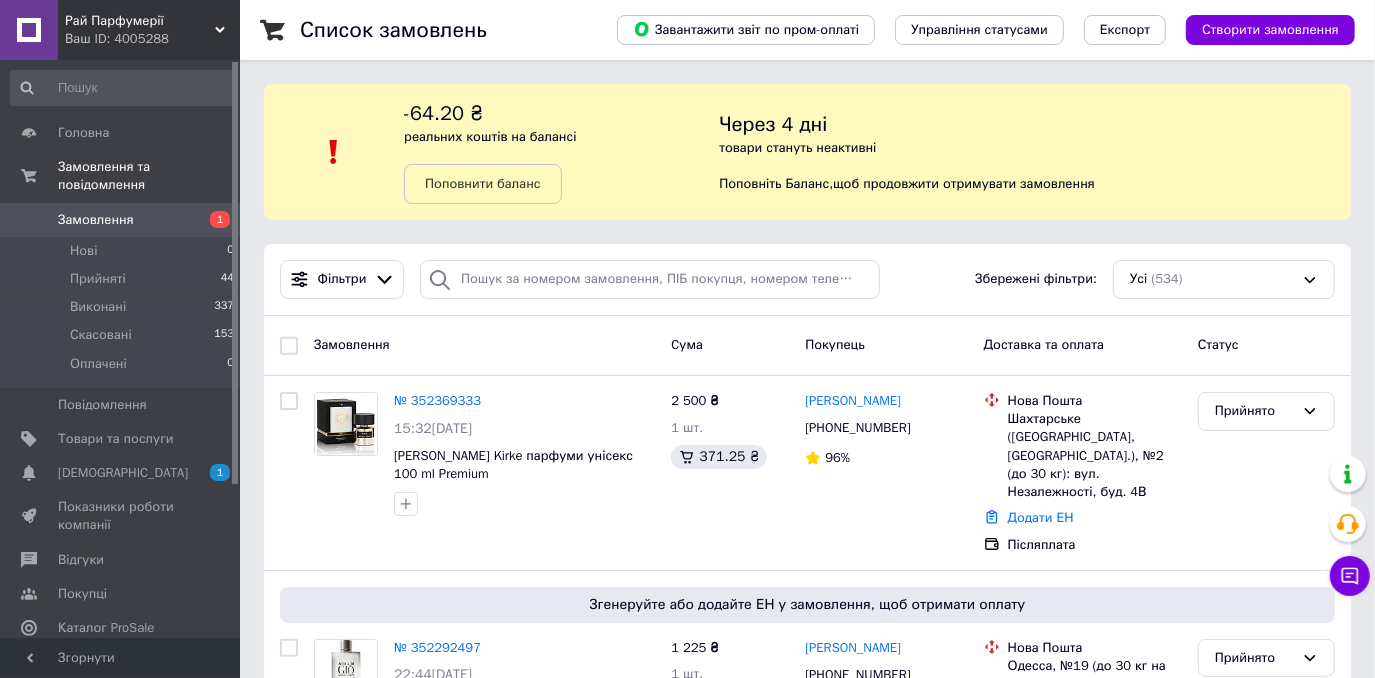 click 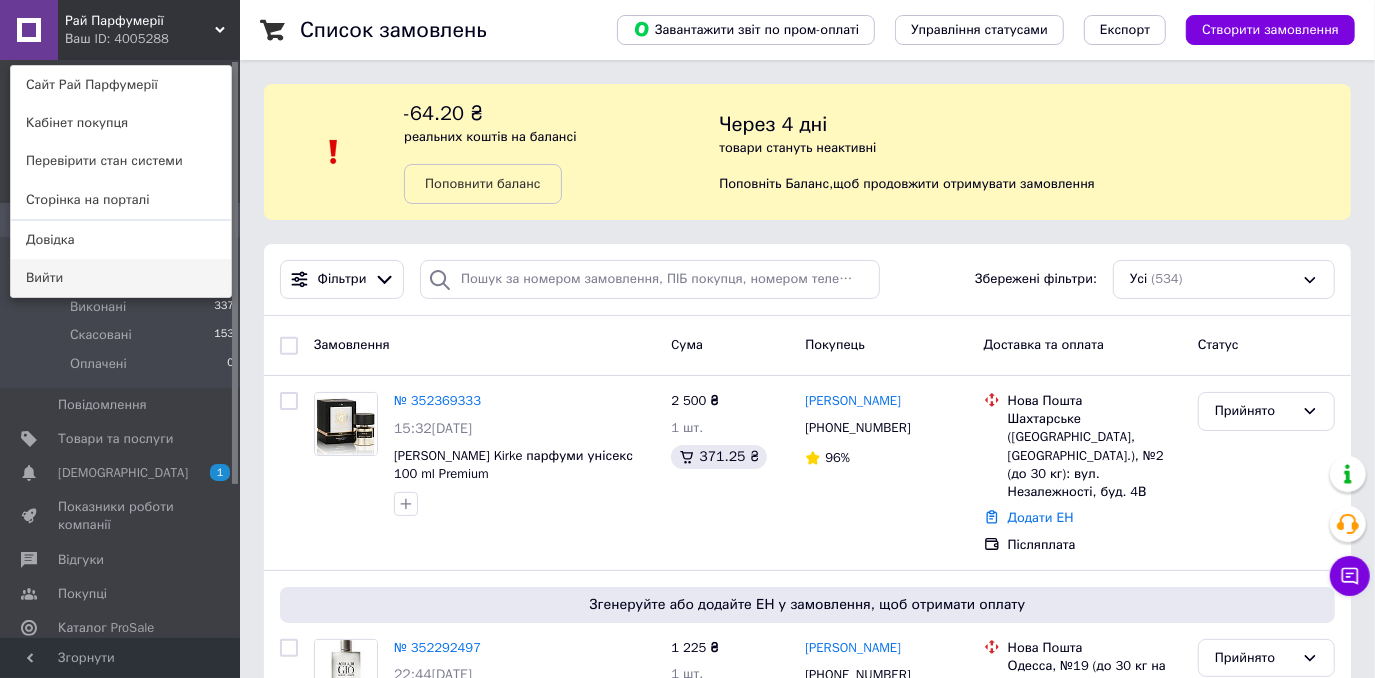 click on "Вийти" at bounding box center [121, 278] 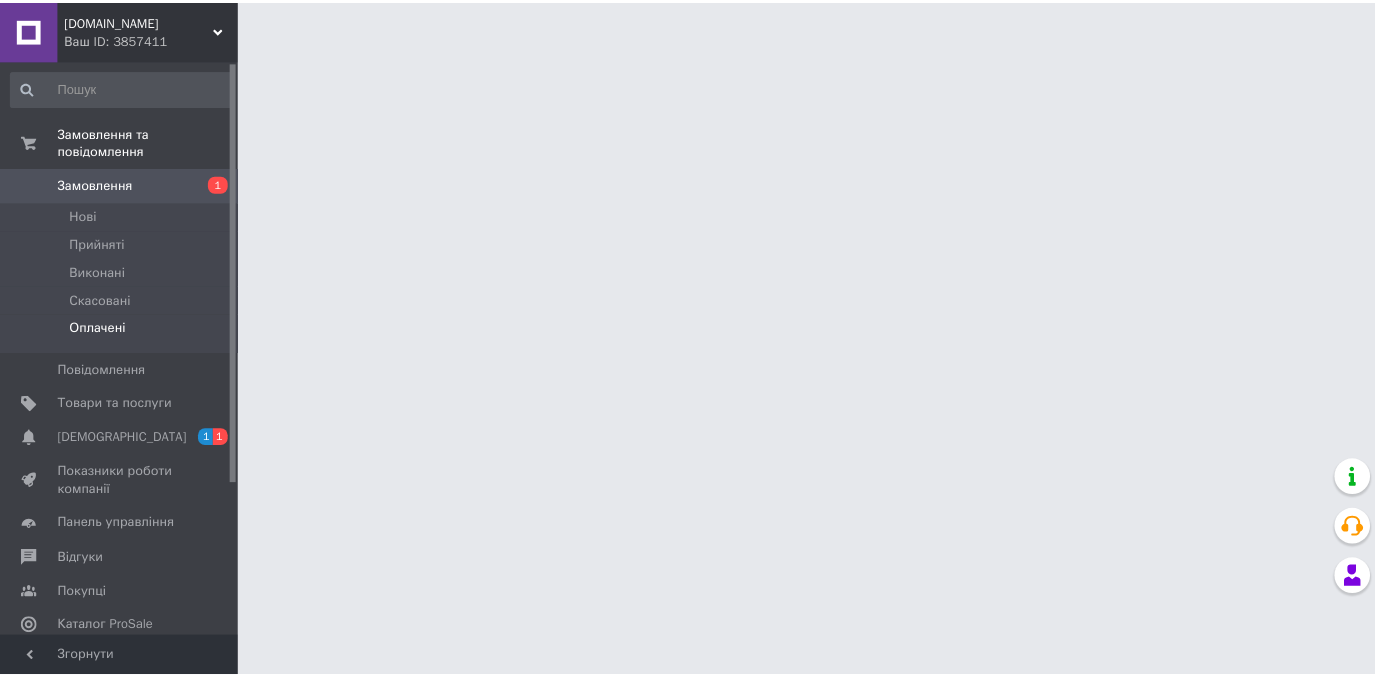 scroll, scrollTop: 0, scrollLeft: 0, axis: both 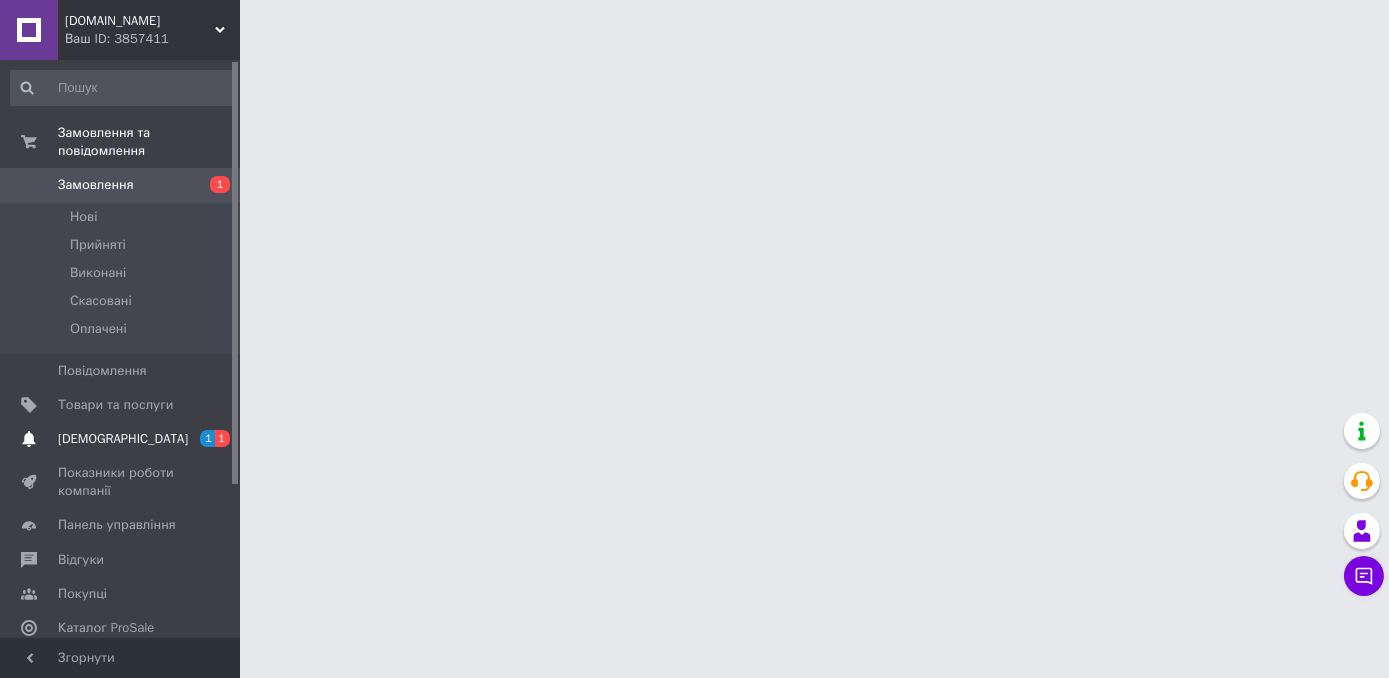 click on "[DEMOGRAPHIC_DATA] 1 1" at bounding box center [123, 439] 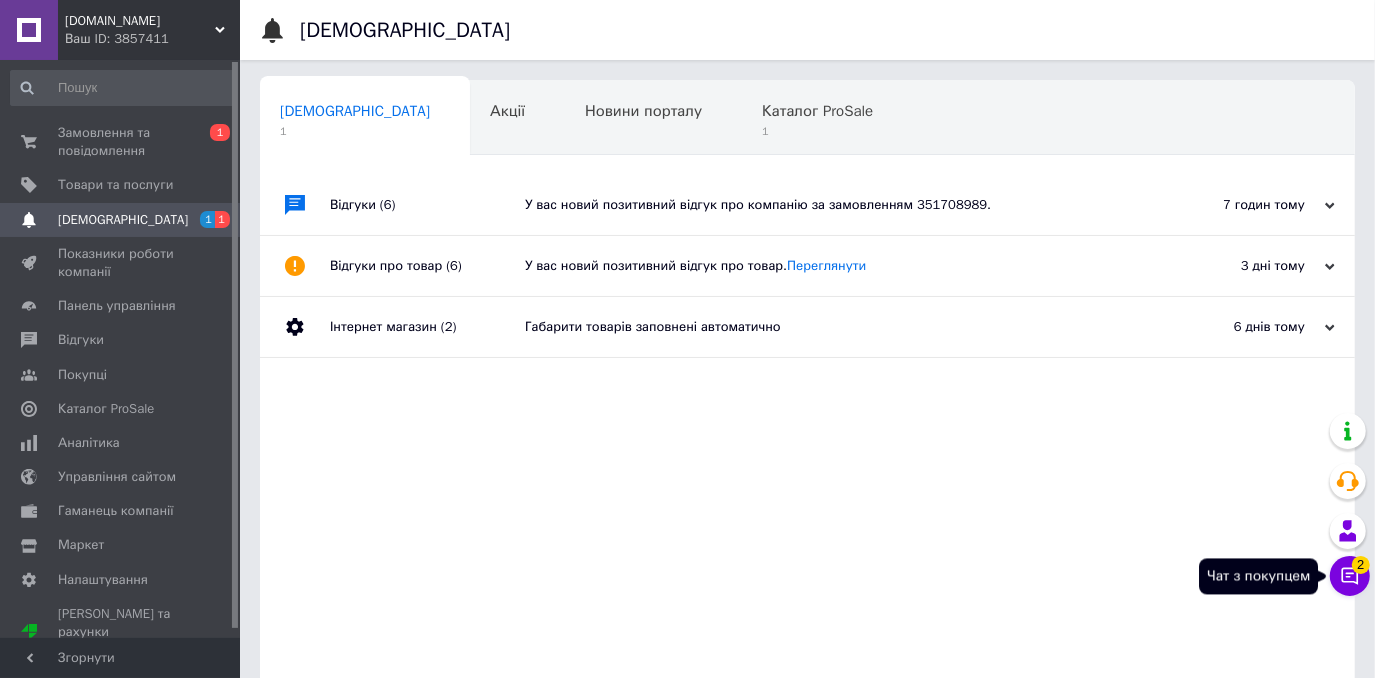 click 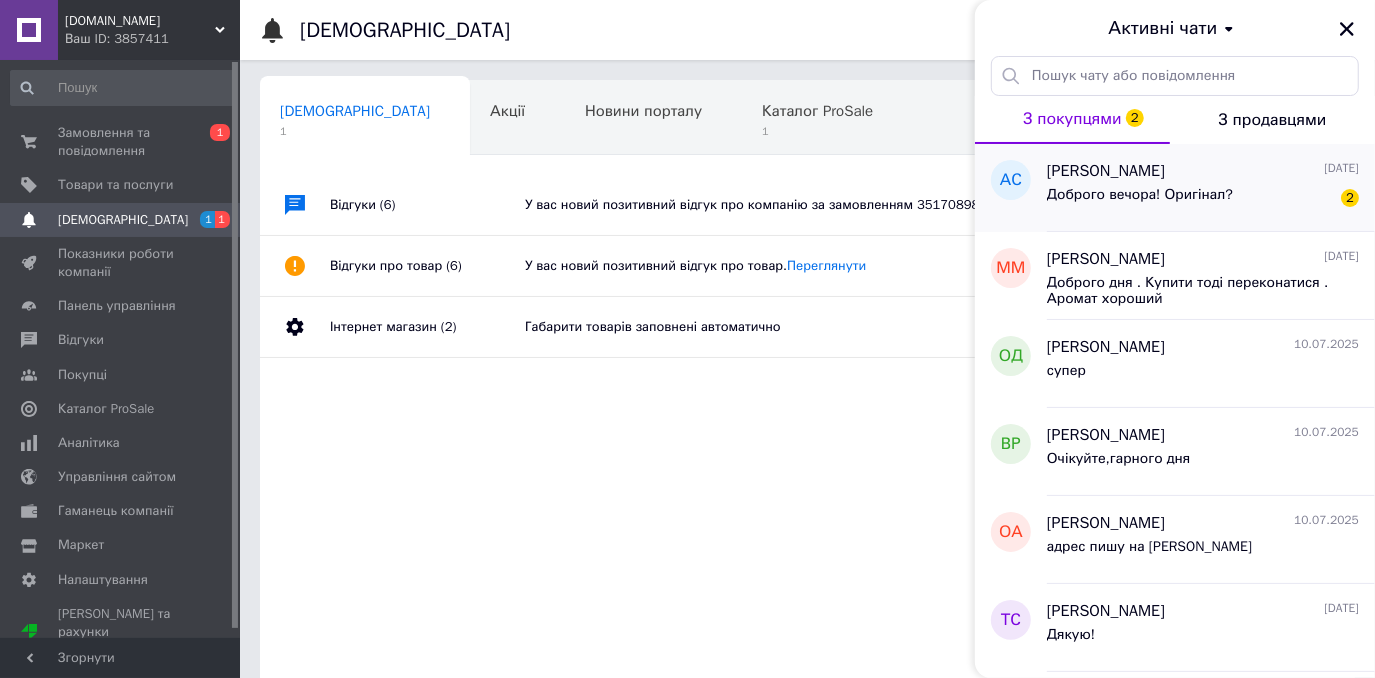 click on "Доброго вечора! Оригінал?" at bounding box center [1140, 195] 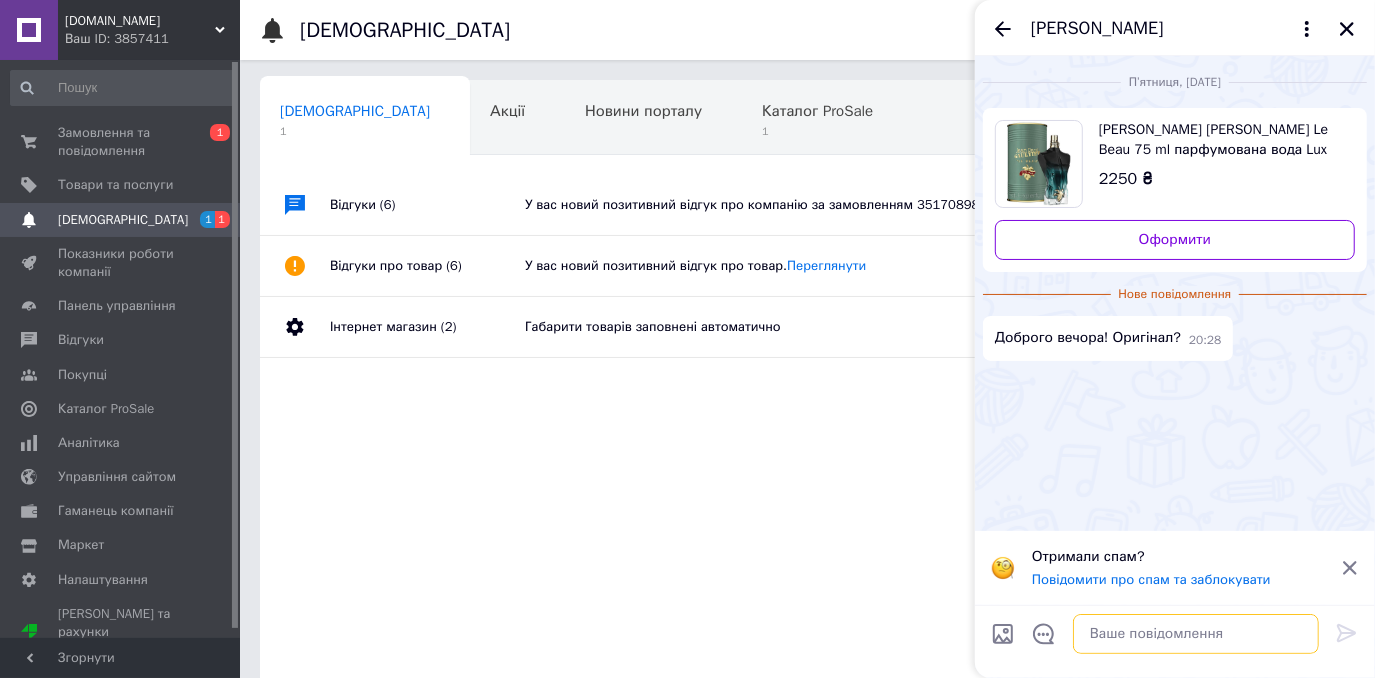 click at bounding box center (1196, 634) 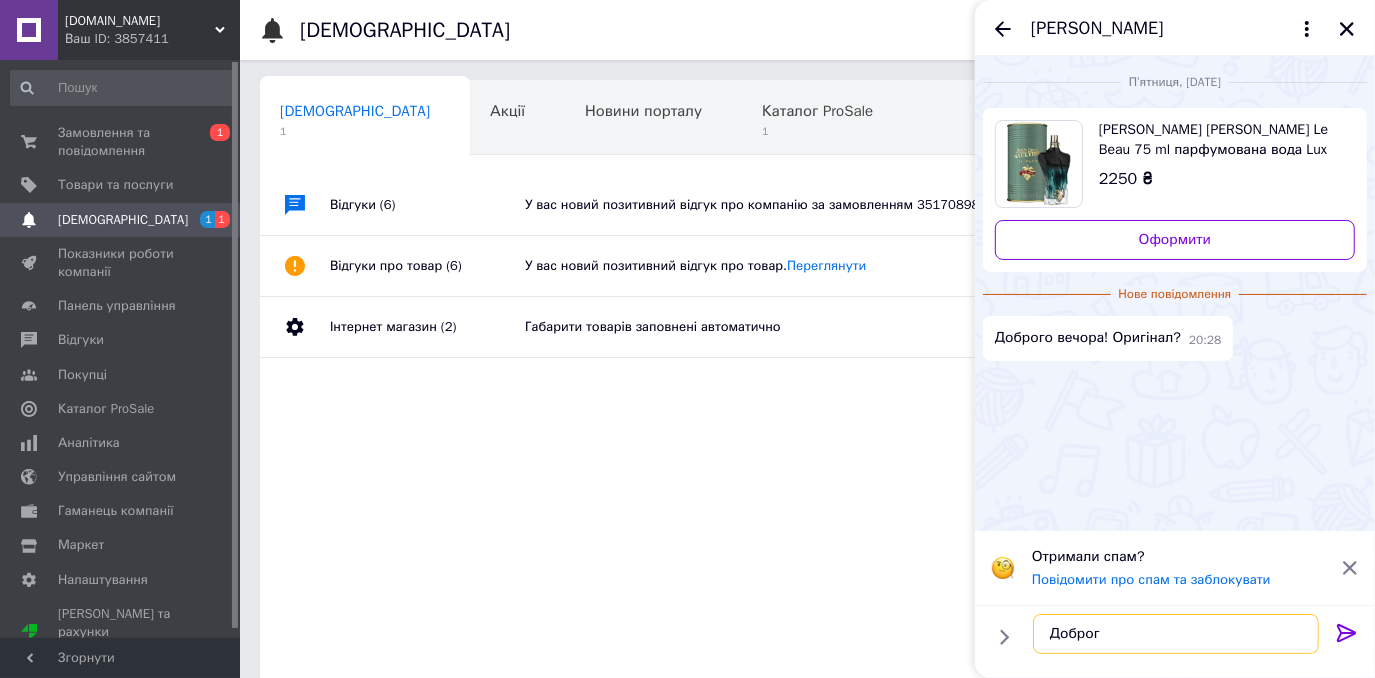 type on "Доброго" 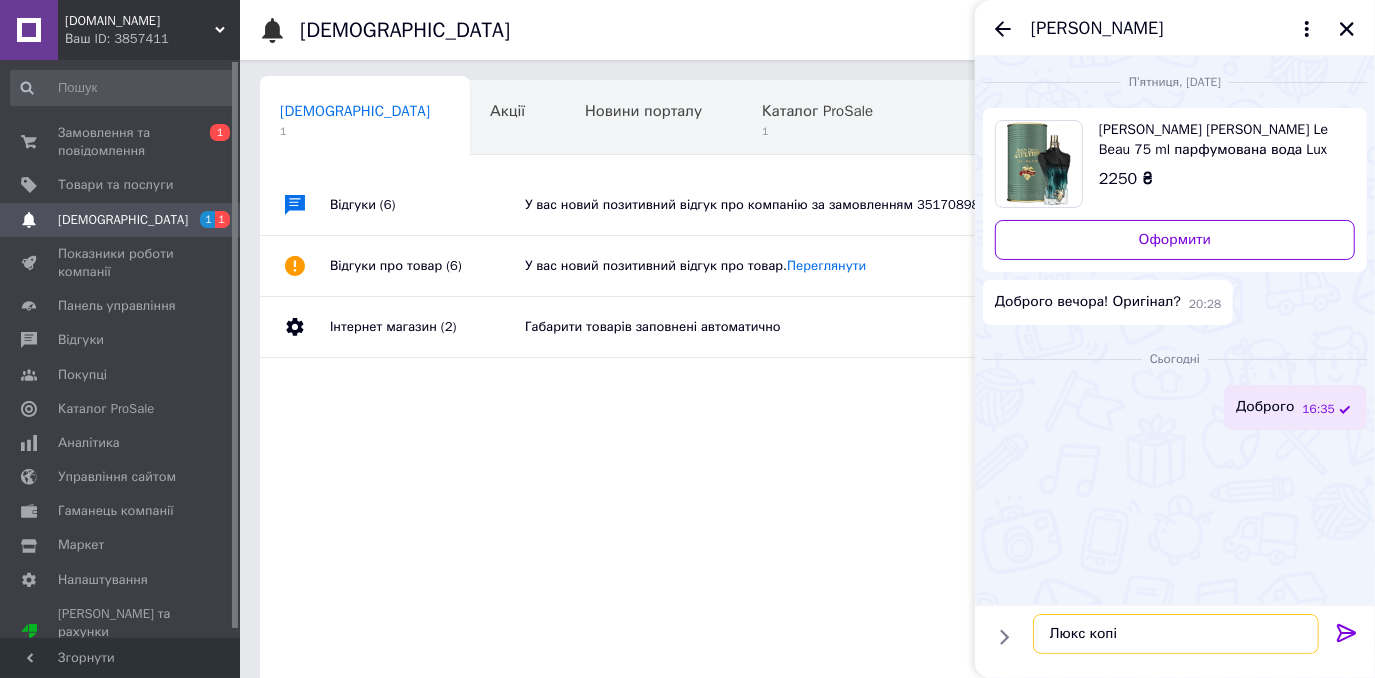 type on "Люкс копія" 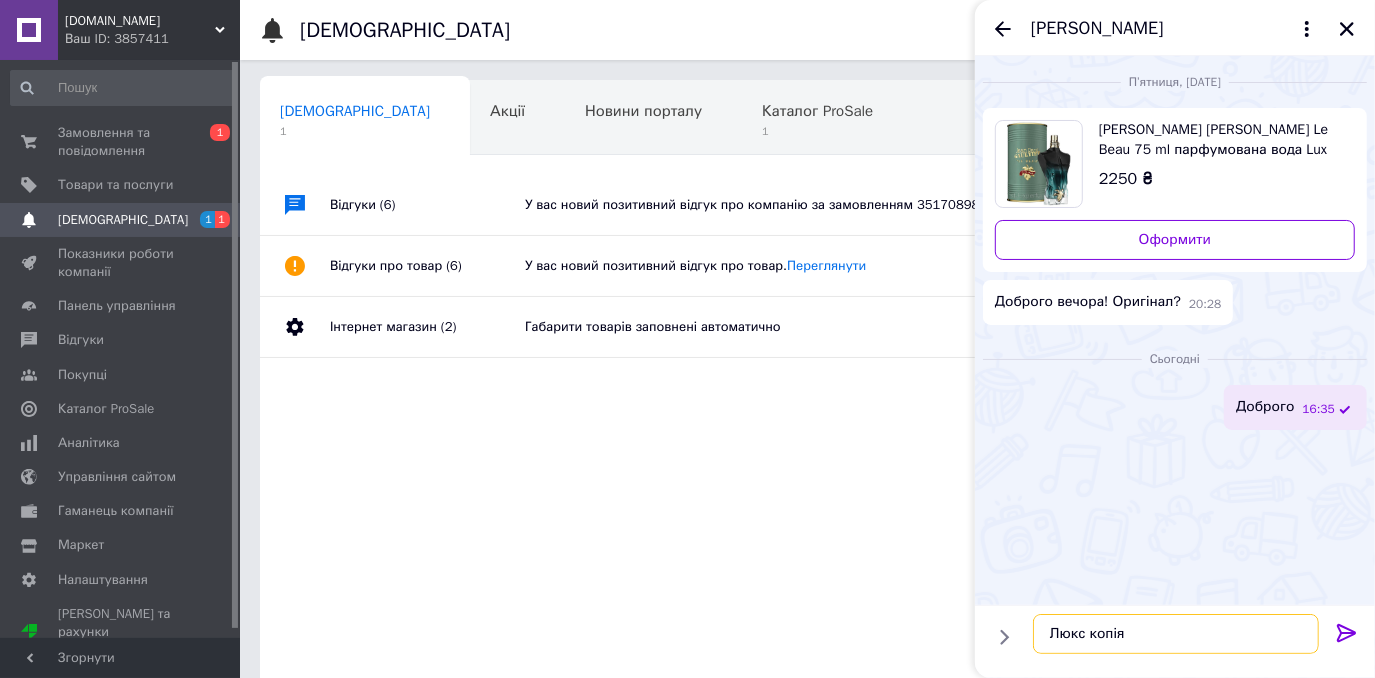 type 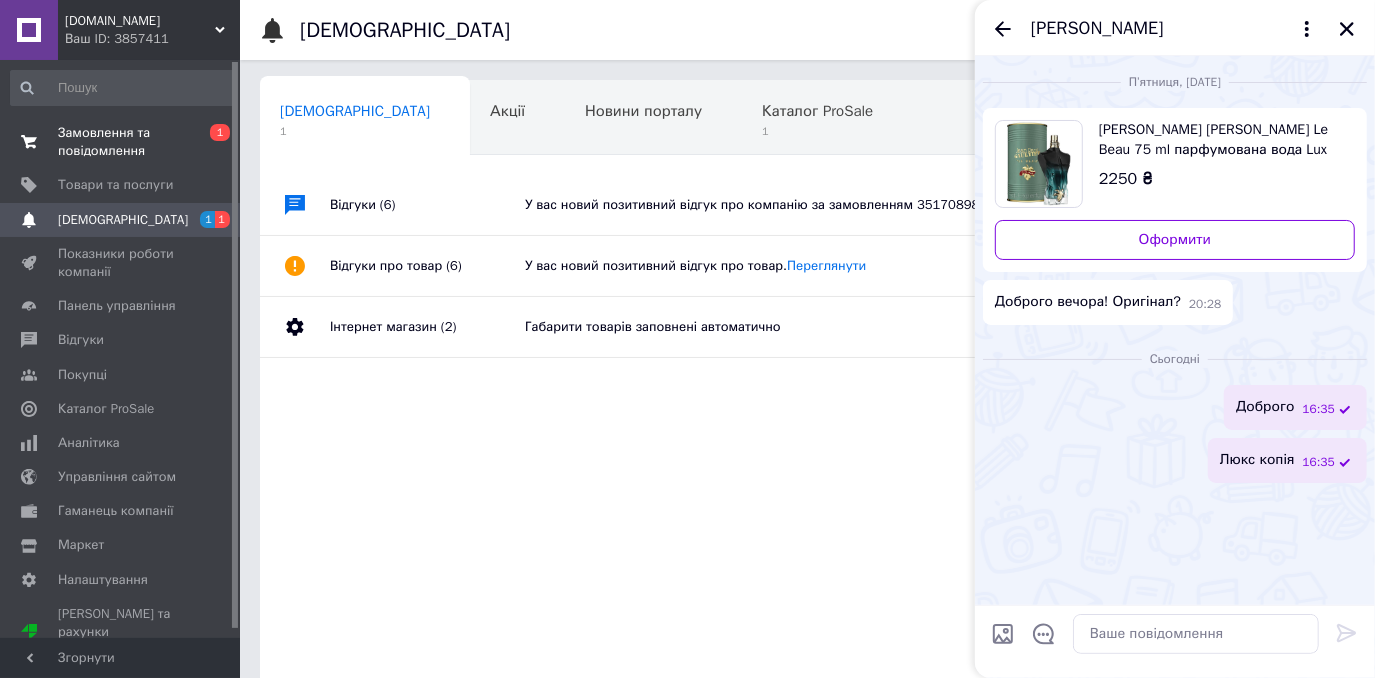 click on "Замовлення та повідомлення" at bounding box center [121, 142] 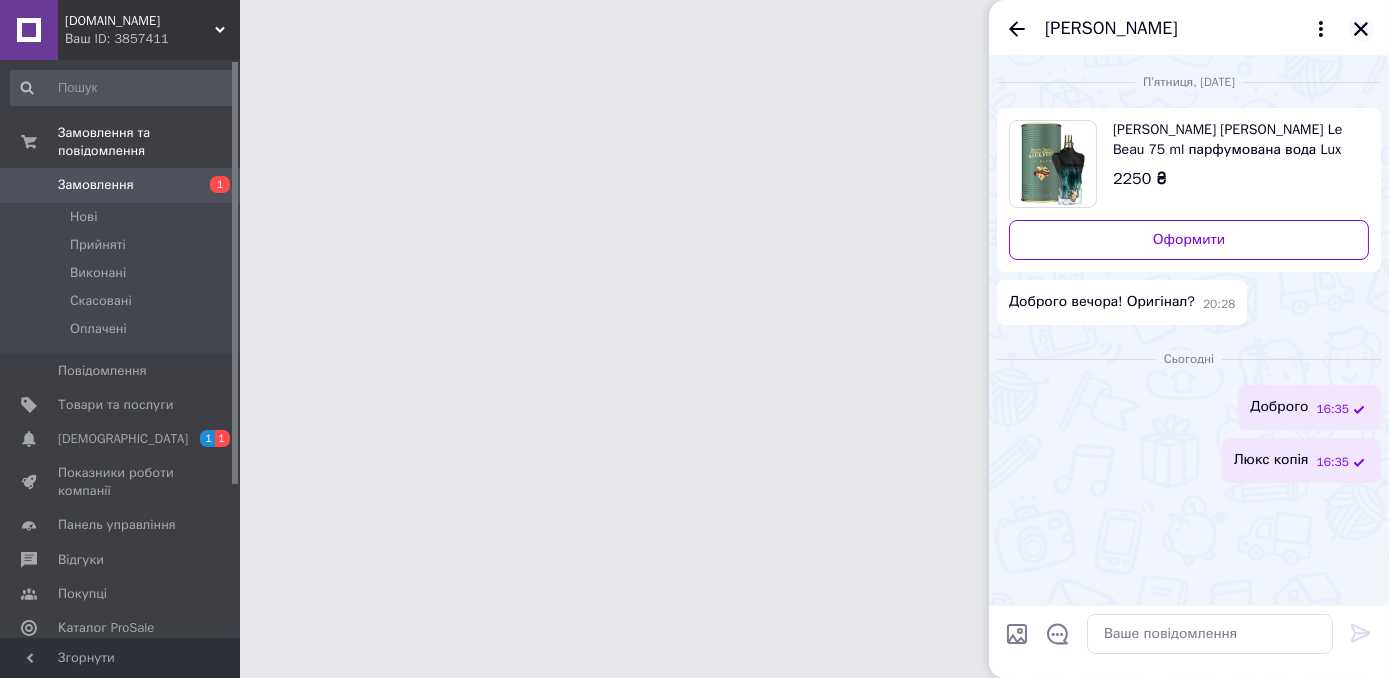click on "[PERSON_NAME]" at bounding box center (1189, 28) 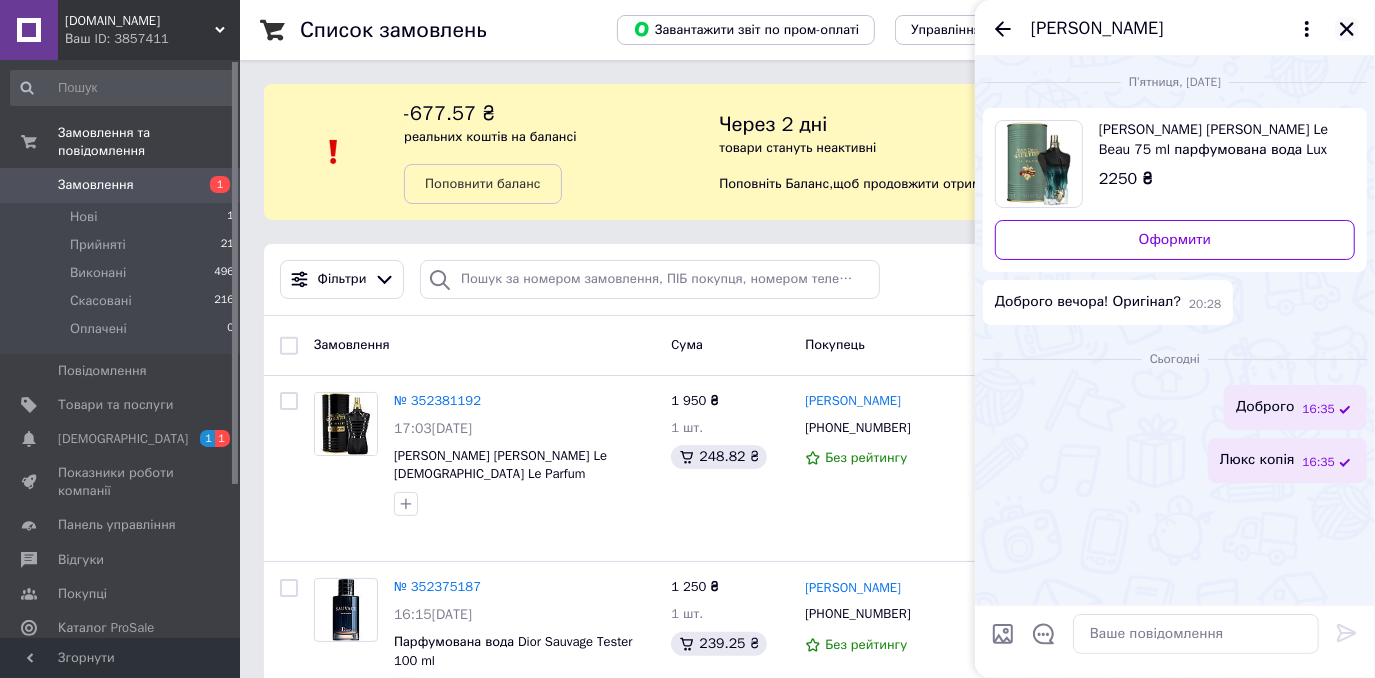 click 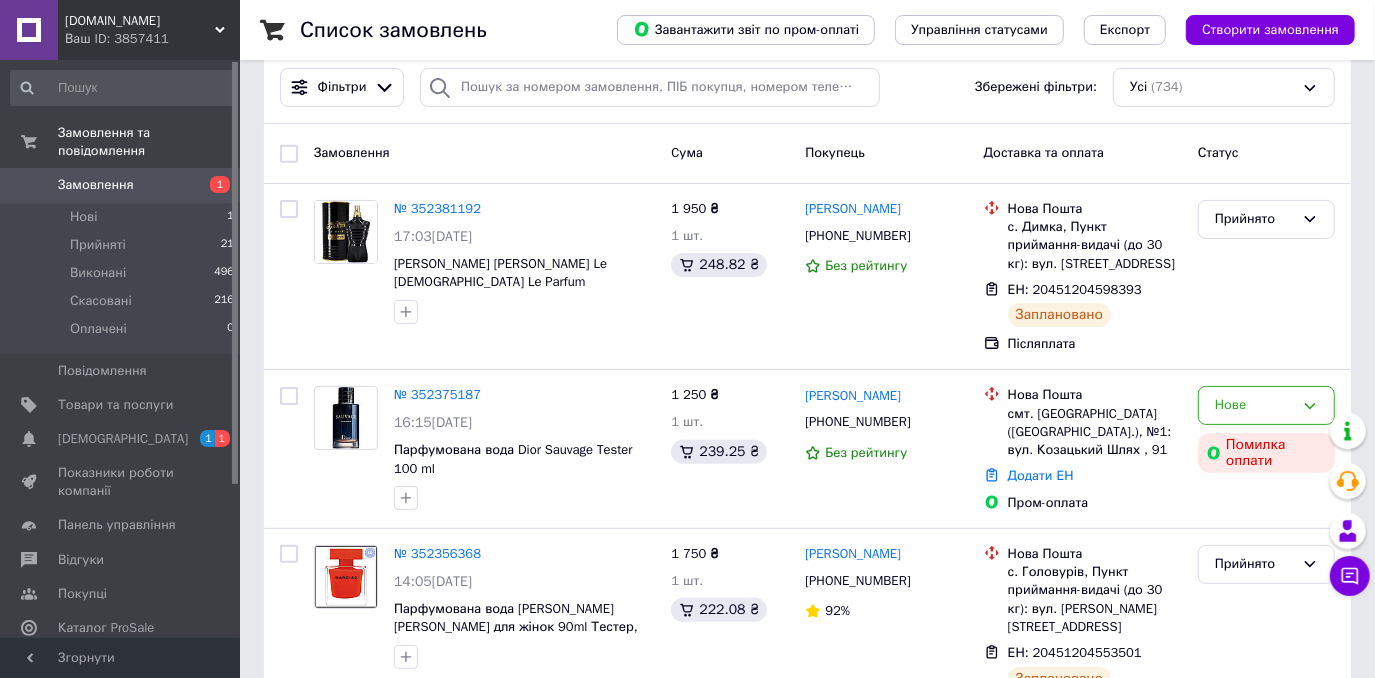 scroll, scrollTop: 207, scrollLeft: 0, axis: vertical 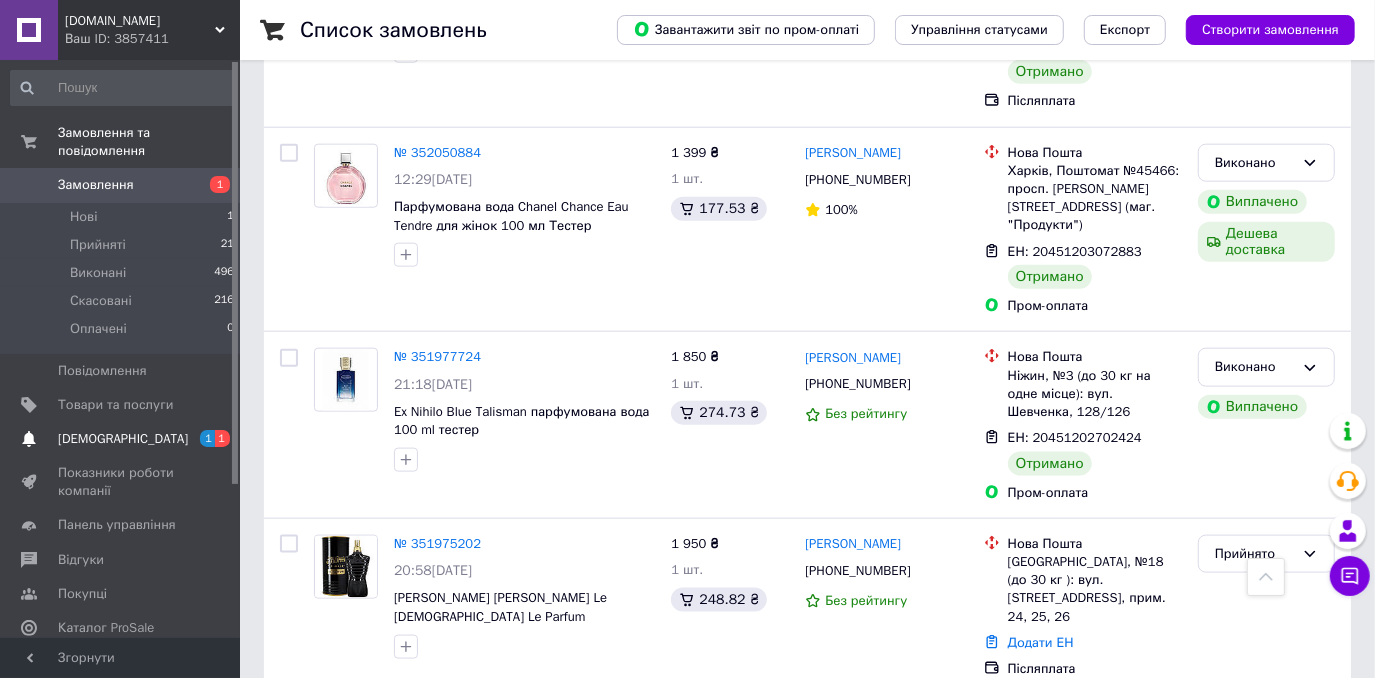 click on "[DEMOGRAPHIC_DATA]" at bounding box center (123, 439) 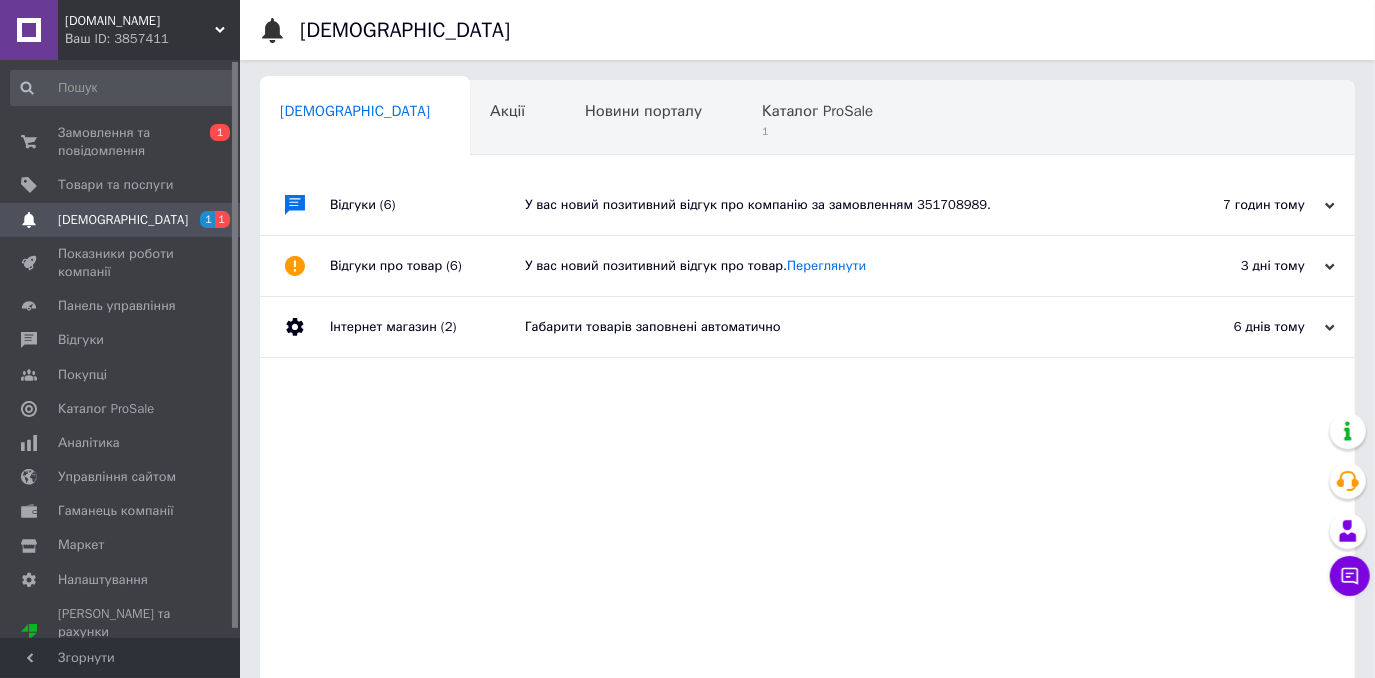 click on "У вас новий позитивний відгук про компанію за замовленням 351708989." at bounding box center [830, 205] 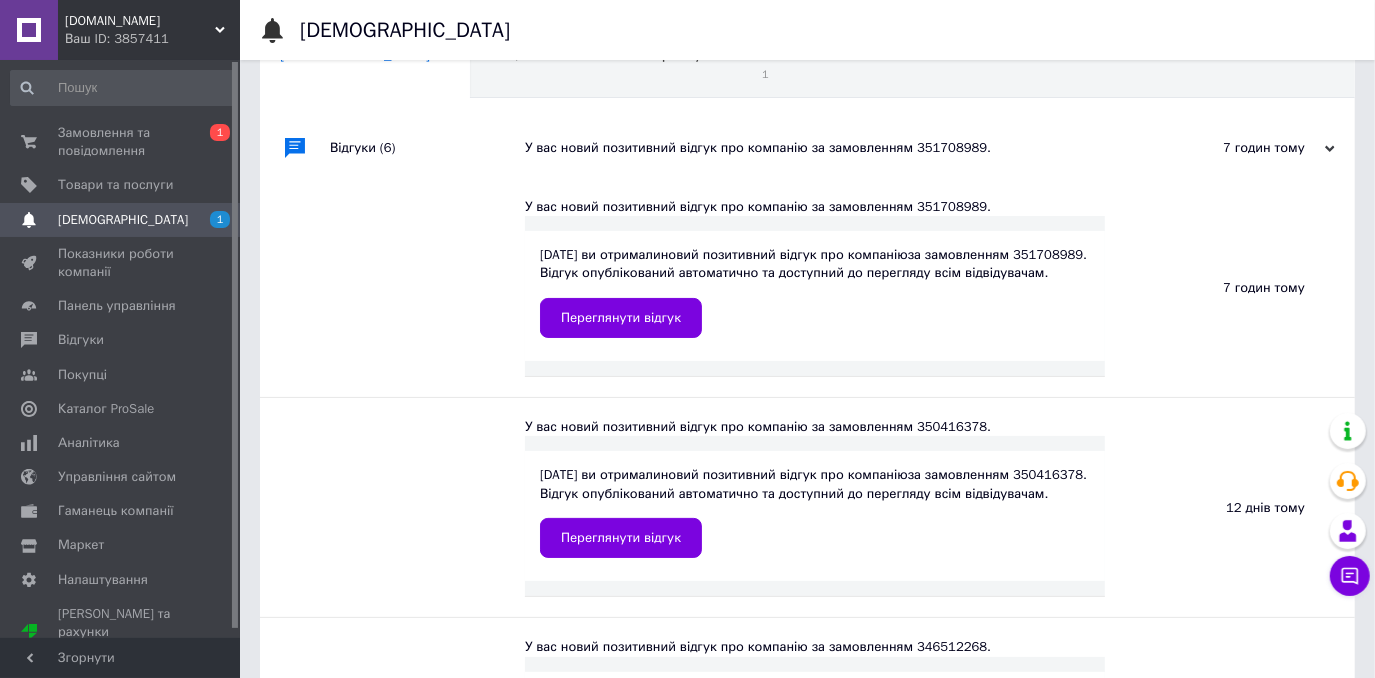 scroll, scrollTop: 61, scrollLeft: 0, axis: vertical 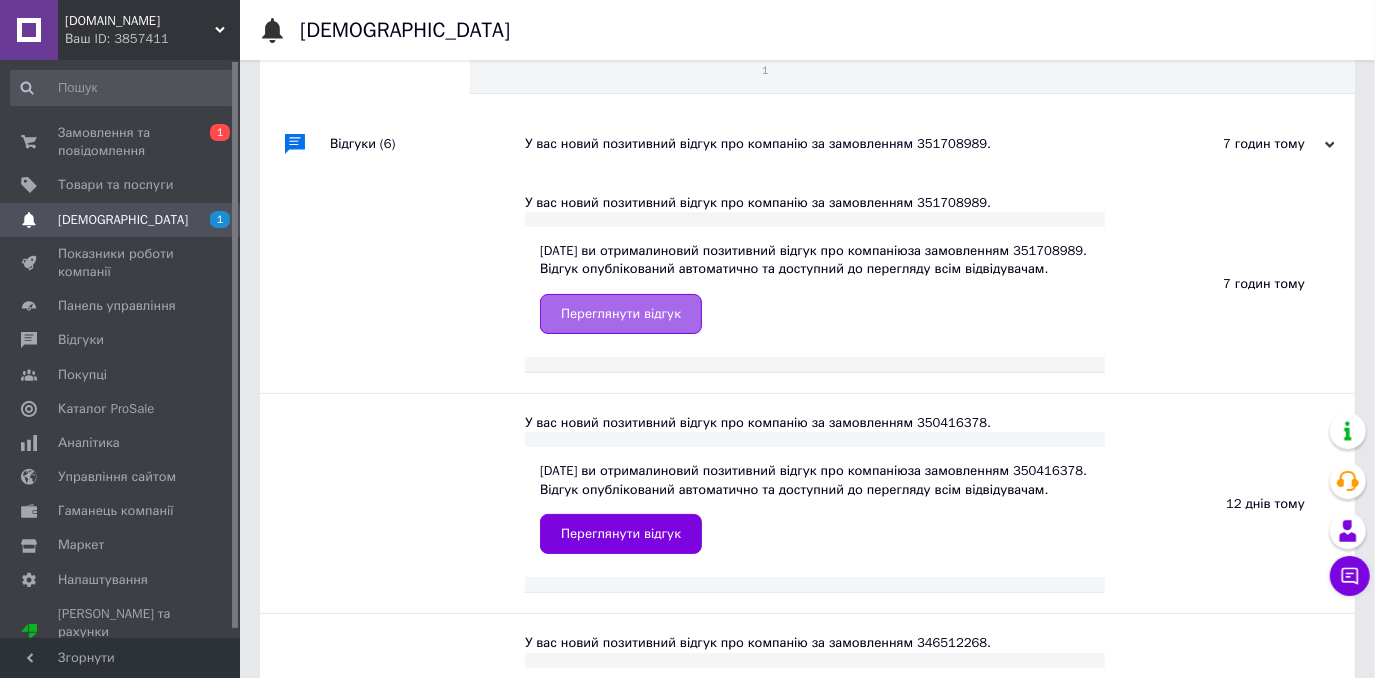 click on "Переглянути відгук" at bounding box center (621, 314) 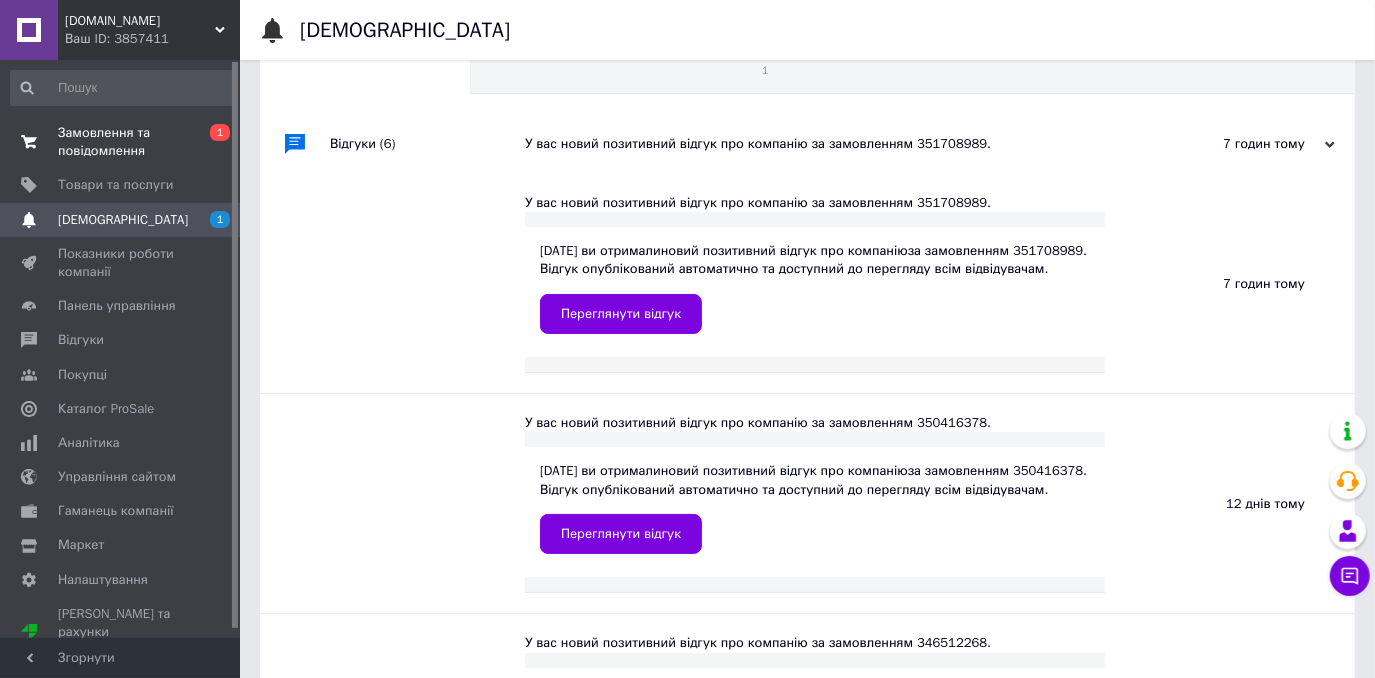 click on "Замовлення та повідомлення" at bounding box center [121, 142] 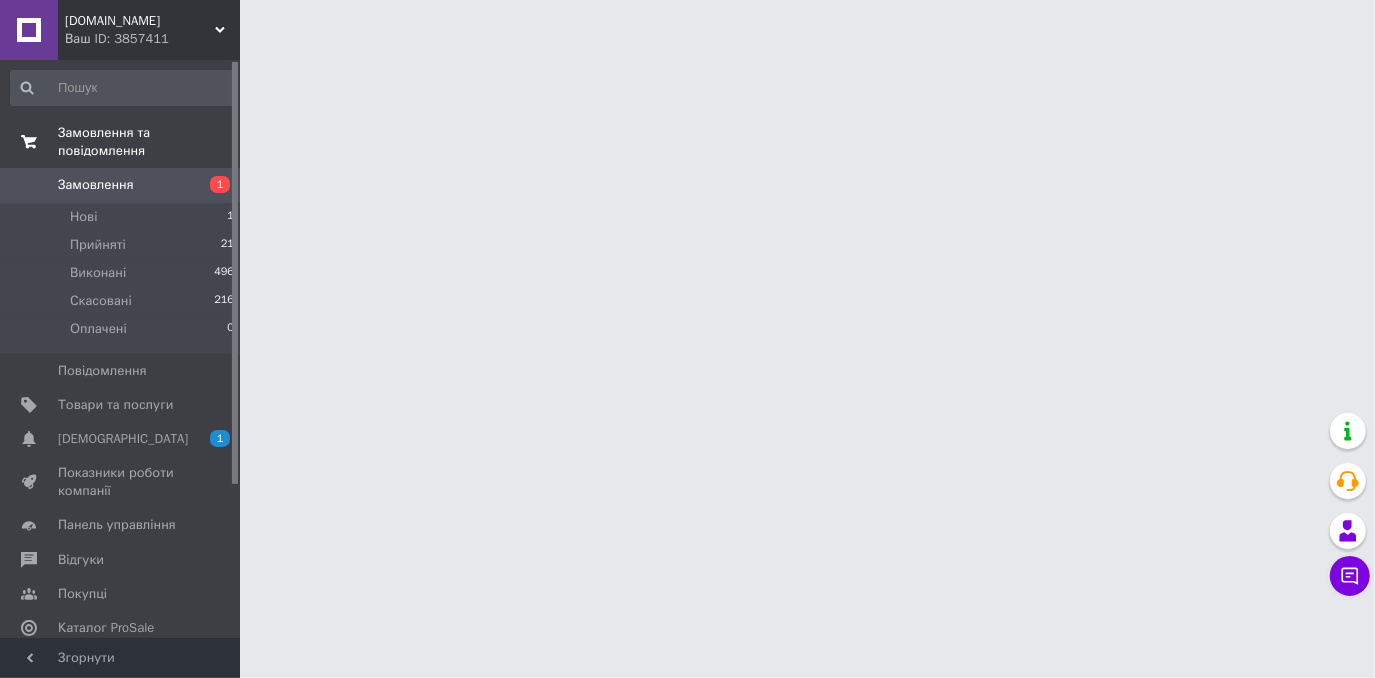 scroll, scrollTop: 0, scrollLeft: 0, axis: both 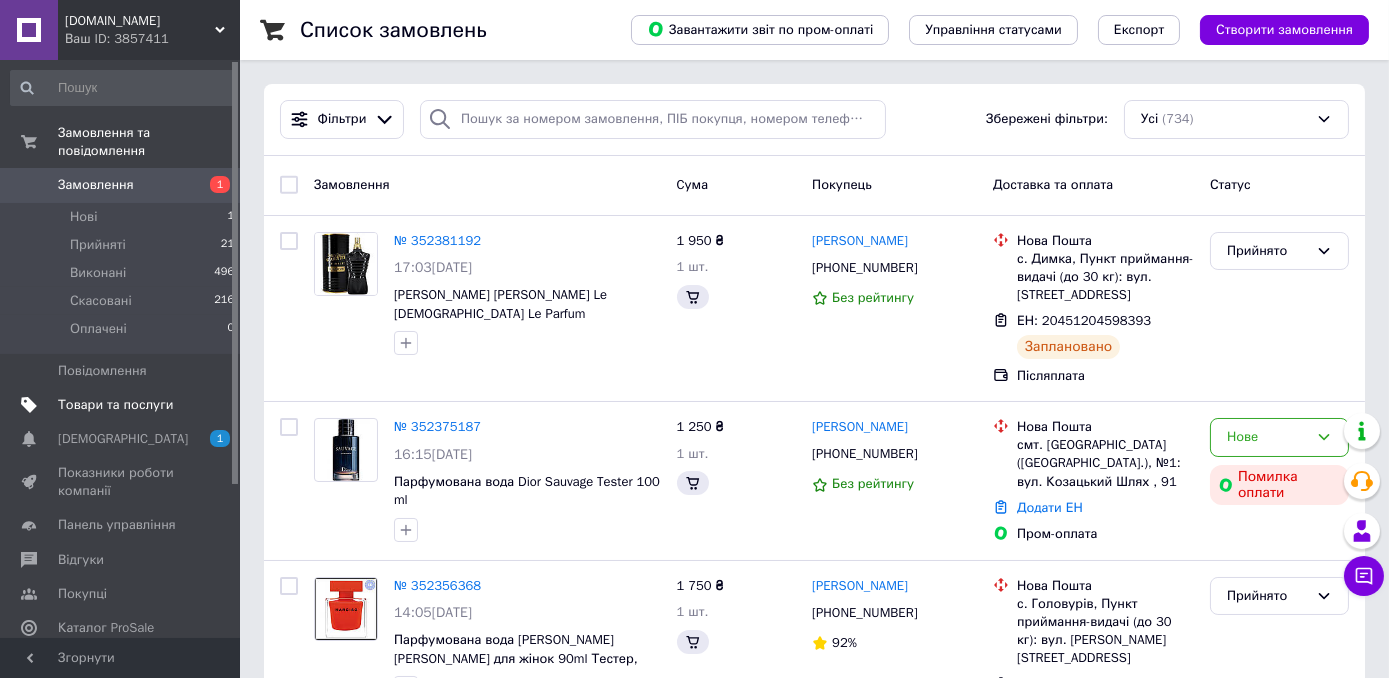 click on "Товари та послуги" at bounding box center (115, 405) 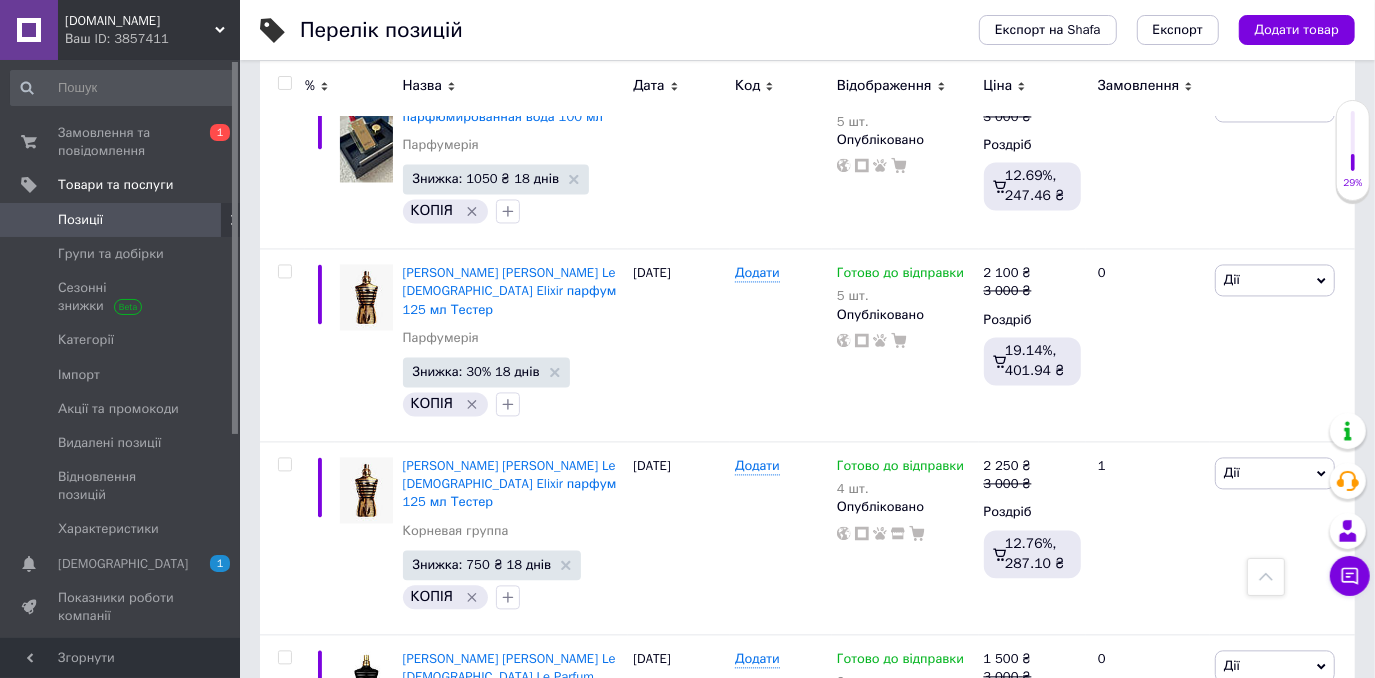 scroll, scrollTop: 2463, scrollLeft: 0, axis: vertical 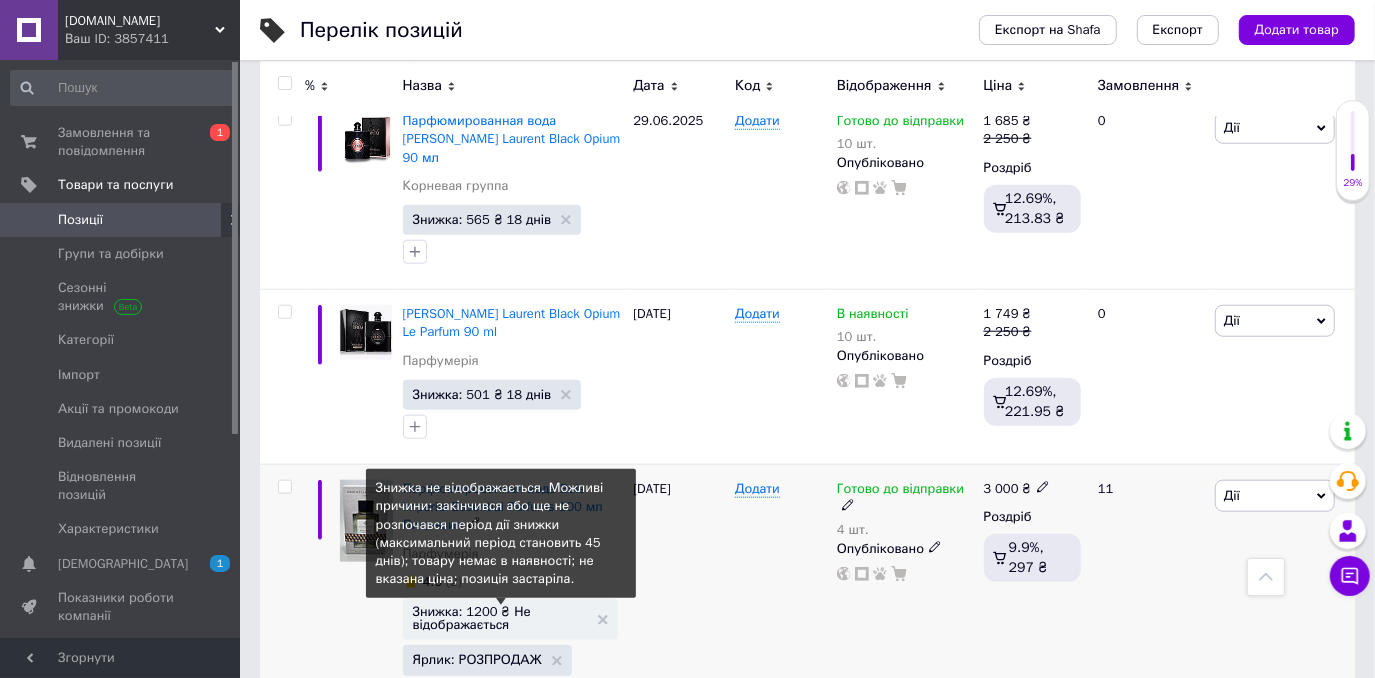 click on "Знижка: 1200 ₴ Не відображається" at bounding box center [501, 618] 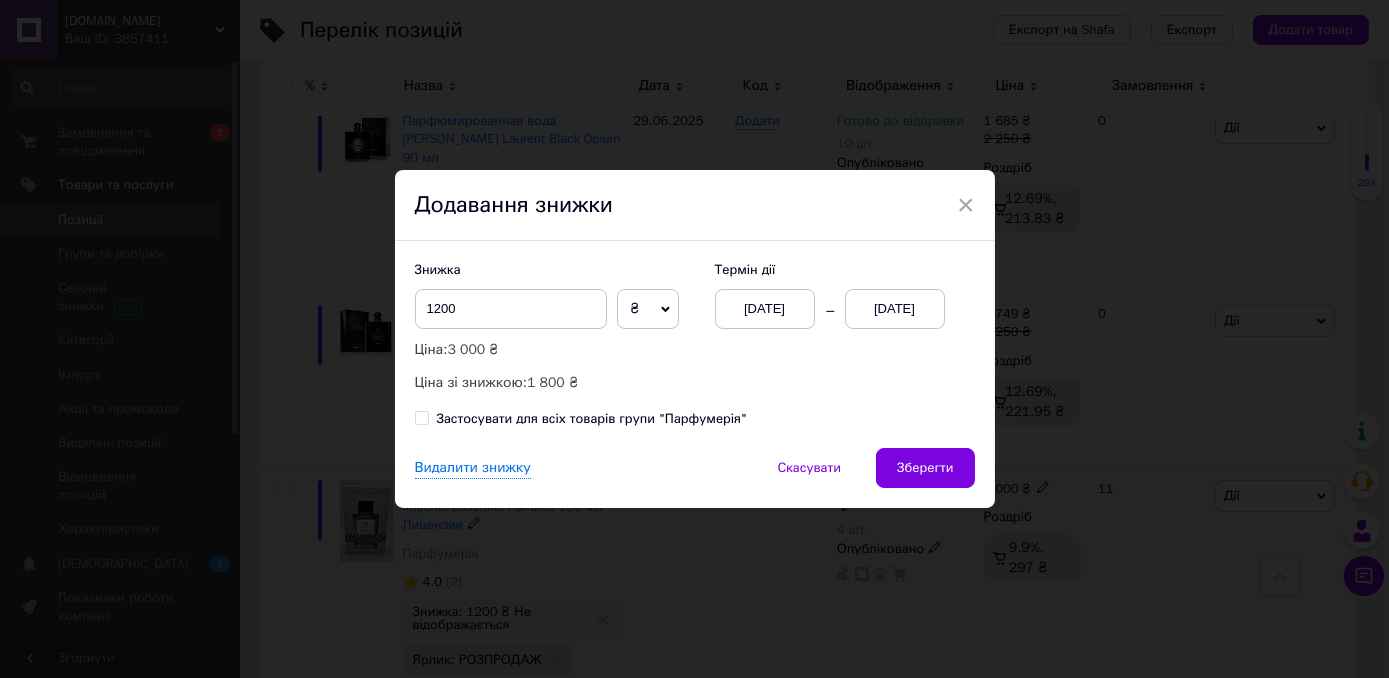 click on "[DATE]" at bounding box center (895, 309) 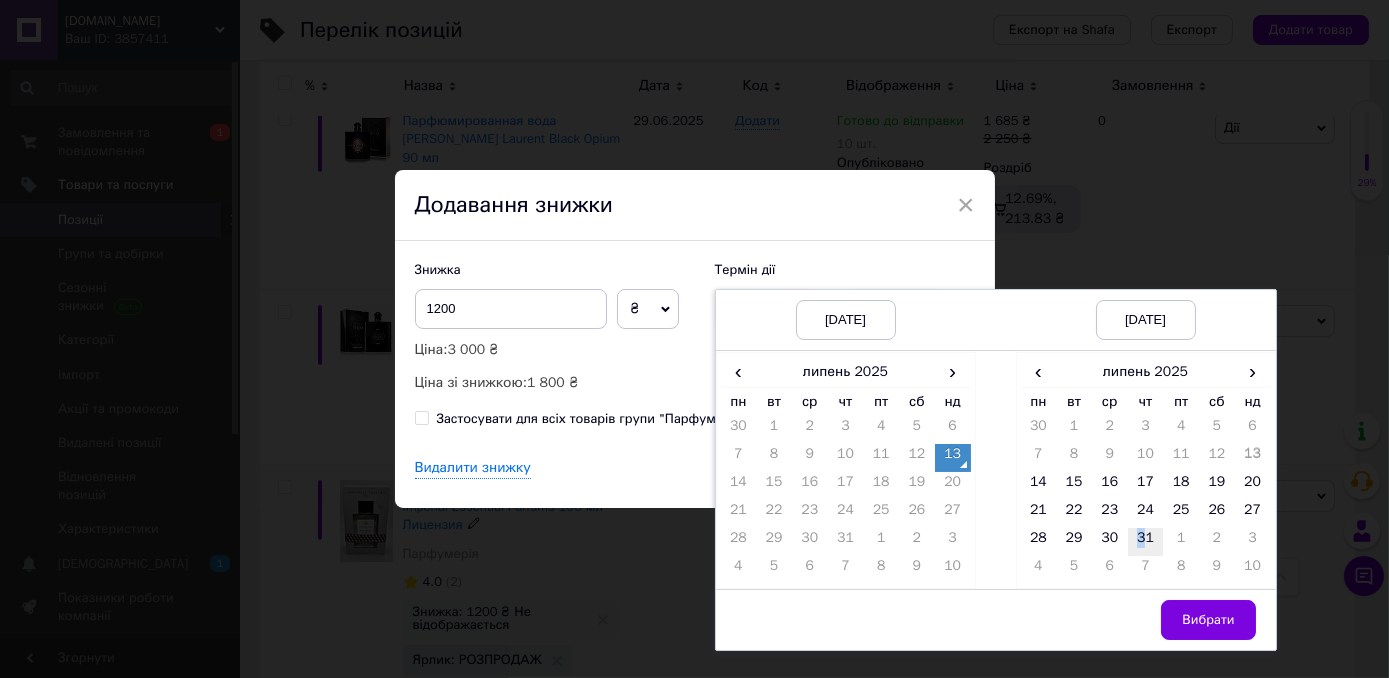 click on "31" at bounding box center [1146, 542] 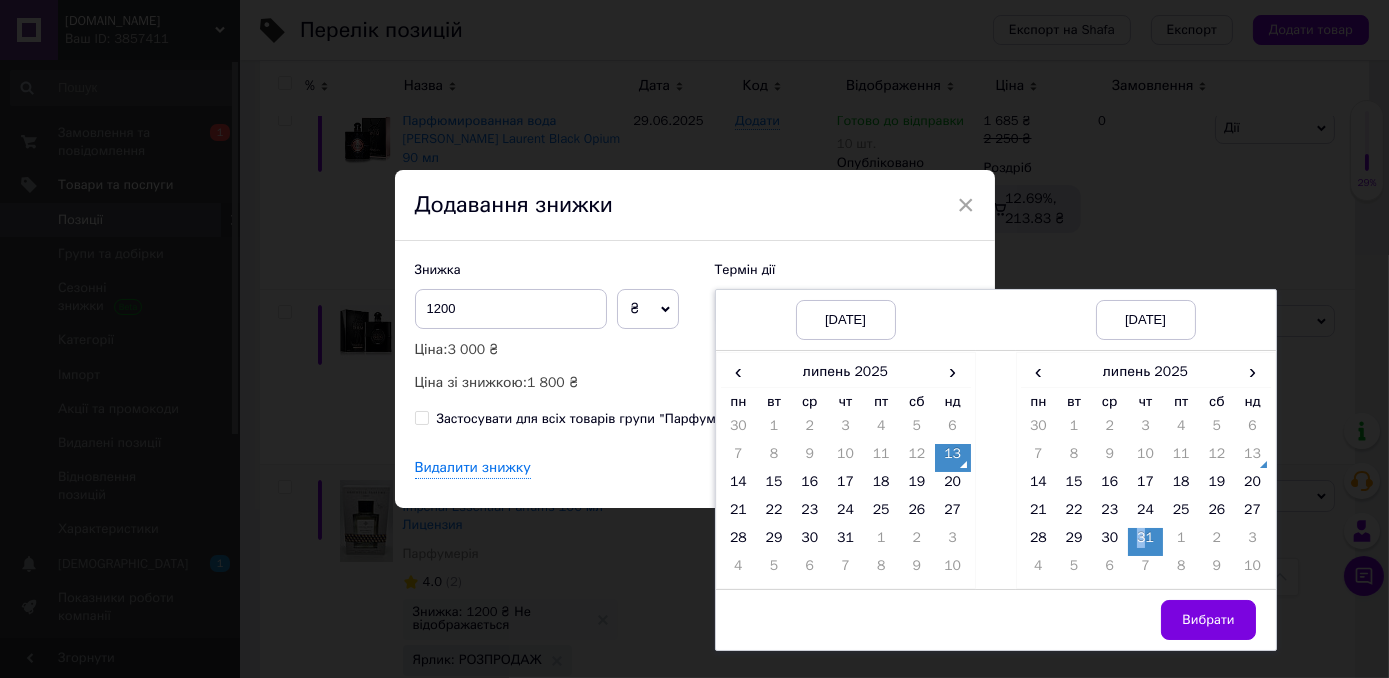 drag, startPoint x: 1138, startPoint y: 531, endPoint x: 1173, endPoint y: 610, distance: 86.40602 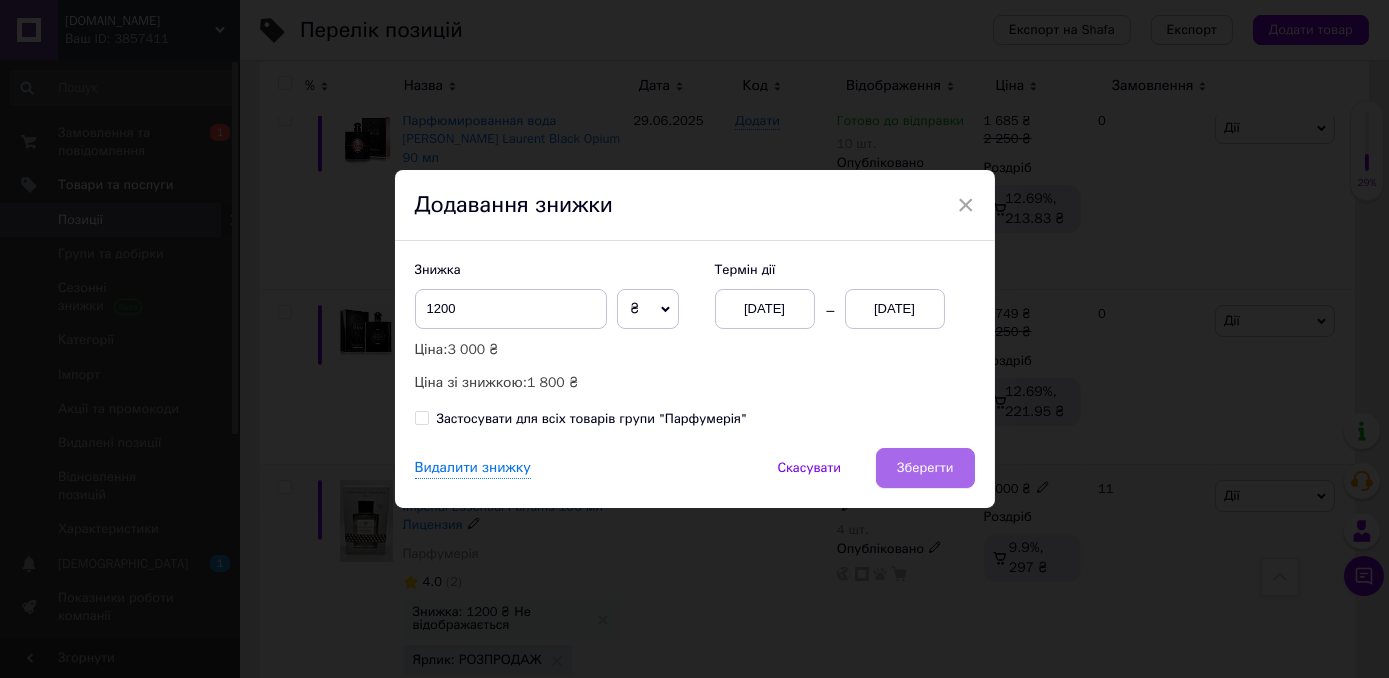 click on "Зберегти" at bounding box center [925, 468] 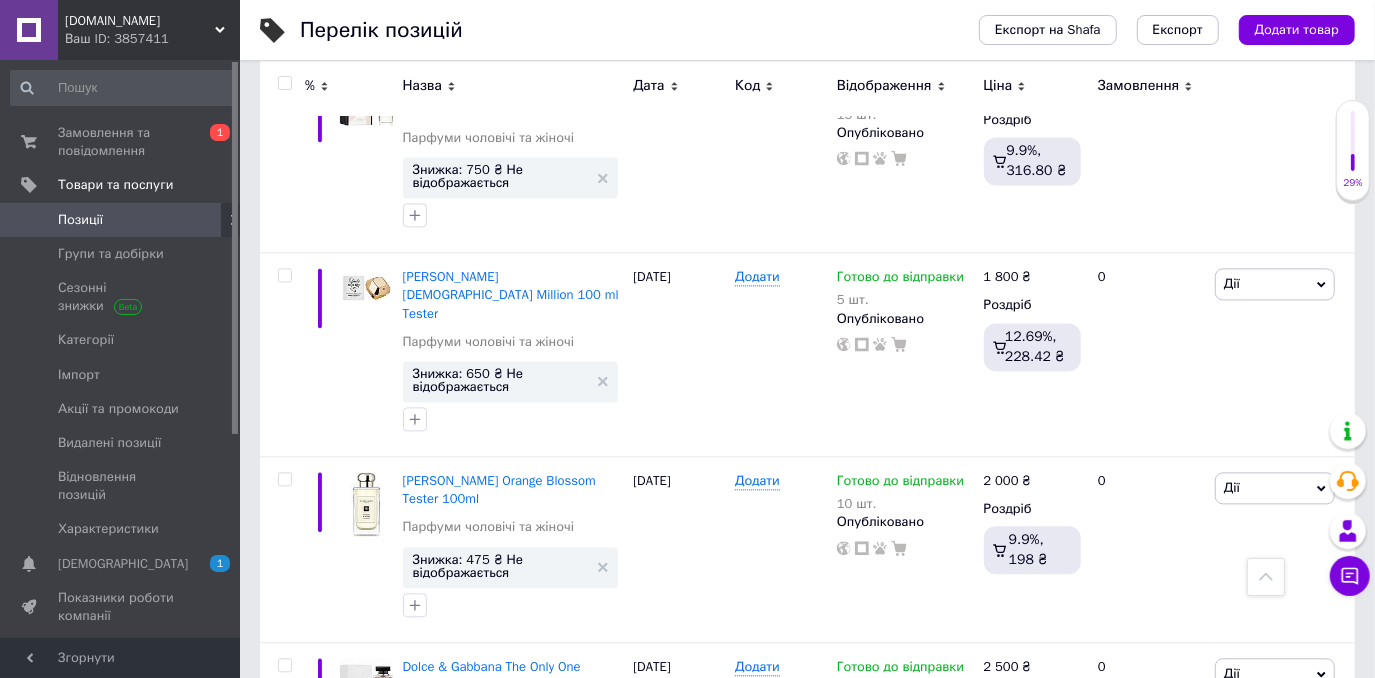 scroll, scrollTop: 12850, scrollLeft: 0, axis: vertical 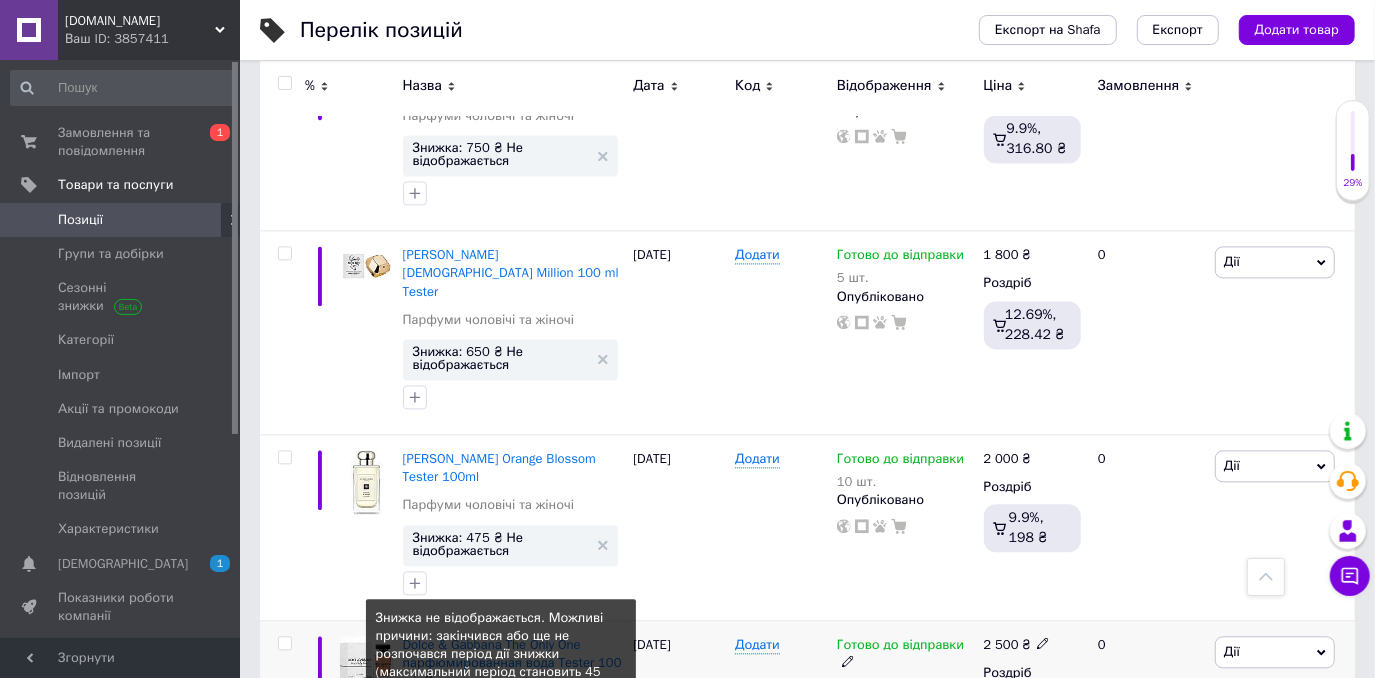 click on "Знижка: 750 ₴ Не відображається" at bounding box center (501, 748) 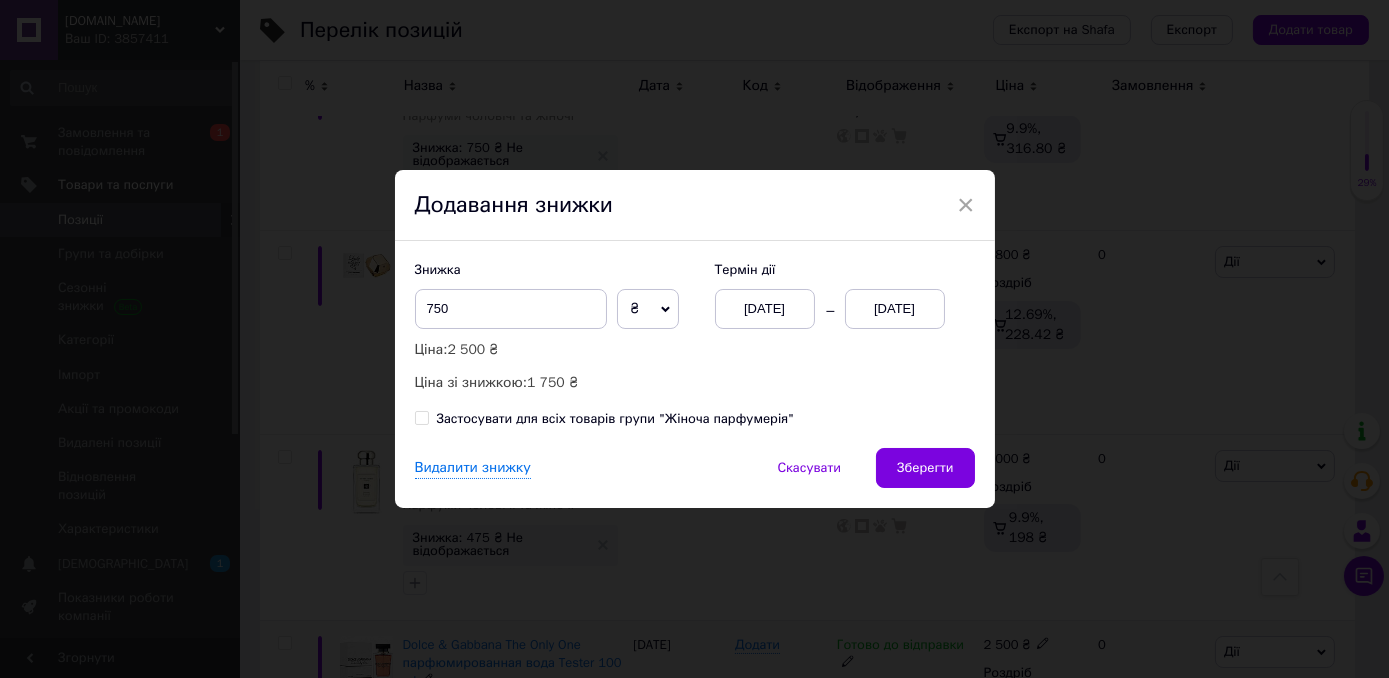 click on "Термін дії [DATE] [DATE]" at bounding box center (835, 295) 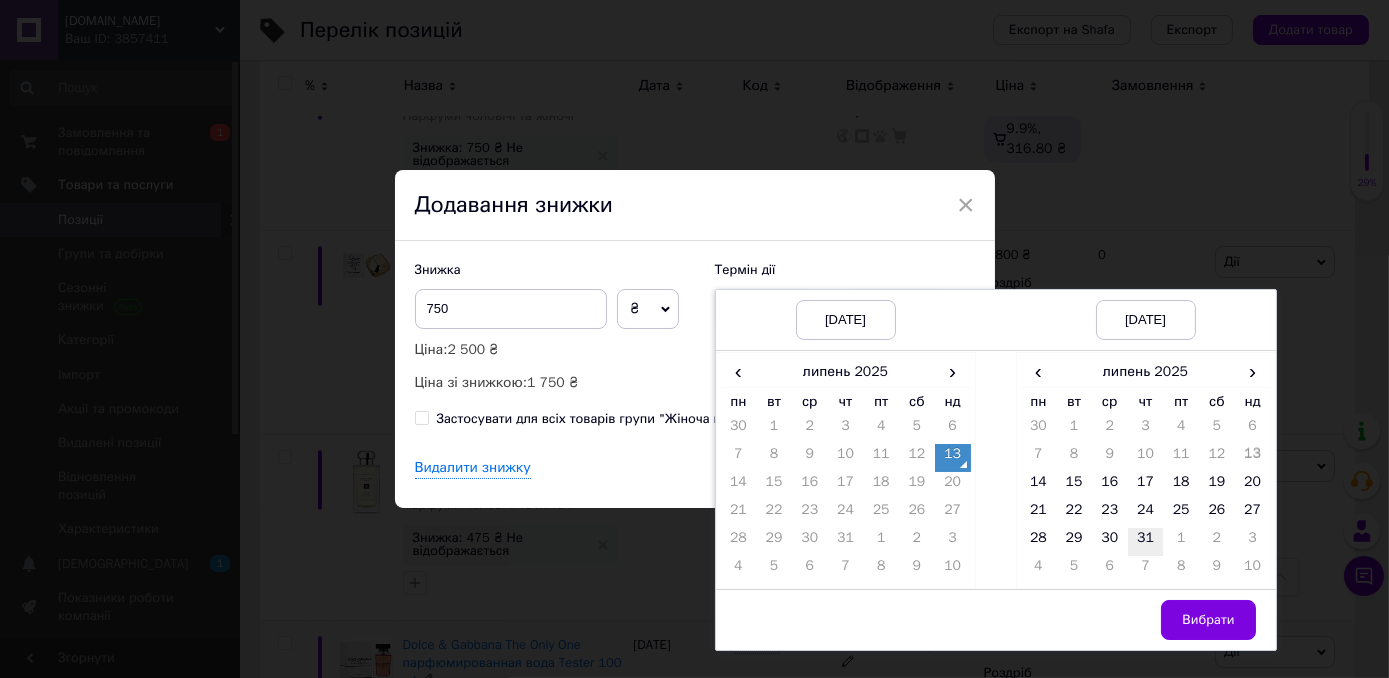 click on "31" at bounding box center [1146, 542] 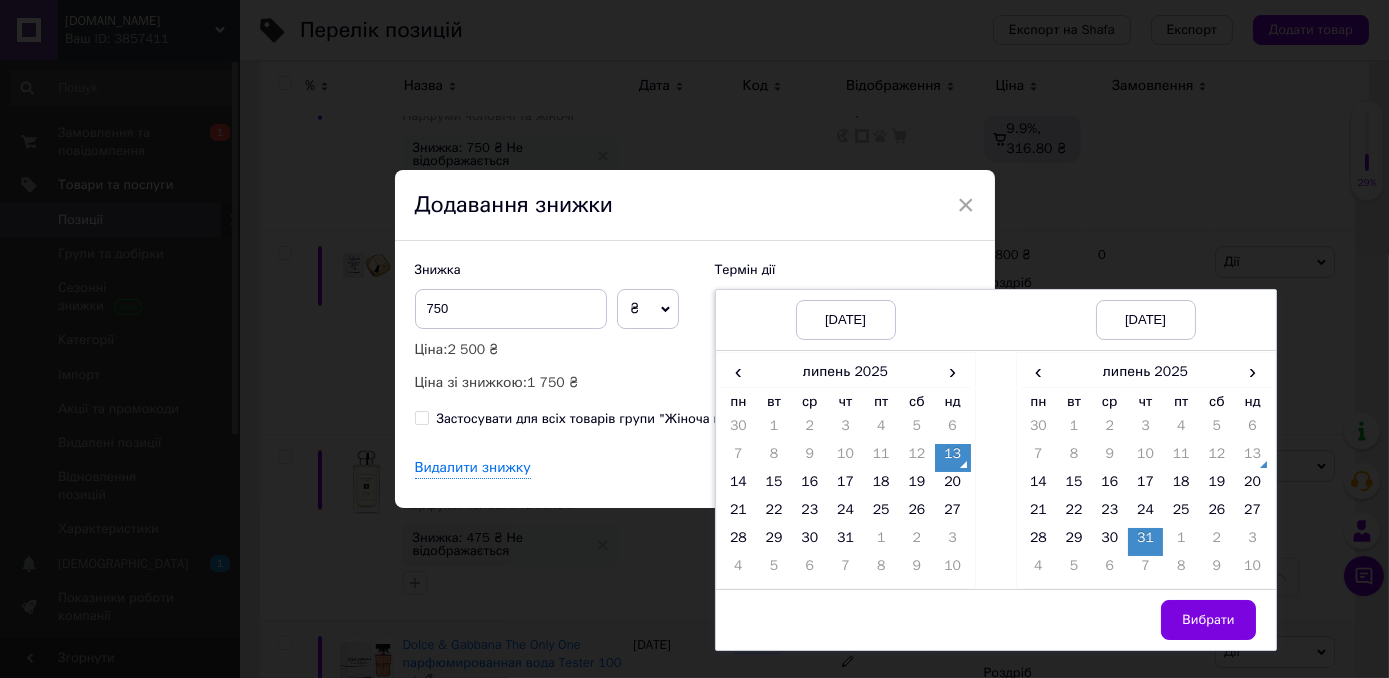 click on "Вибрати" at bounding box center [1146, 619] 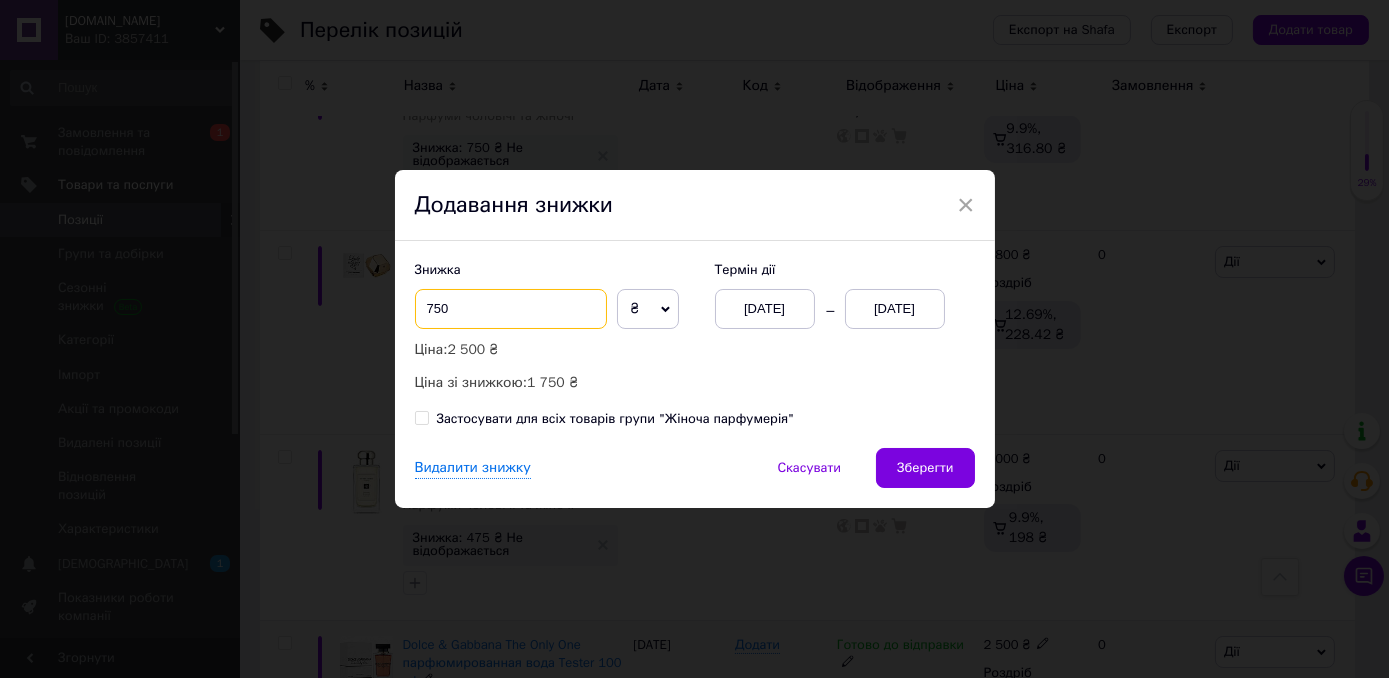 click on "750" at bounding box center (511, 309) 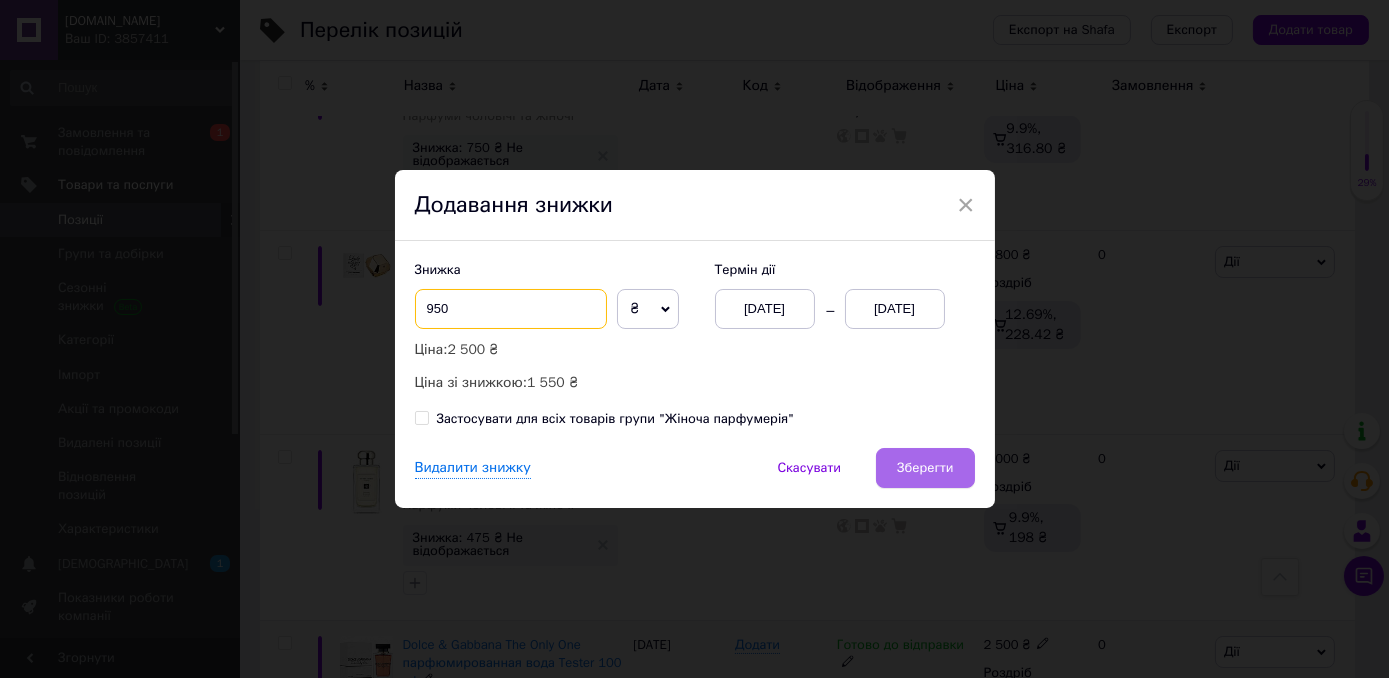 type on "950" 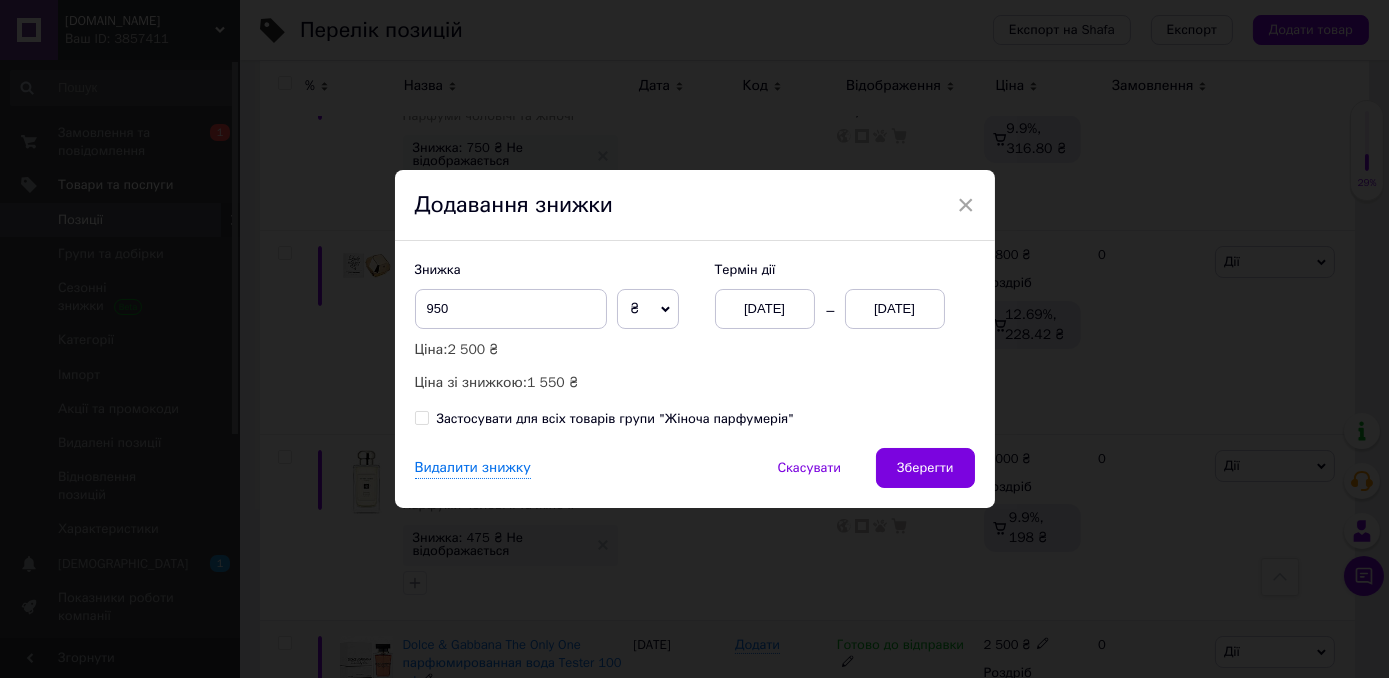 click on "Зберегти" at bounding box center [925, 468] 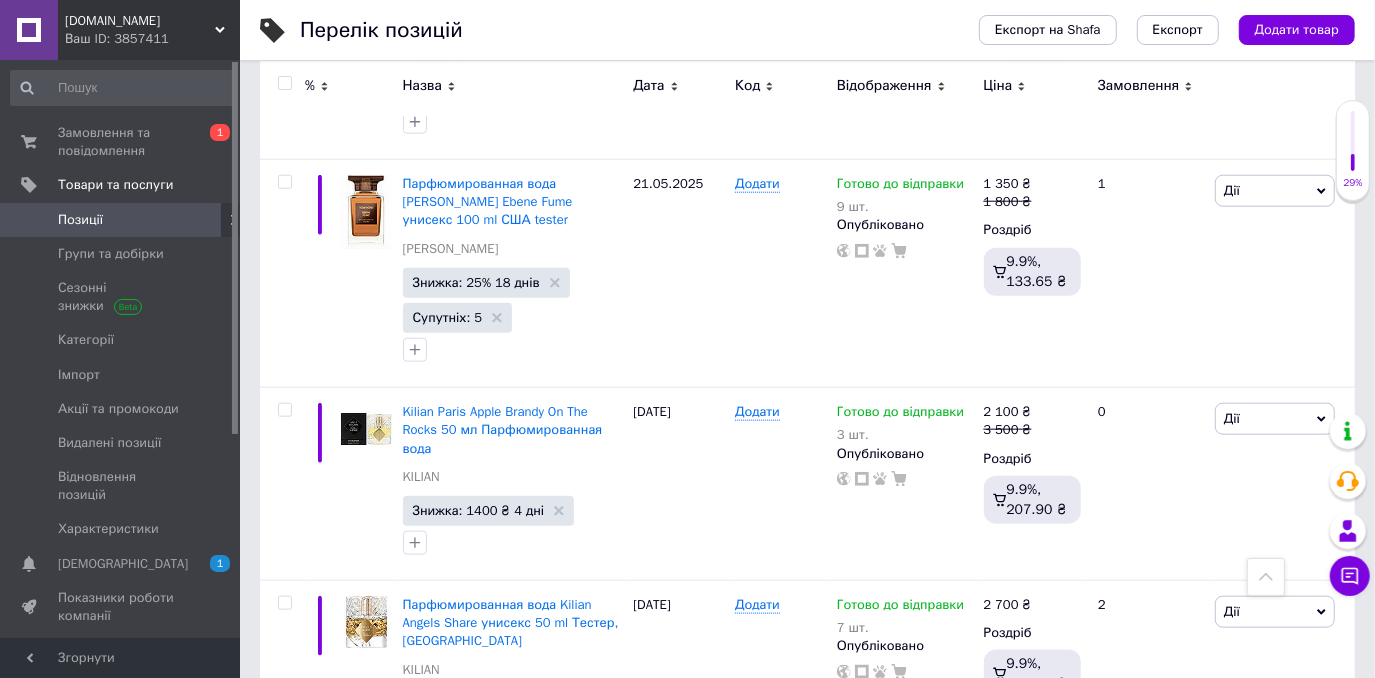 scroll, scrollTop: 16447, scrollLeft: 0, axis: vertical 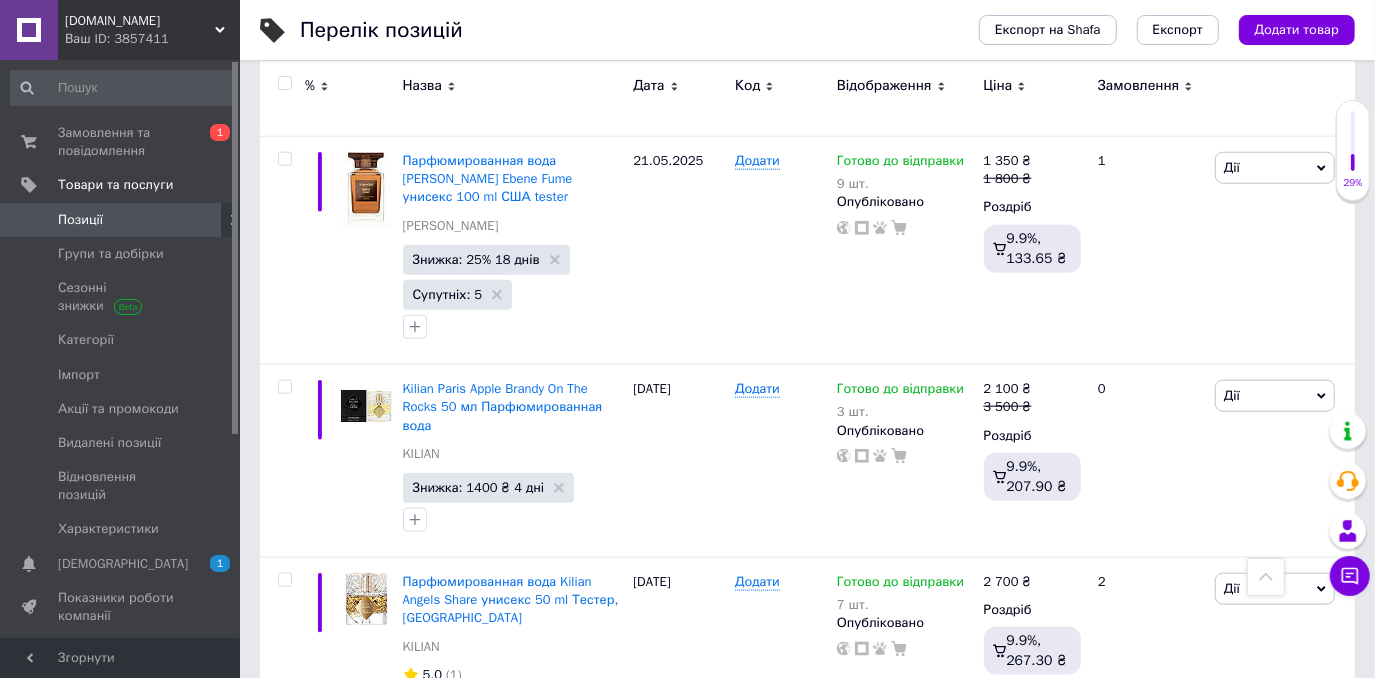 click on "Знижка: 29% 12 днів" at bounding box center [476, 910] 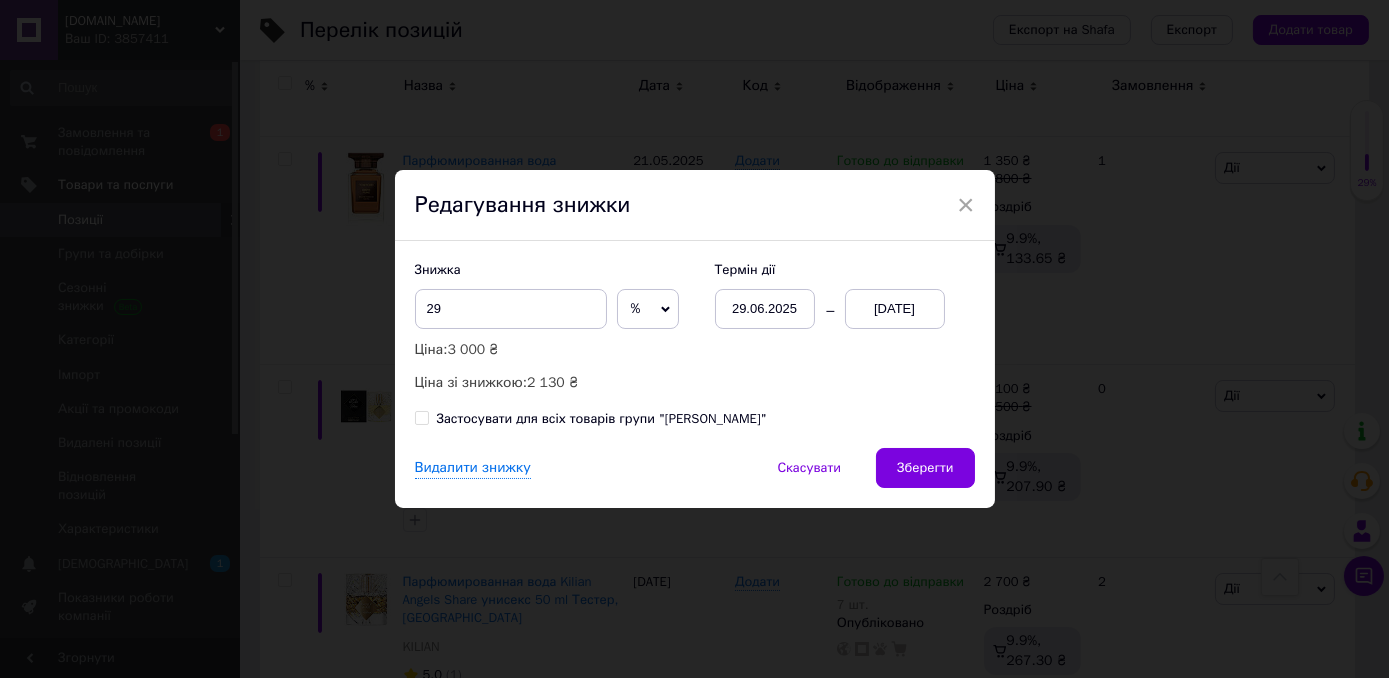 click on "Знижка 29 % ₴ Ціна:  3 000   ₴ Ціна зі знижкою:  2 130   ₴" at bounding box center (555, 327) 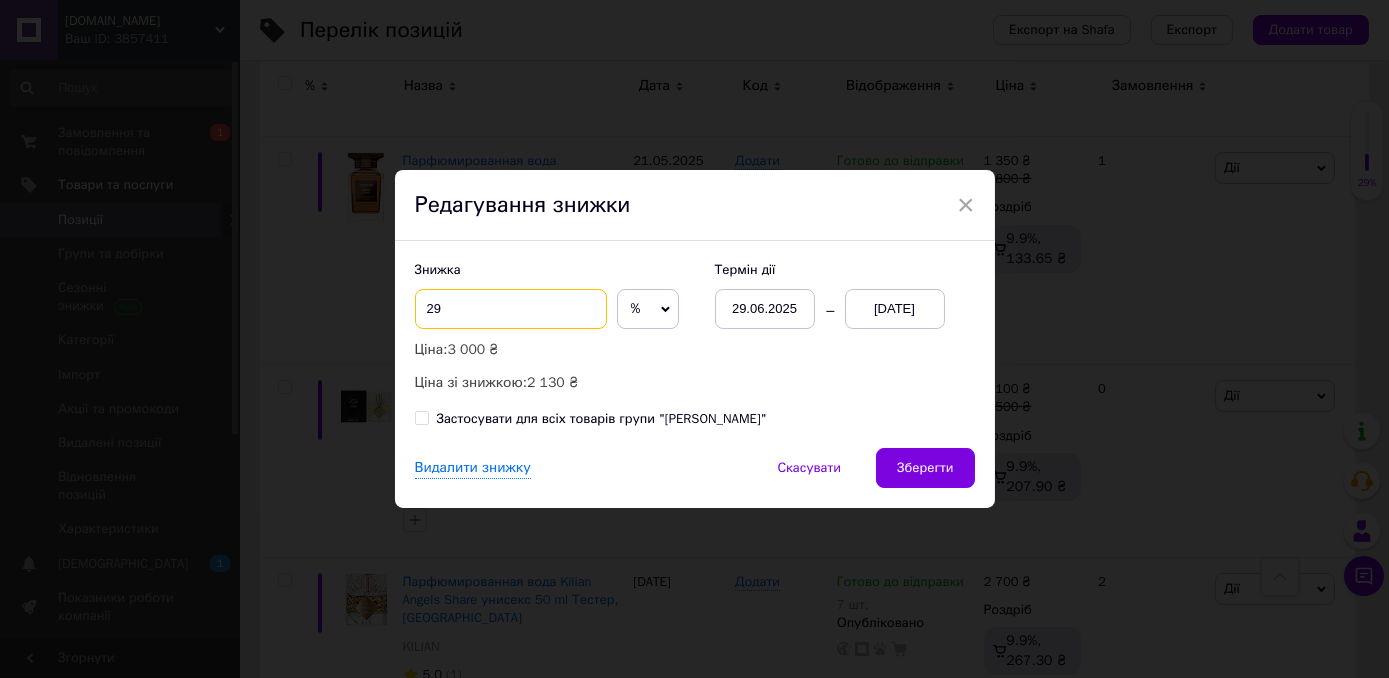 click on "29" at bounding box center [511, 309] 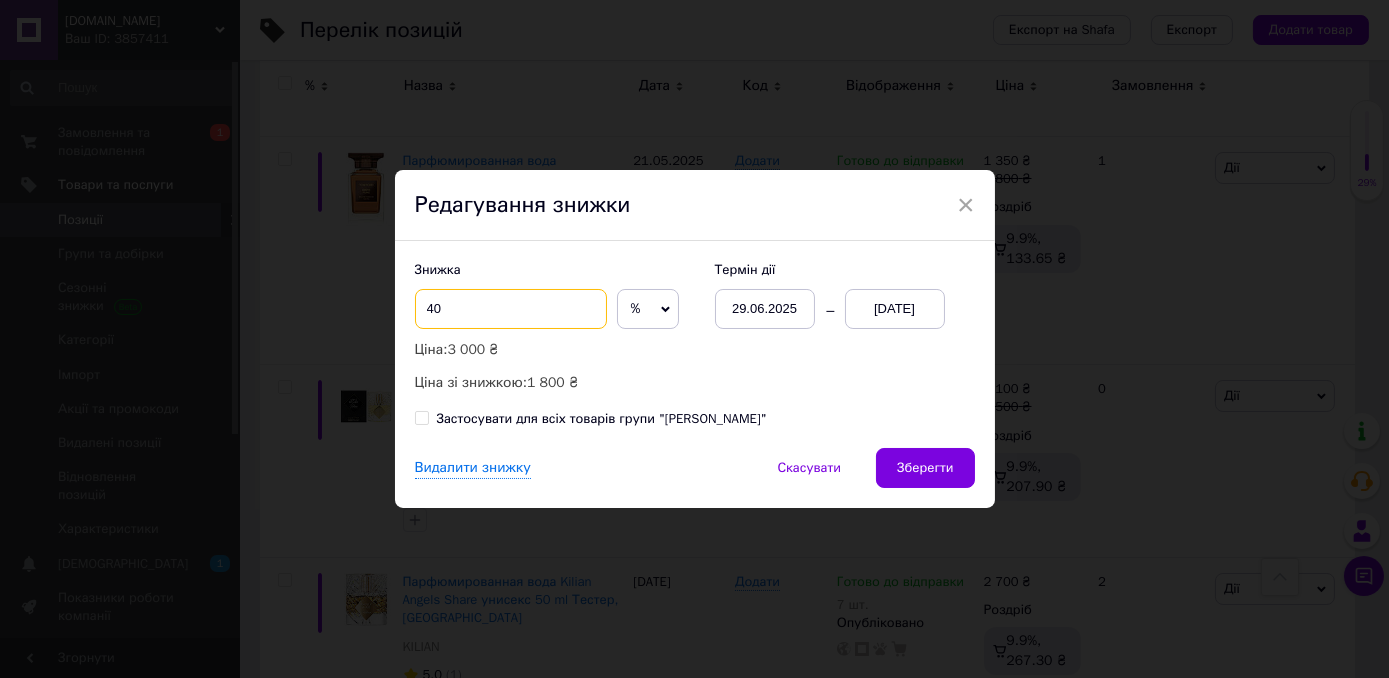 type on "40" 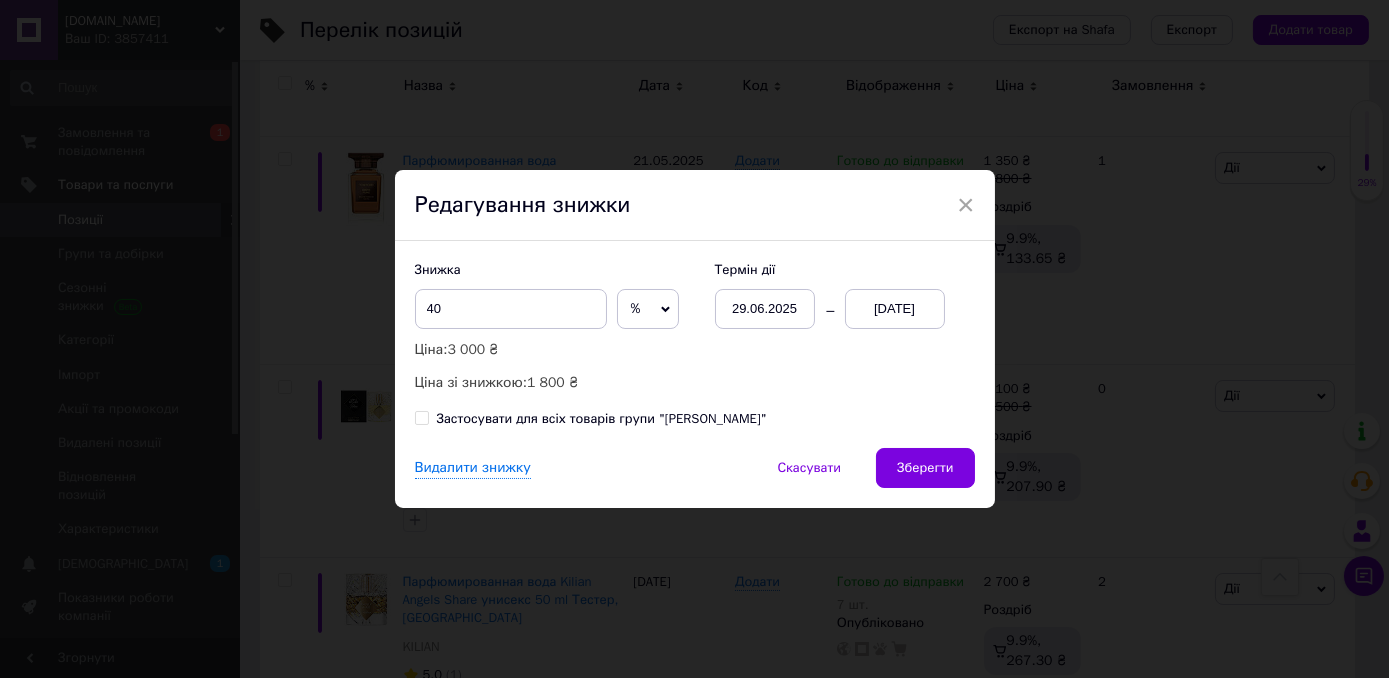 click on "[DATE]" at bounding box center [895, 309] 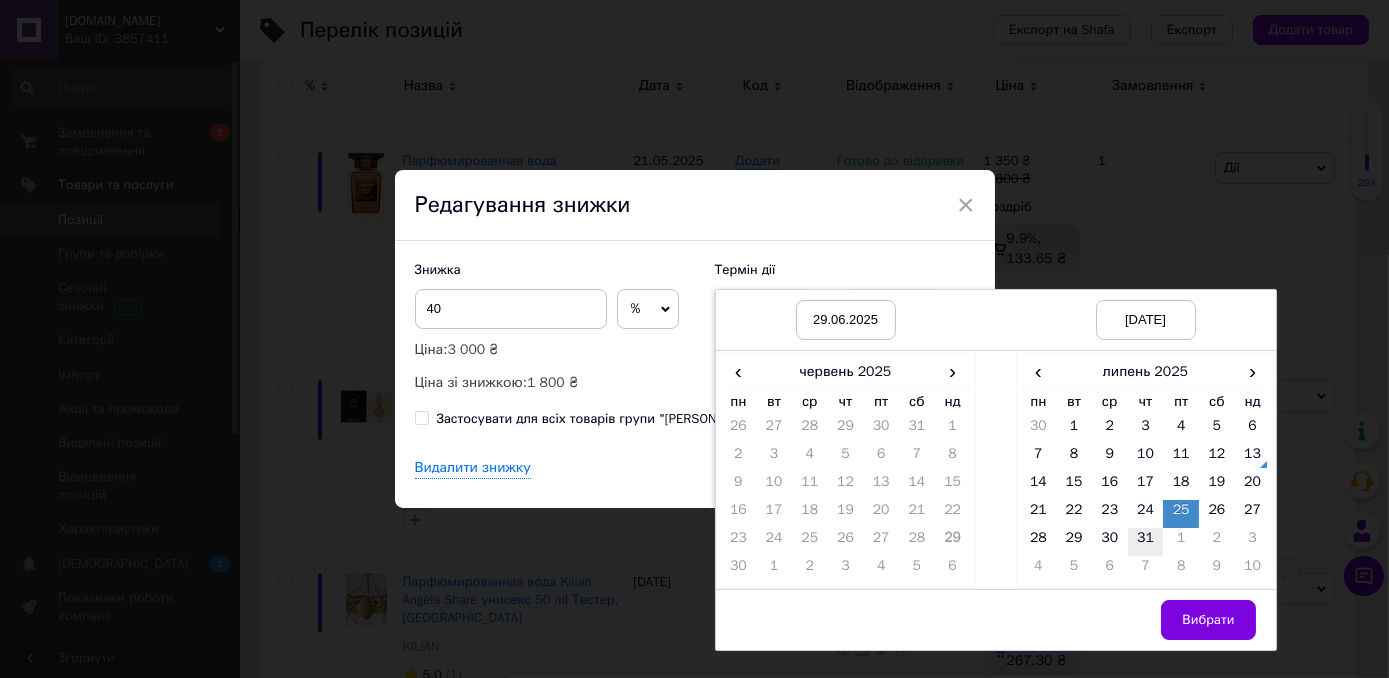 click on "31" at bounding box center (1146, 542) 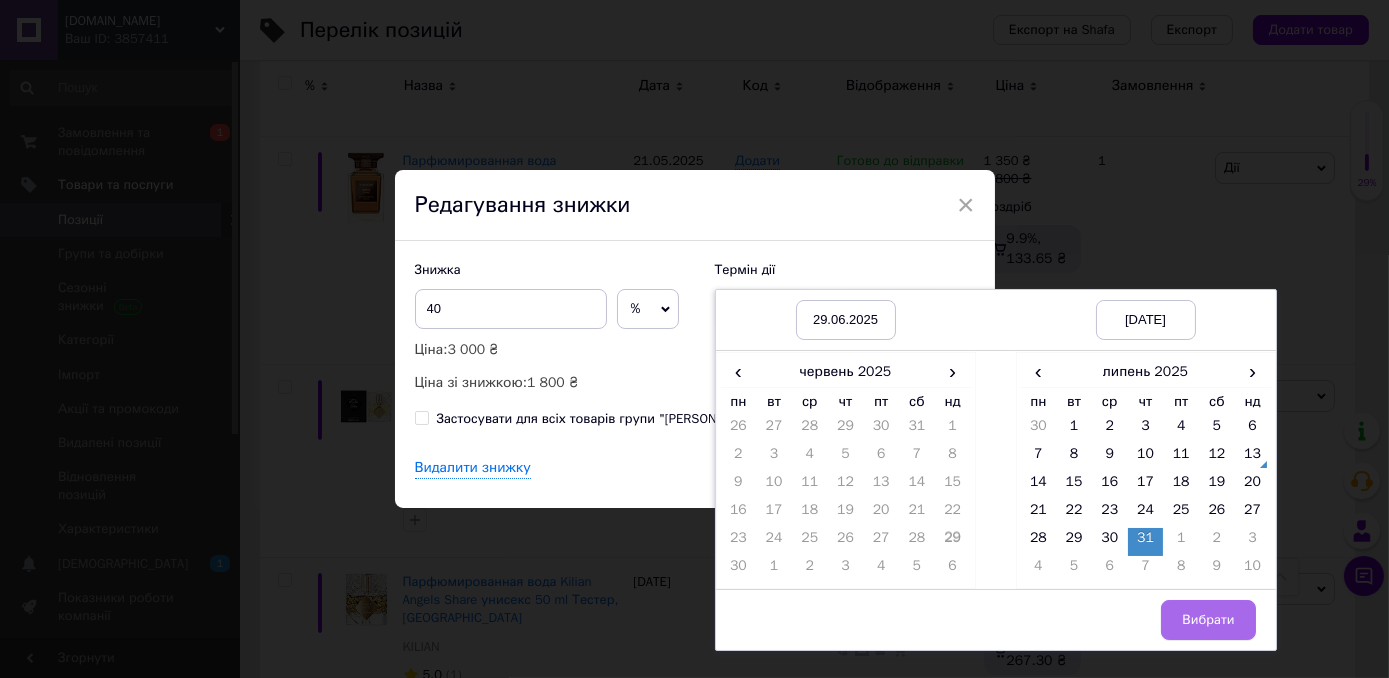 click on "Вибрати" at bounding box center (1208, 620) 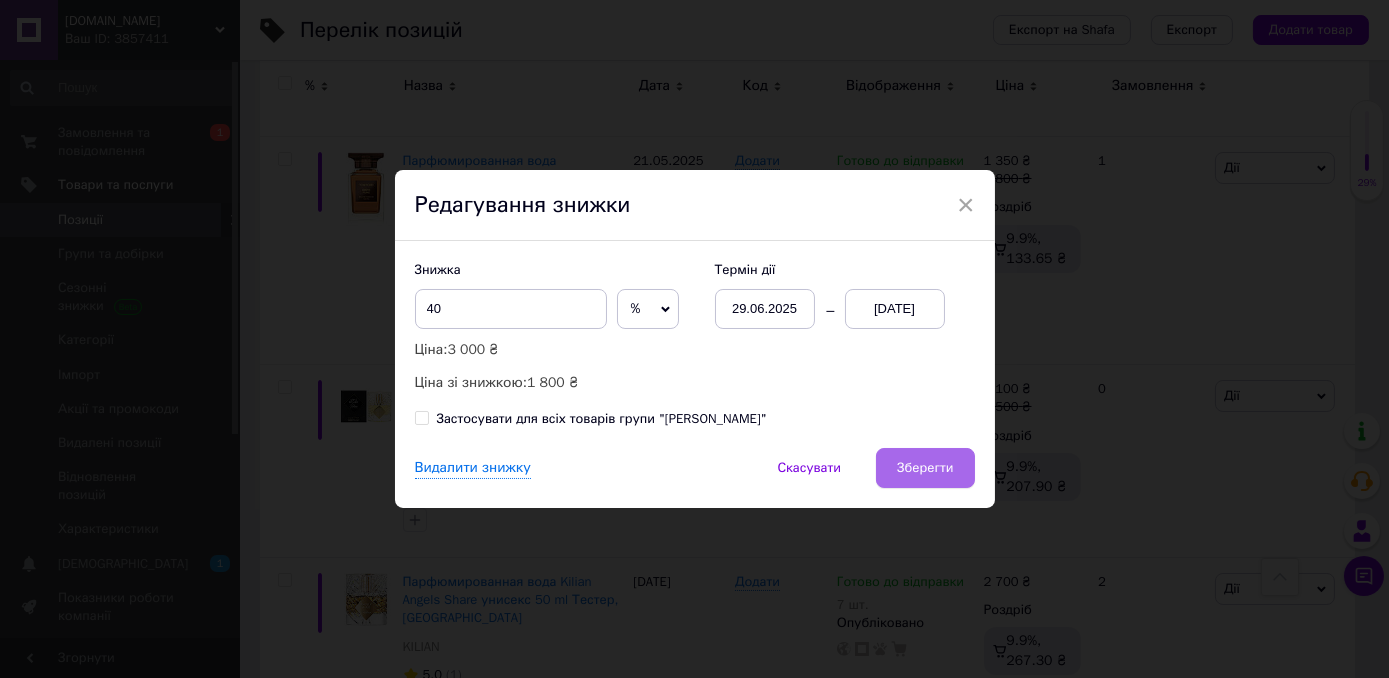 click on "Зберегти" at bounding box center (925, 468) 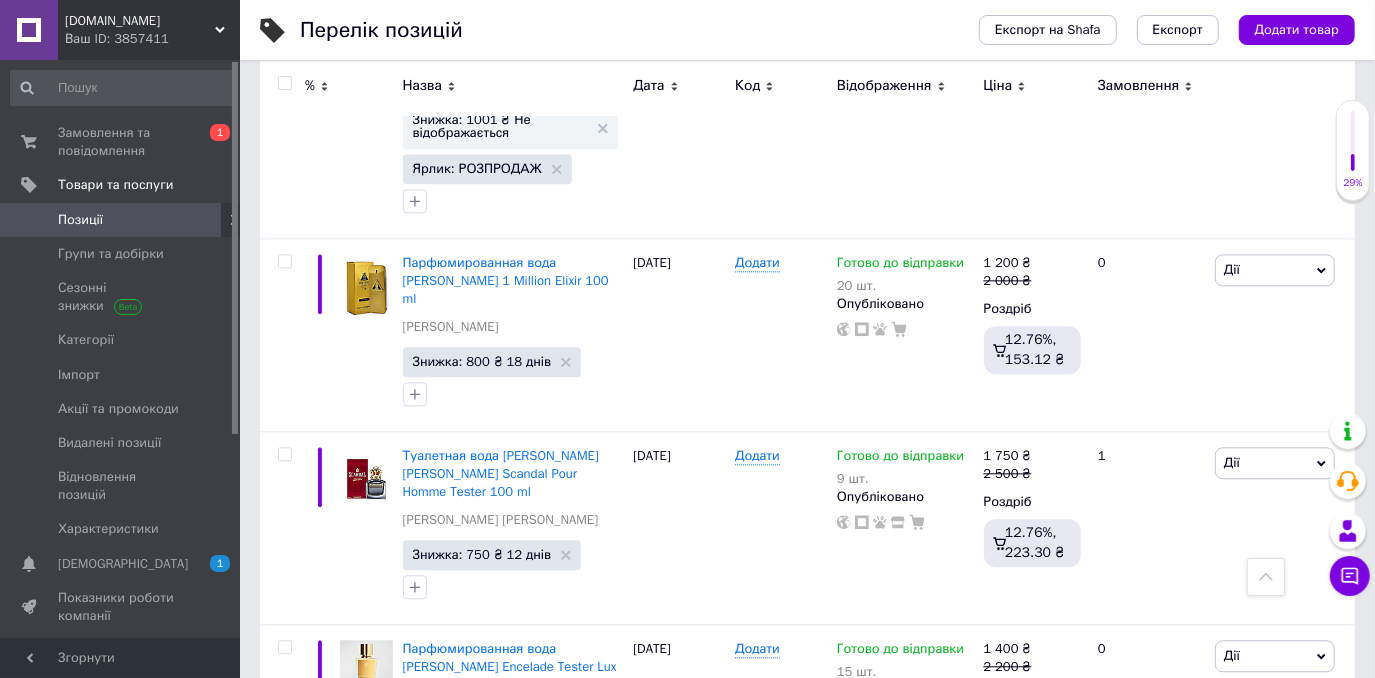 scroll, scrollTop: 18150, scrollLeft: 0, axis: vertical 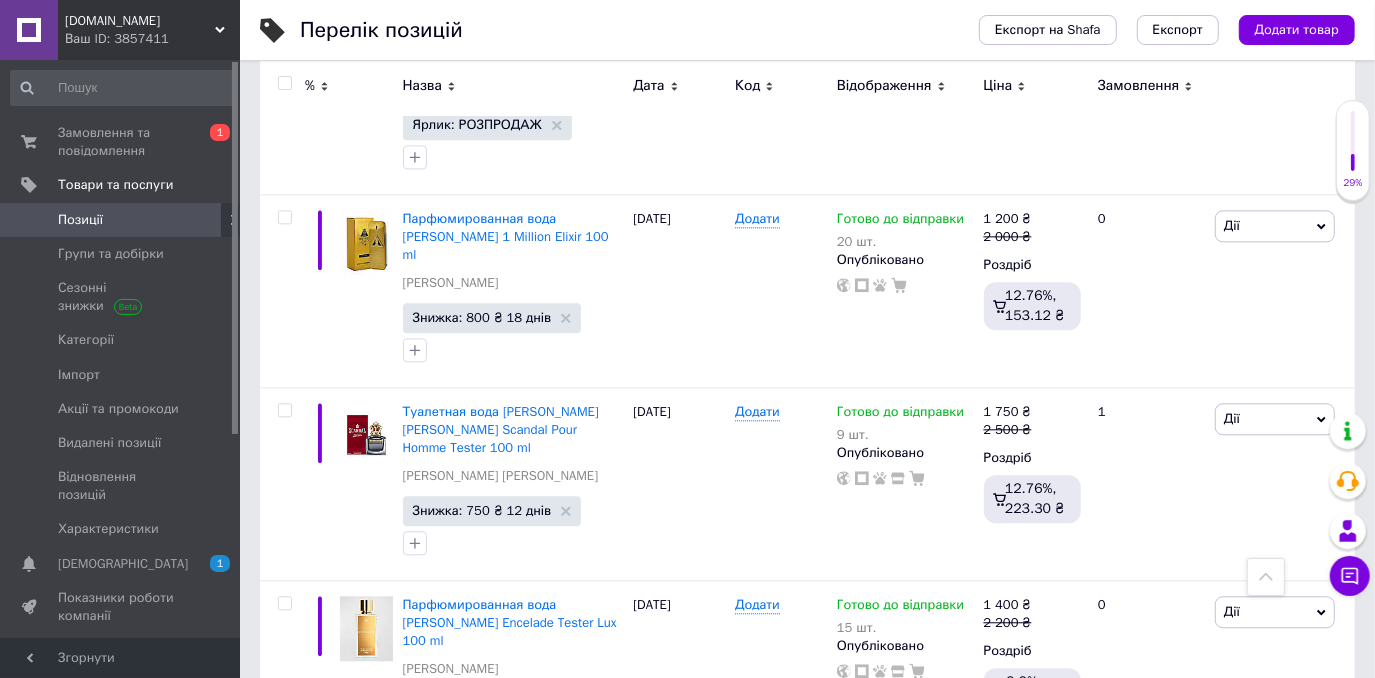 click on "Знижка: 1500 ₴ Не відображається" at bounding box center [501, 936] 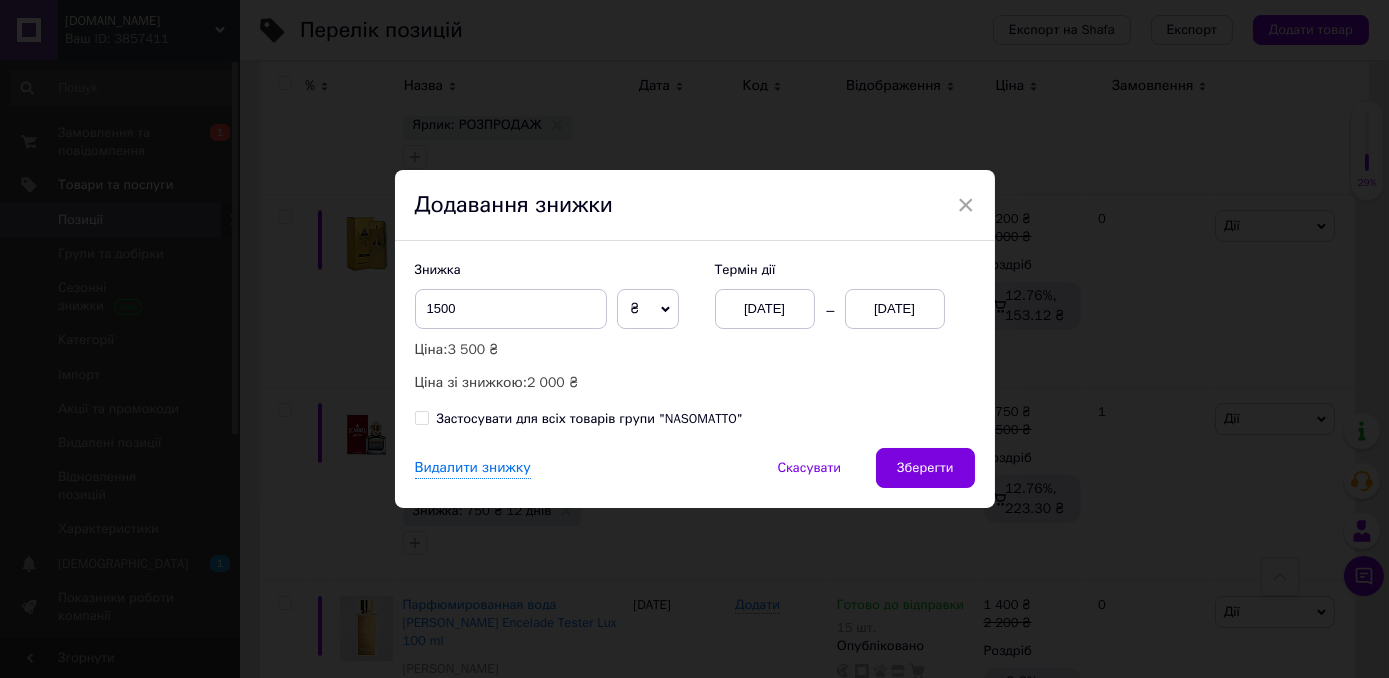 click on "[DATE]" at bounding box center (895, 309) 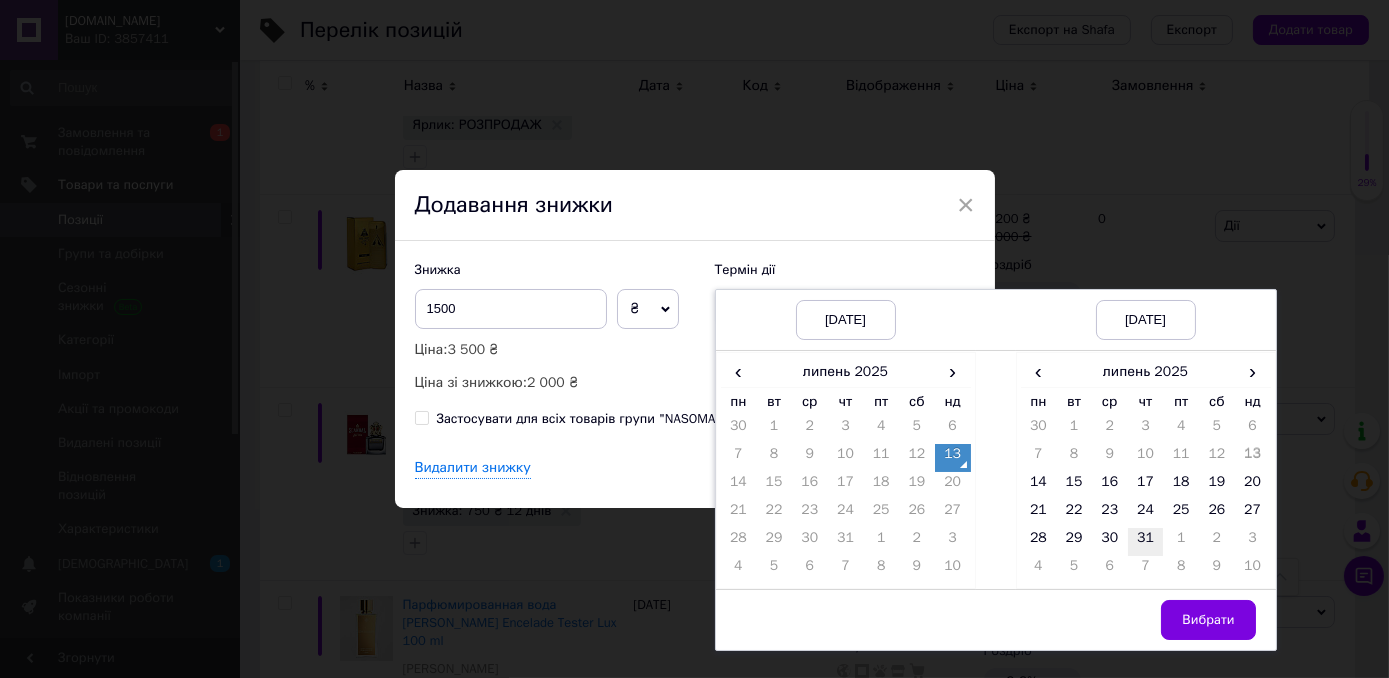 click on "31" at bounding box center (1146, 542) 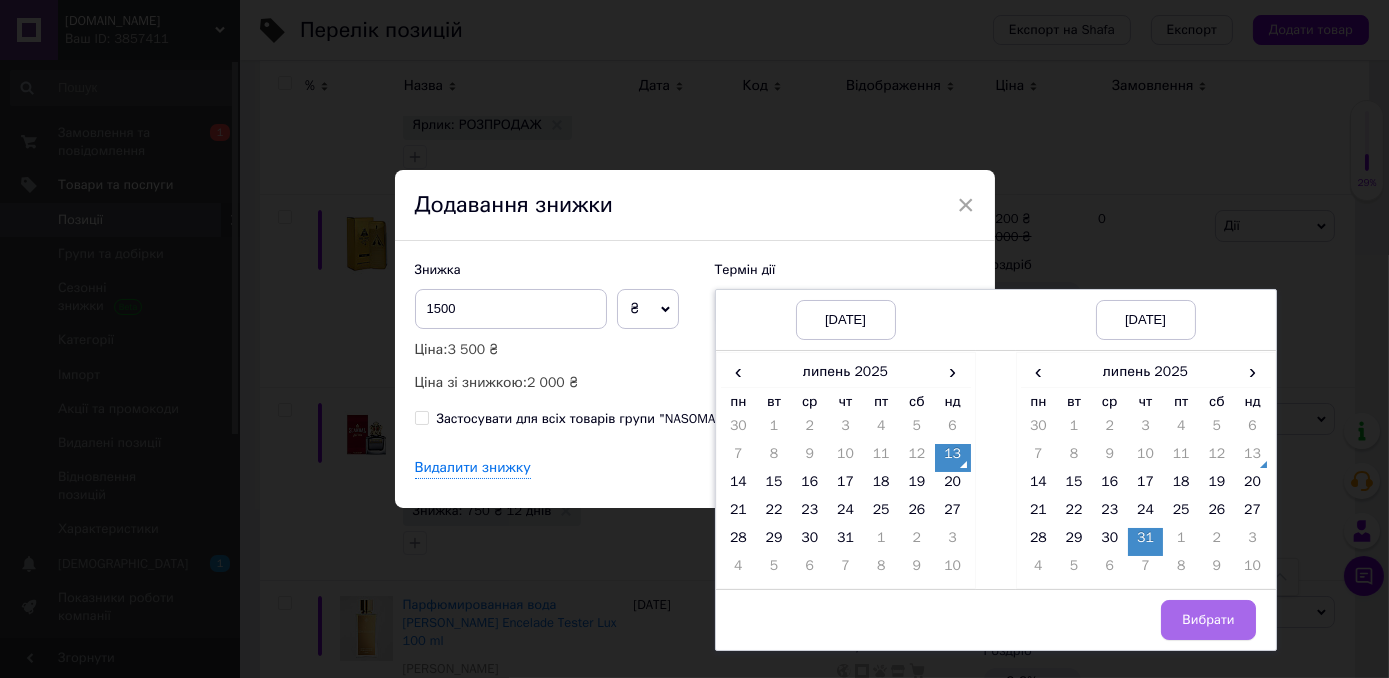 click on "Вибрати" at bounding box center [1208, 620] 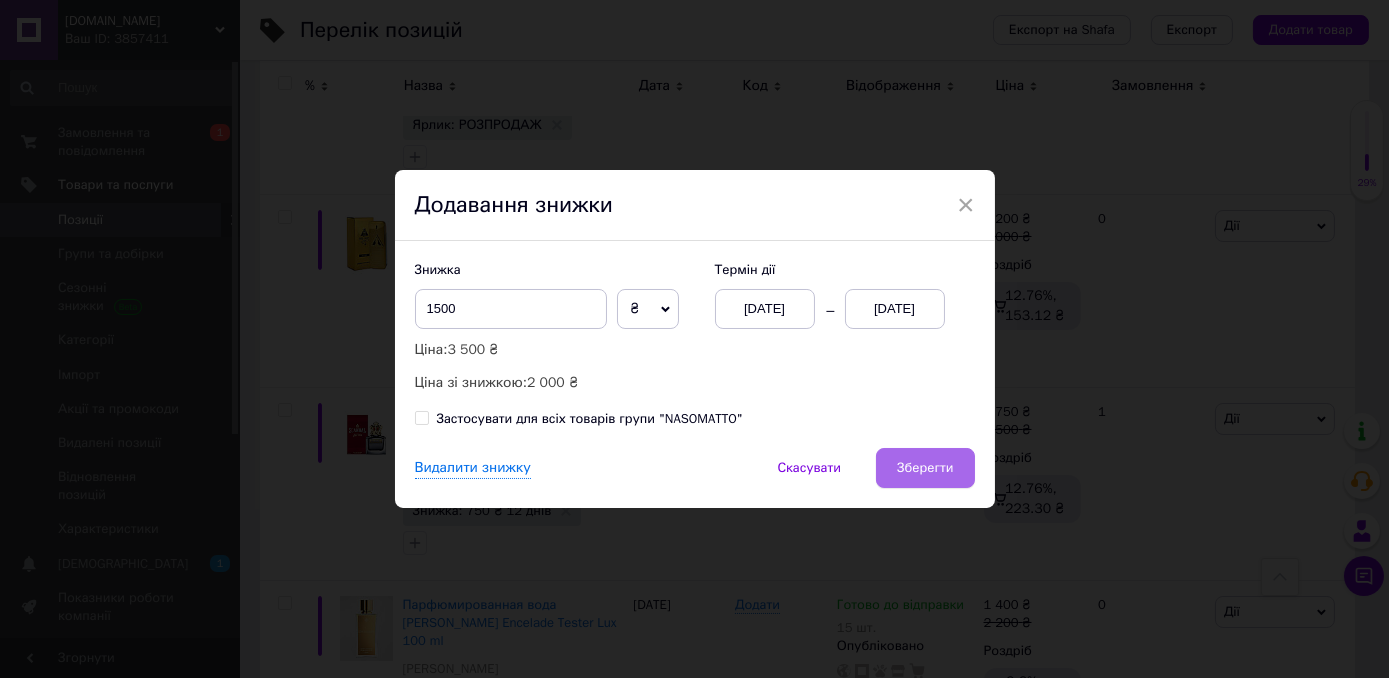click on "Зберегти" at bounding box center [925, 468] 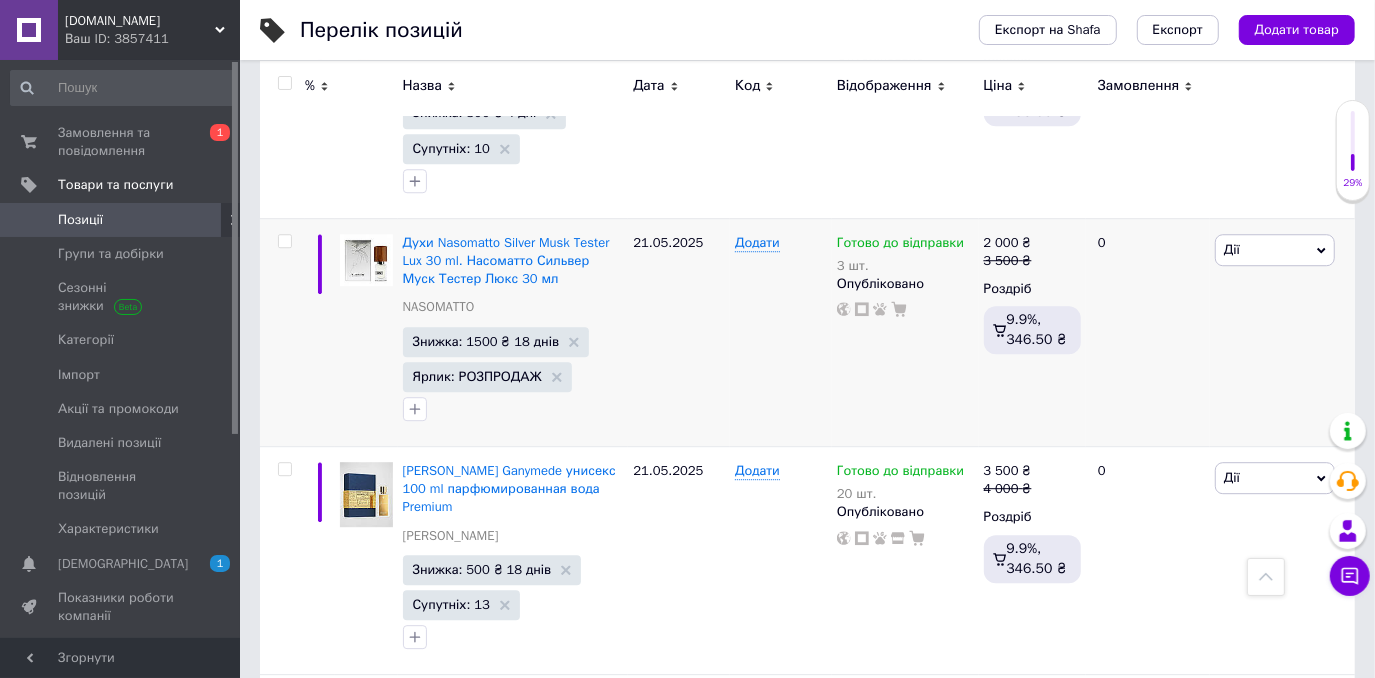 scroll, scrollTop: 18806, scrollLeft: 0, axis: vertical 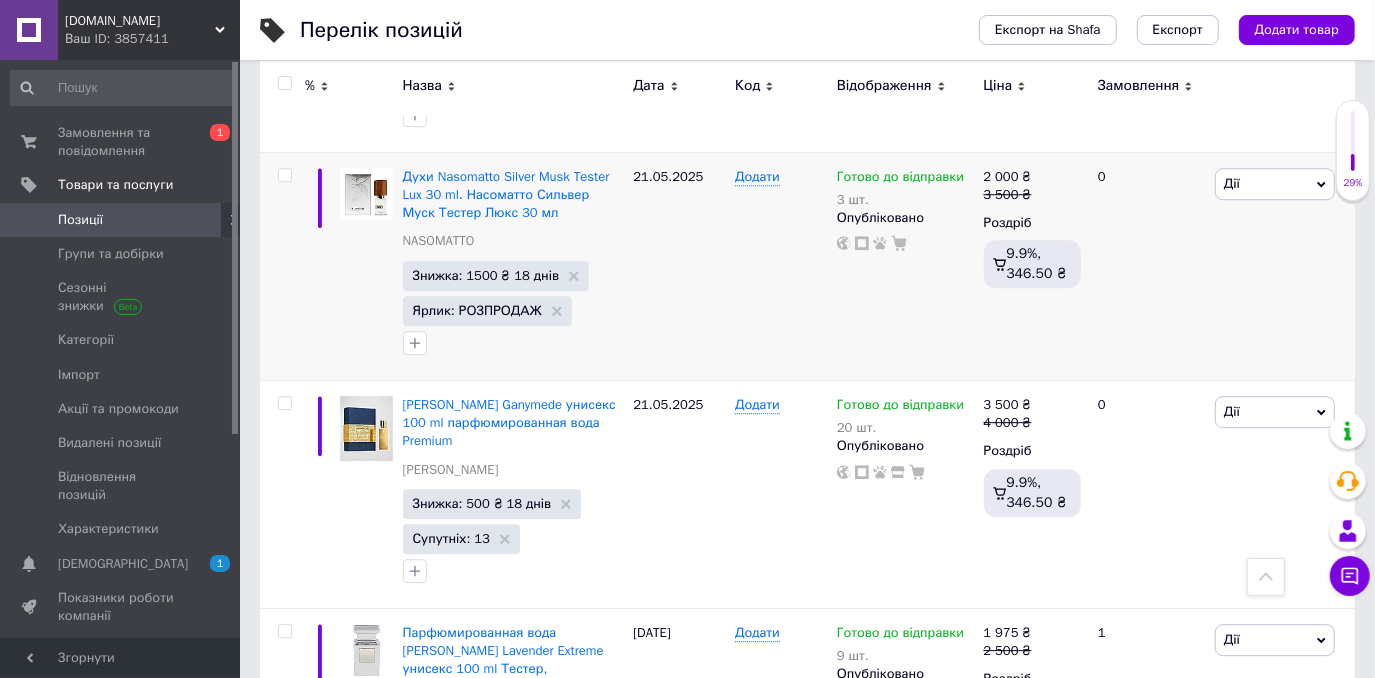 click on "2" at bounding box center [327, 1255] 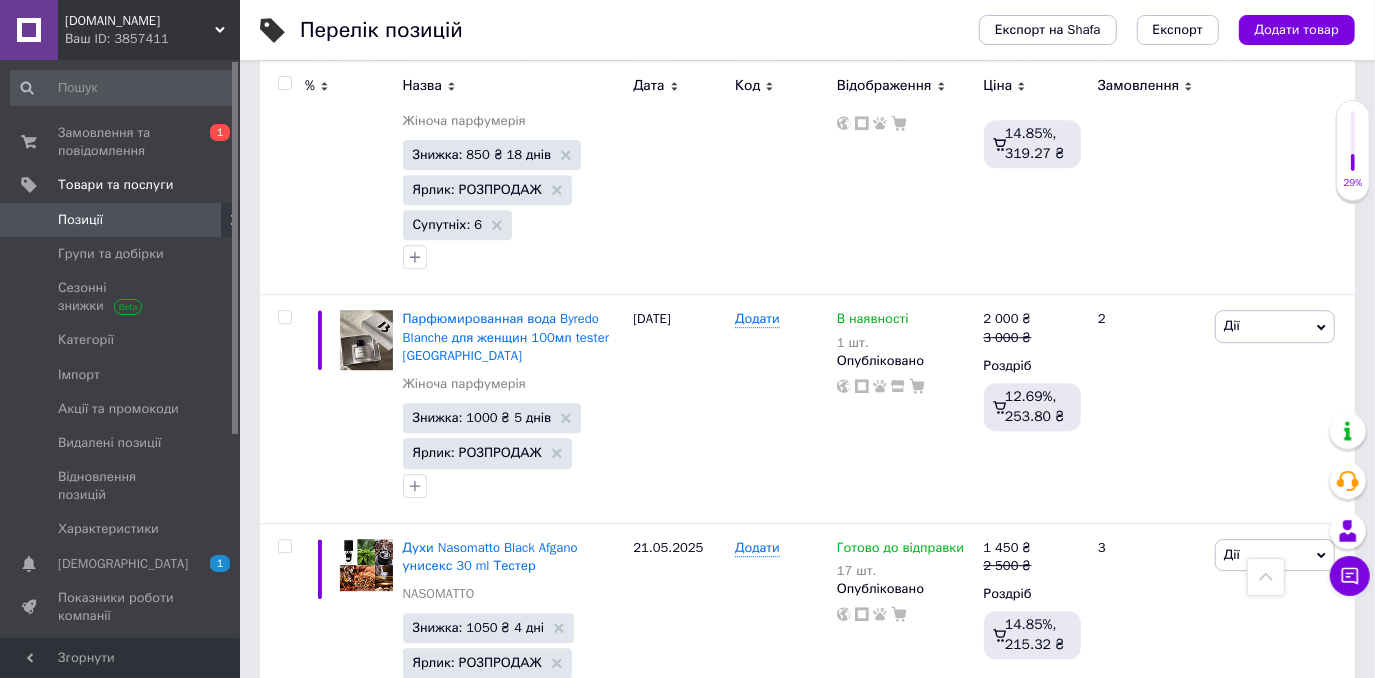 click on "Знижка: 1000 ₴ 18 днів" at bounding box center [486, 890] 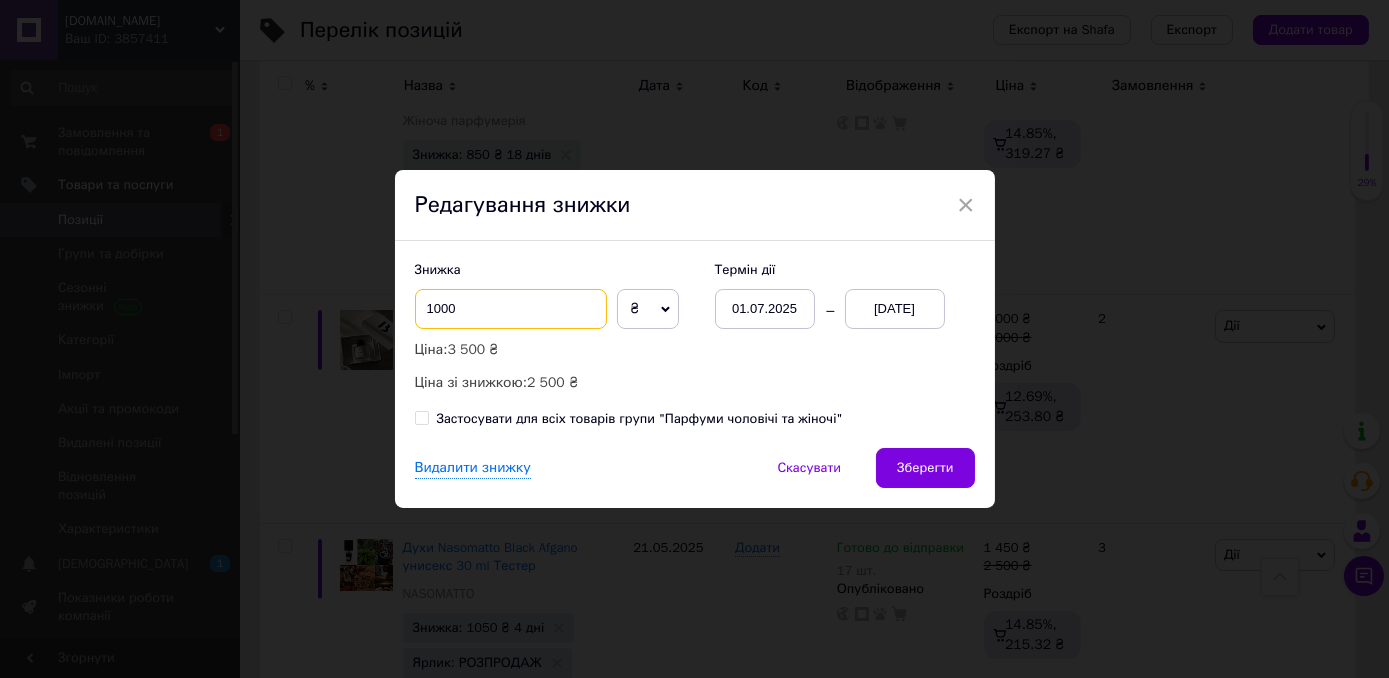 click on "1000" at bounding box center [511, 309] 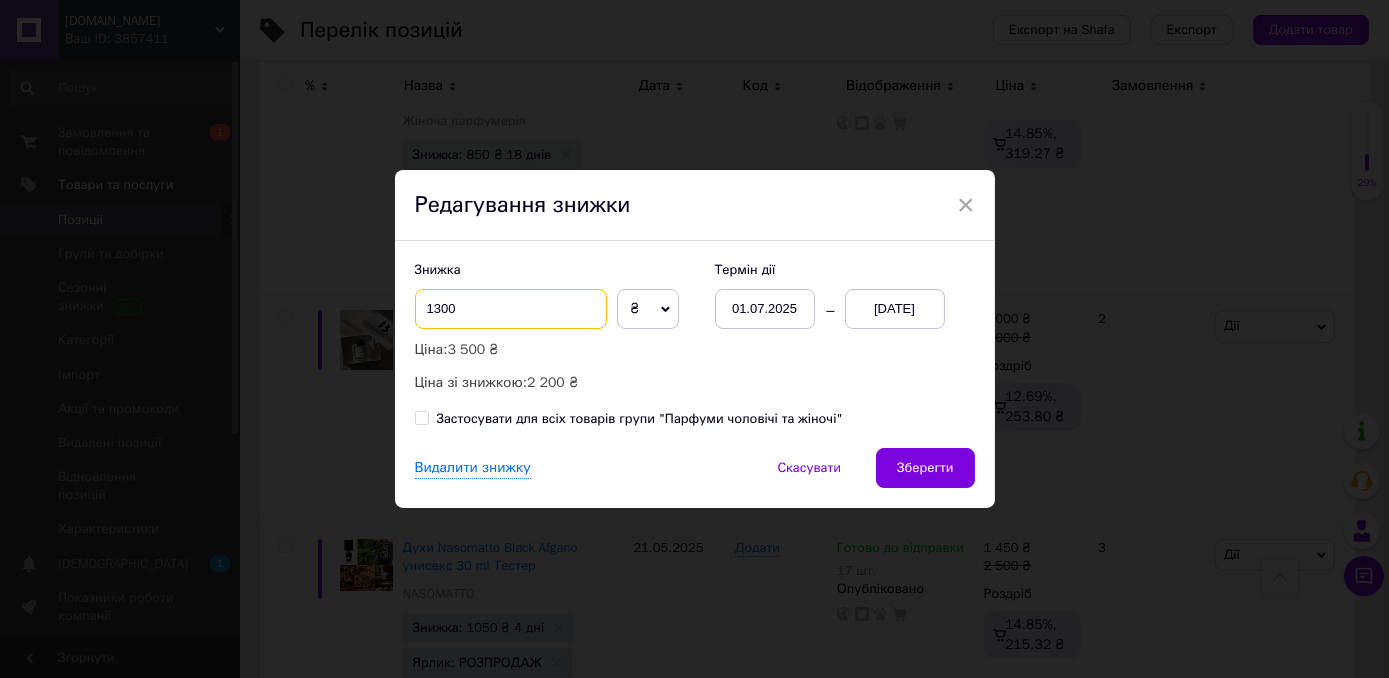 type on "1300" 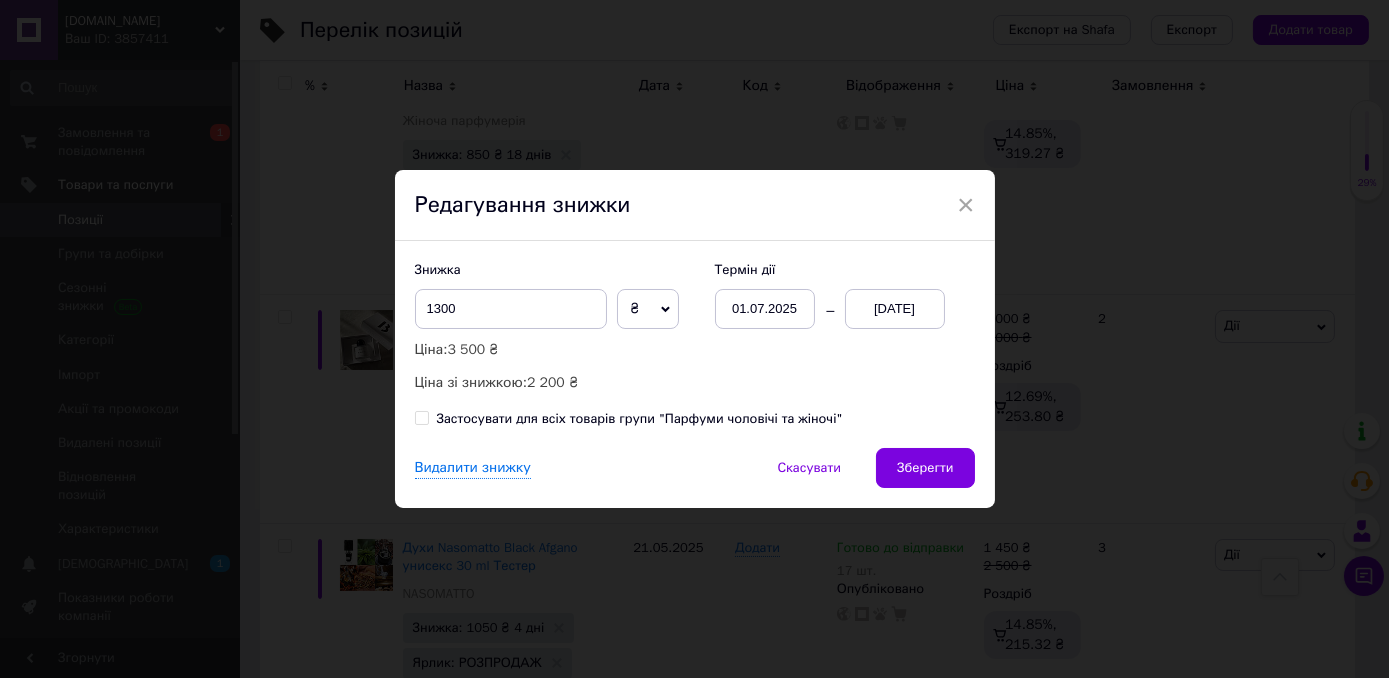 click on "[DATE]" at bounding box center [895, 309] 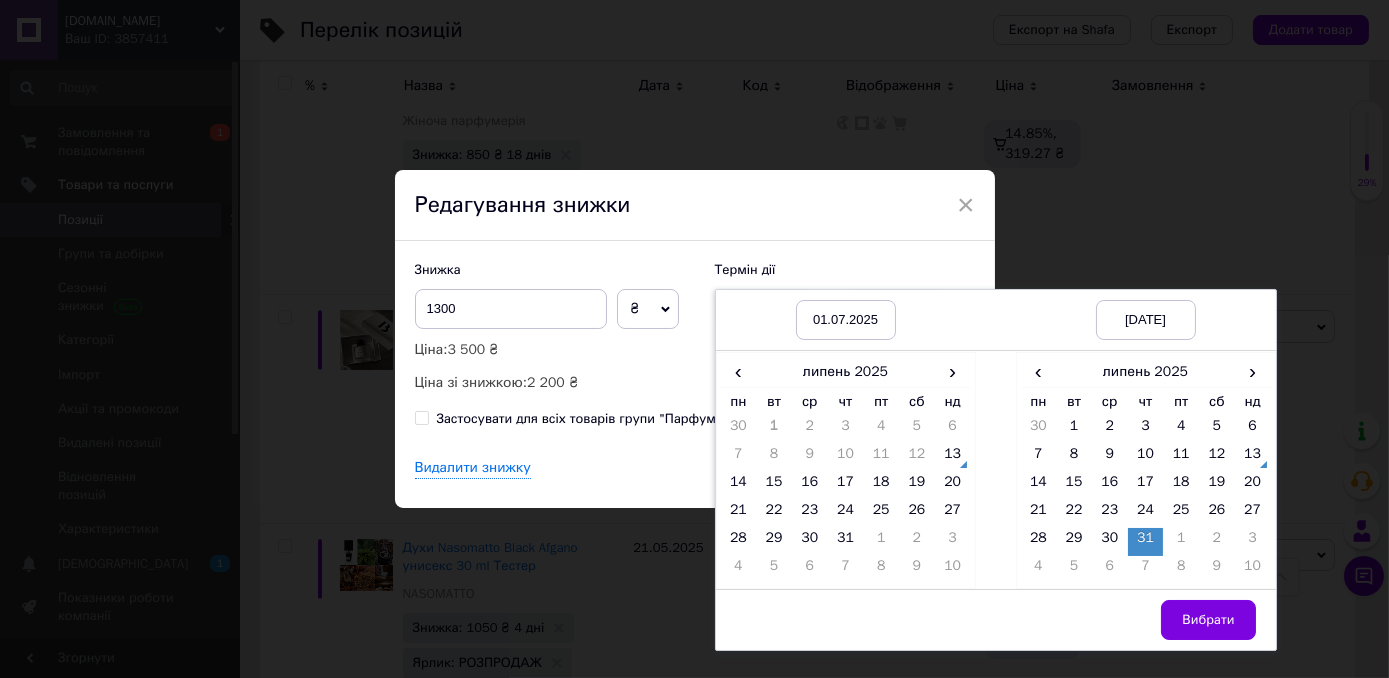 click on "Вибрати" at bounding box center [1208, 620] 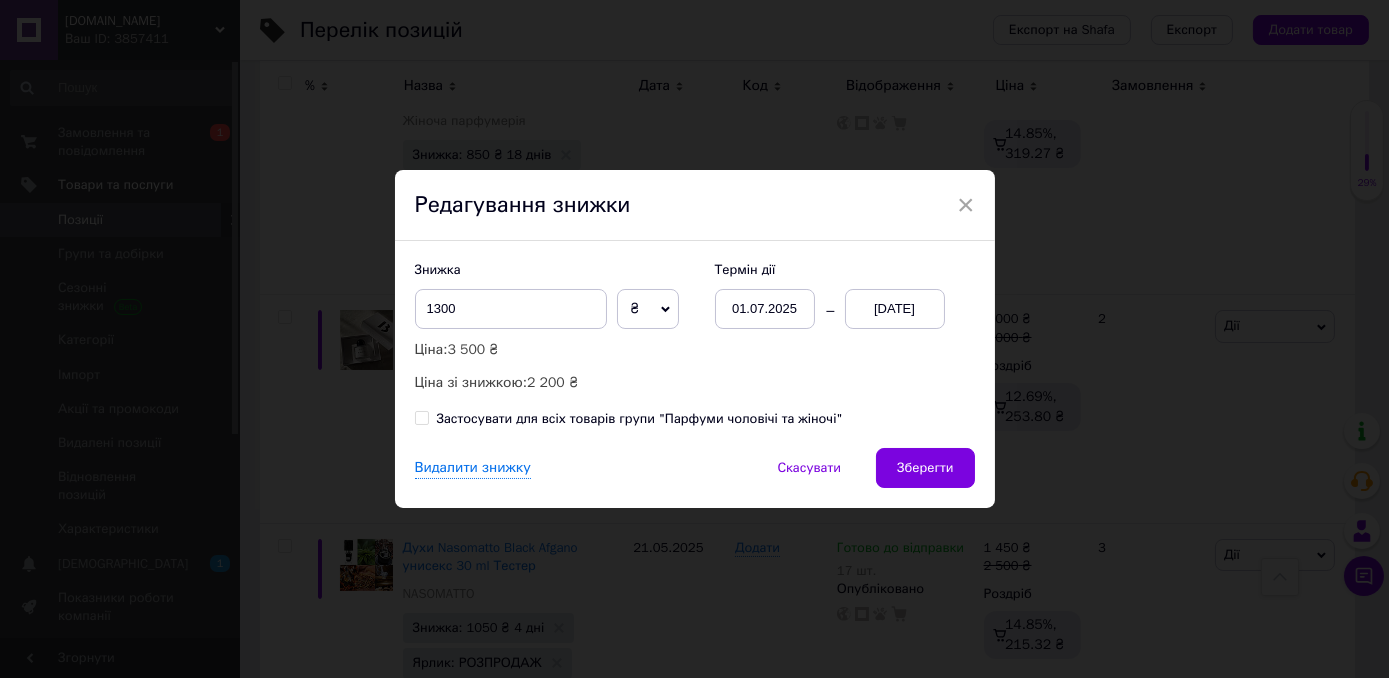click on "Знижка 1300 ₴ % Ціна:  3 500   ₴ Ціна зі знижкою:  2 200   ₴ Термін дії [DATE] [DATE] Застосувати для всіх товарів групи "Парфуми чоловічі та жіночі"" at bounding box center [695, 344] 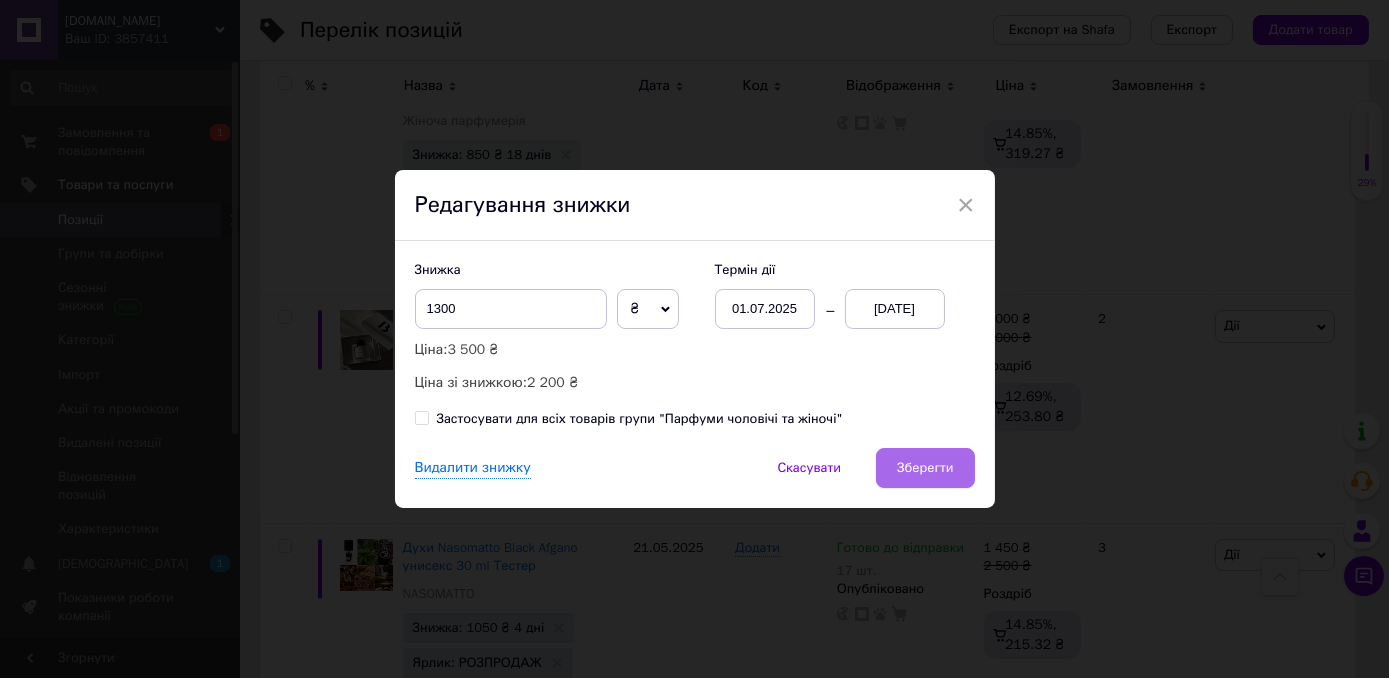 click on "Зберегти" at bounding box center [925, 468] 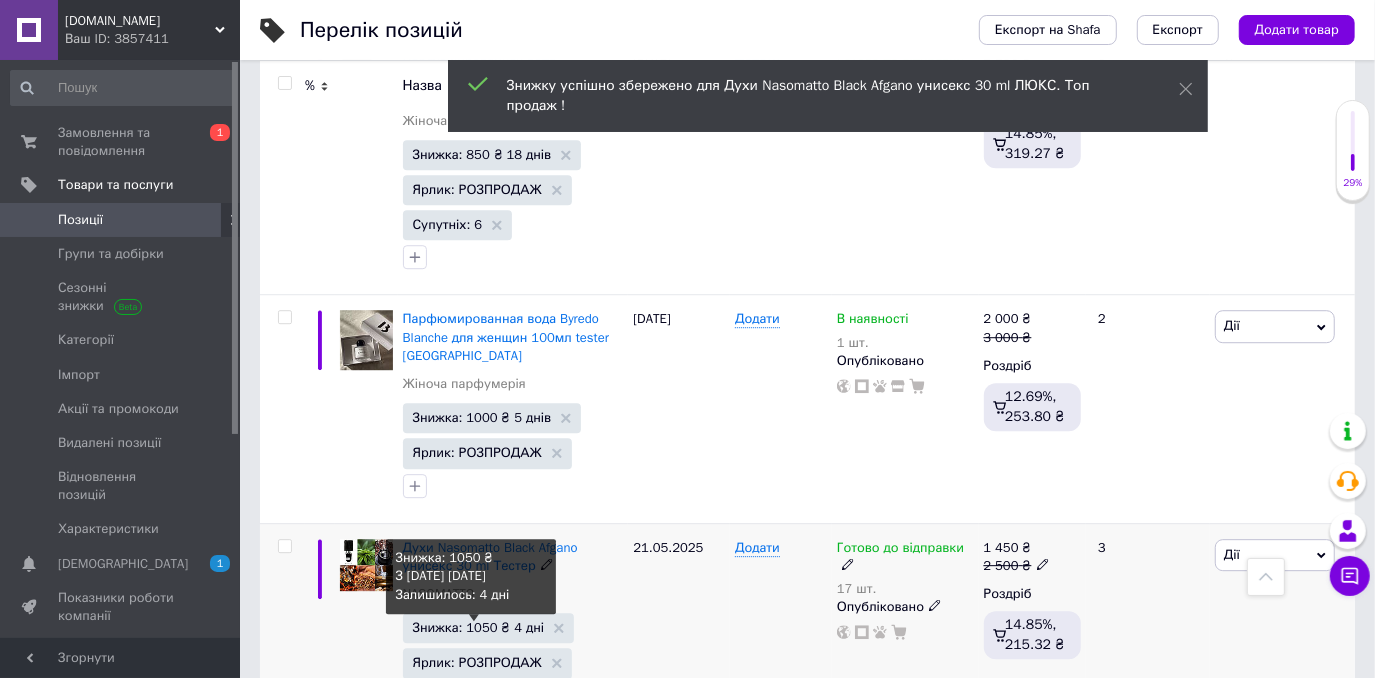 click on "Знижка: 1050 ₴ 4 дні" at bounding box center [479, 627] 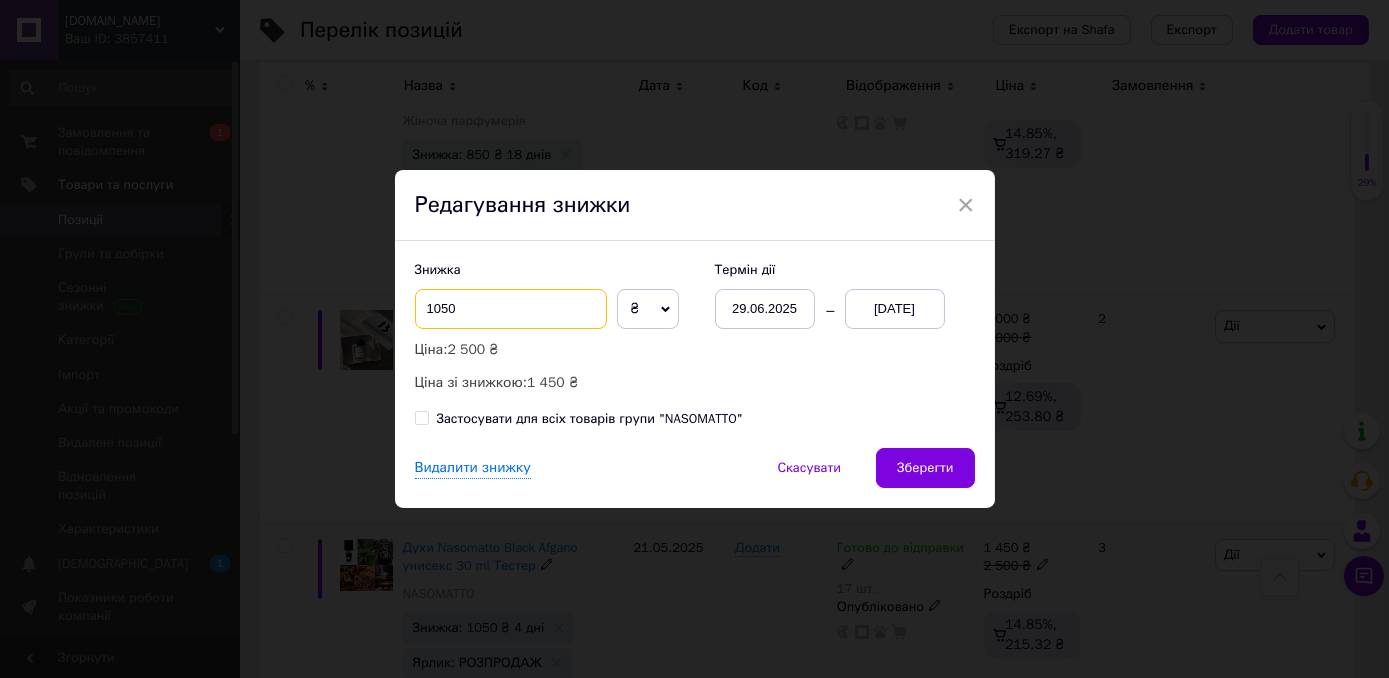 click on "1050" at bounding box center [511, 309] 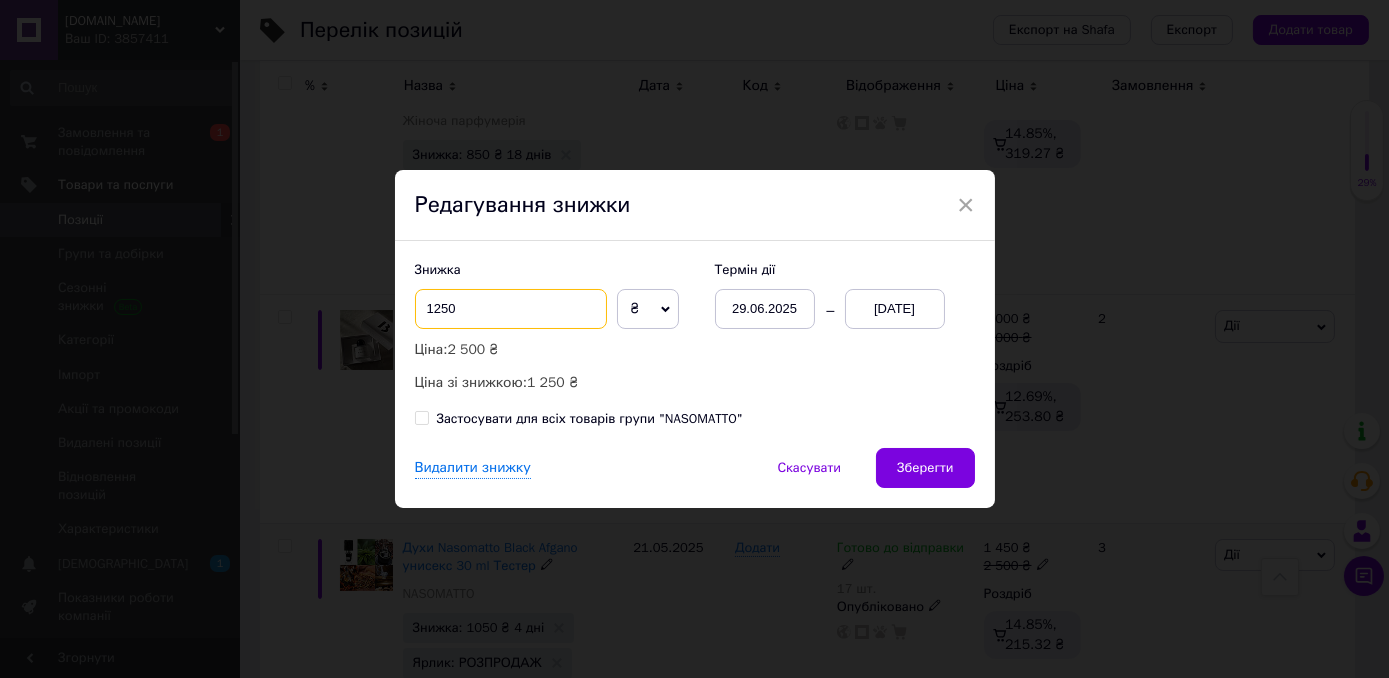 click on "1250" at bounding box center (511, 309) 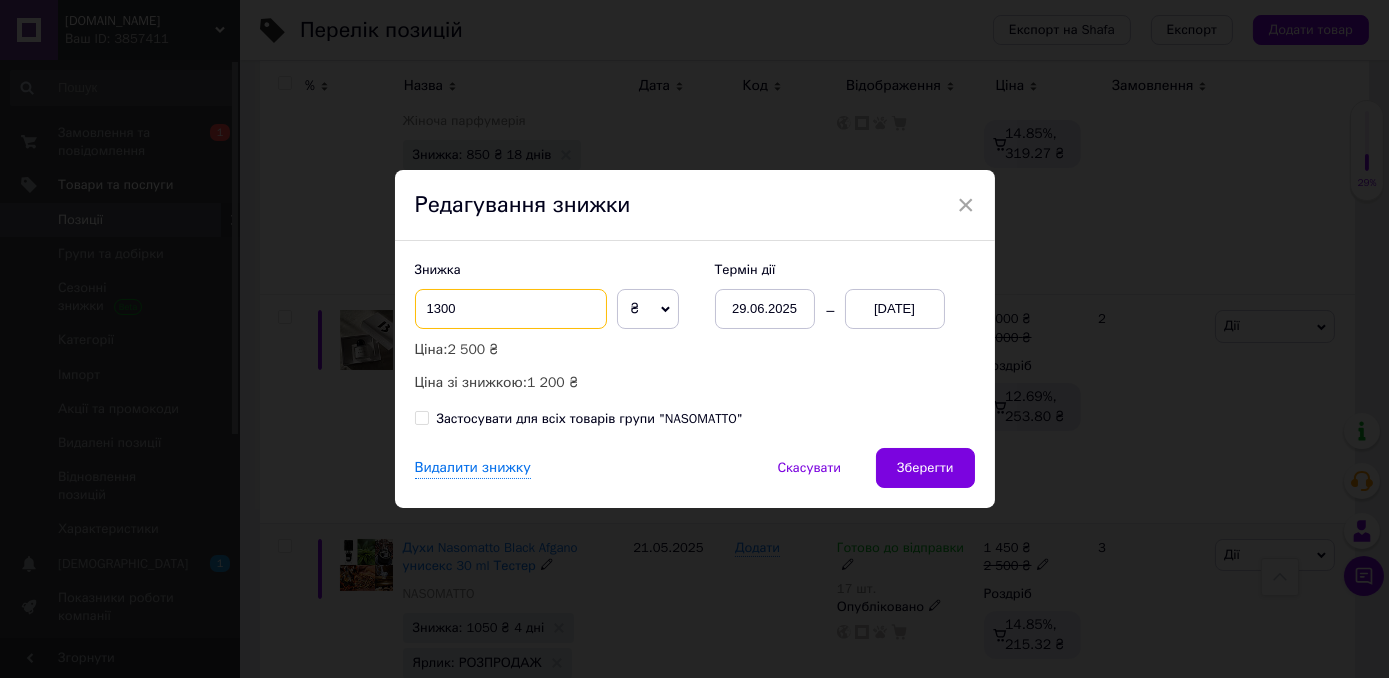 type on "1300" 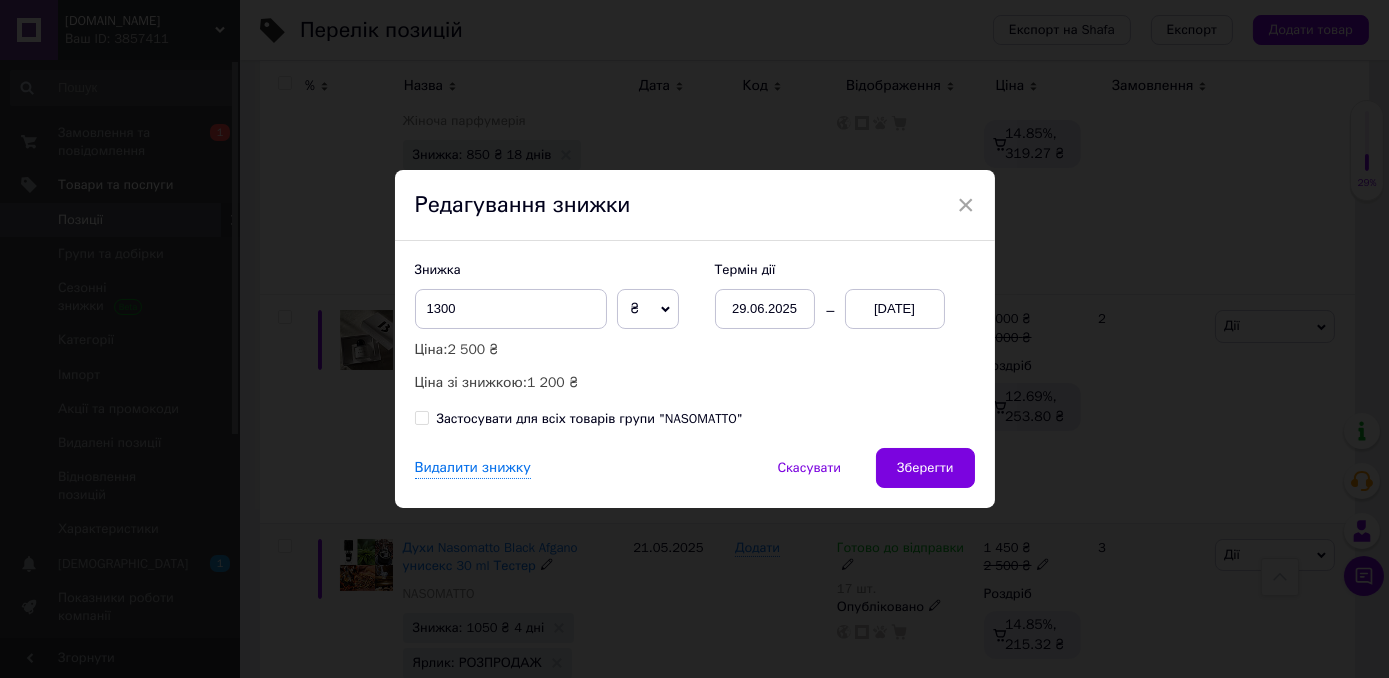 click on "[DATE]" at bounding box center (895, 309) 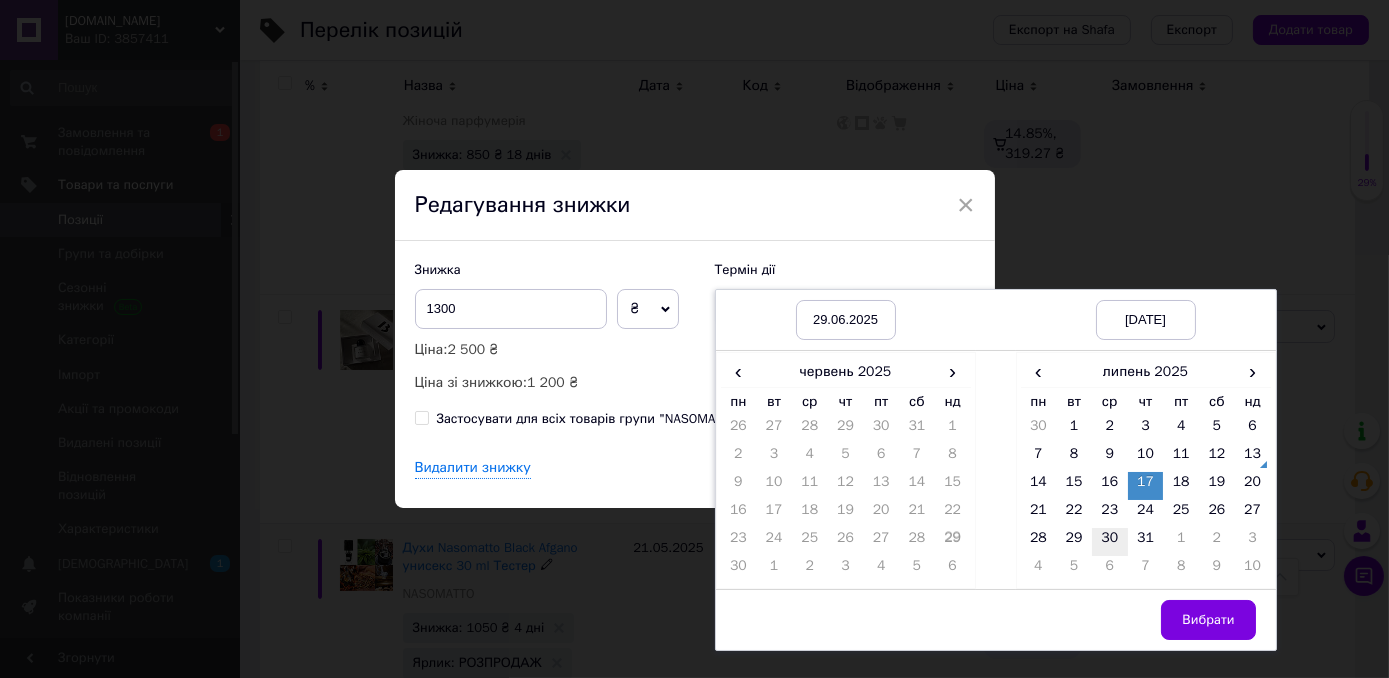 click on "30" at bounding box center [1110, 542] 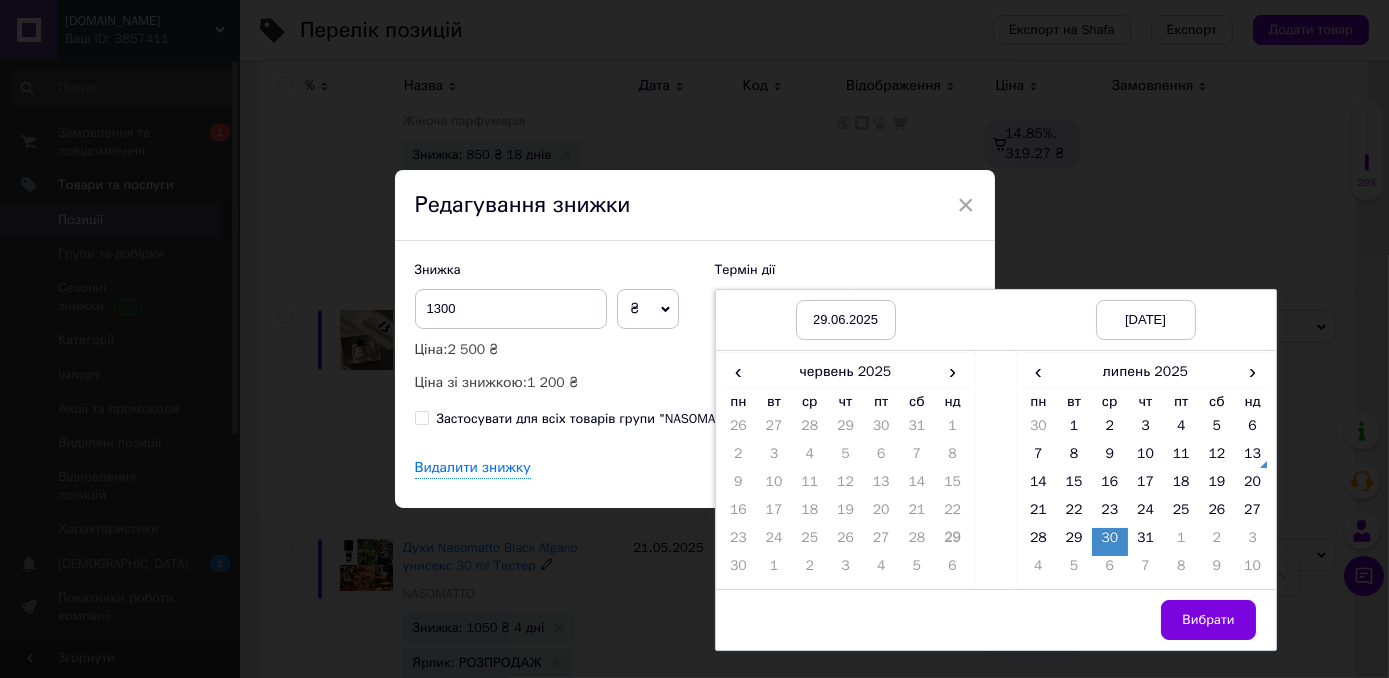 click on "Вибрати" at bounding box center [1208, 620] 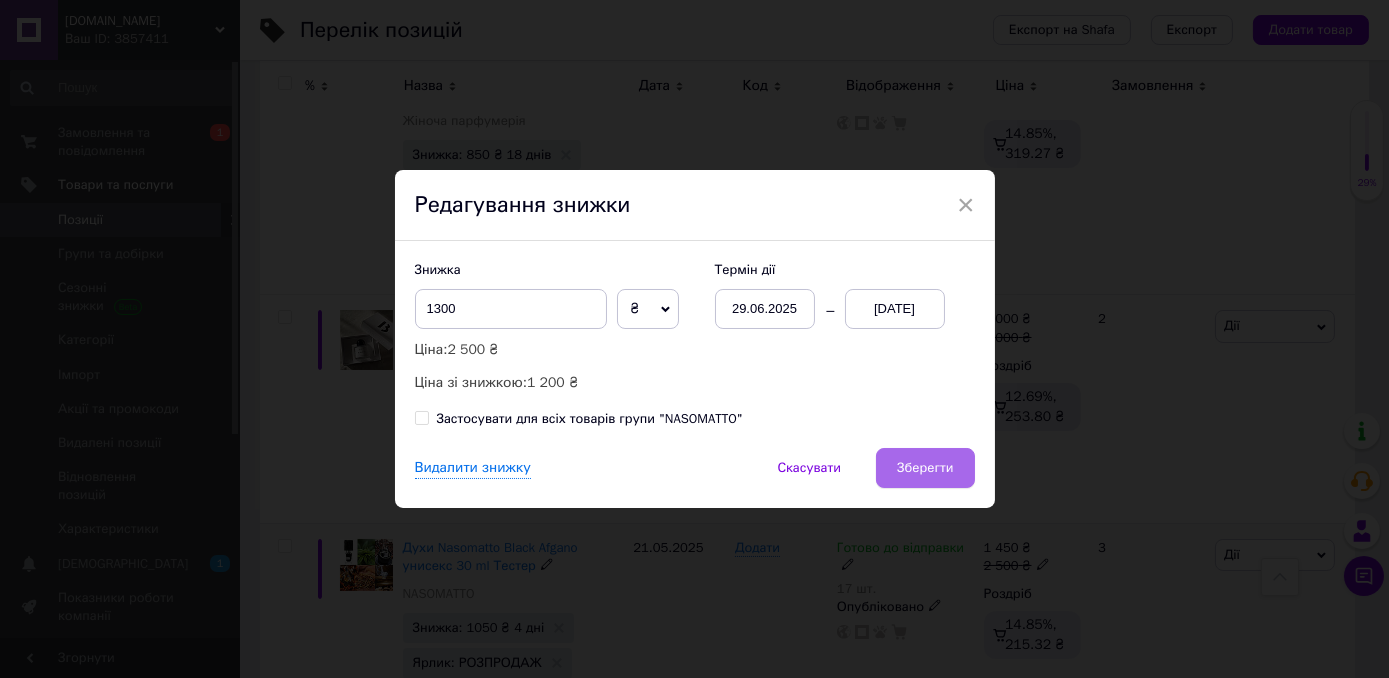 click on "Зберегти" at bounding box center (925, 468) 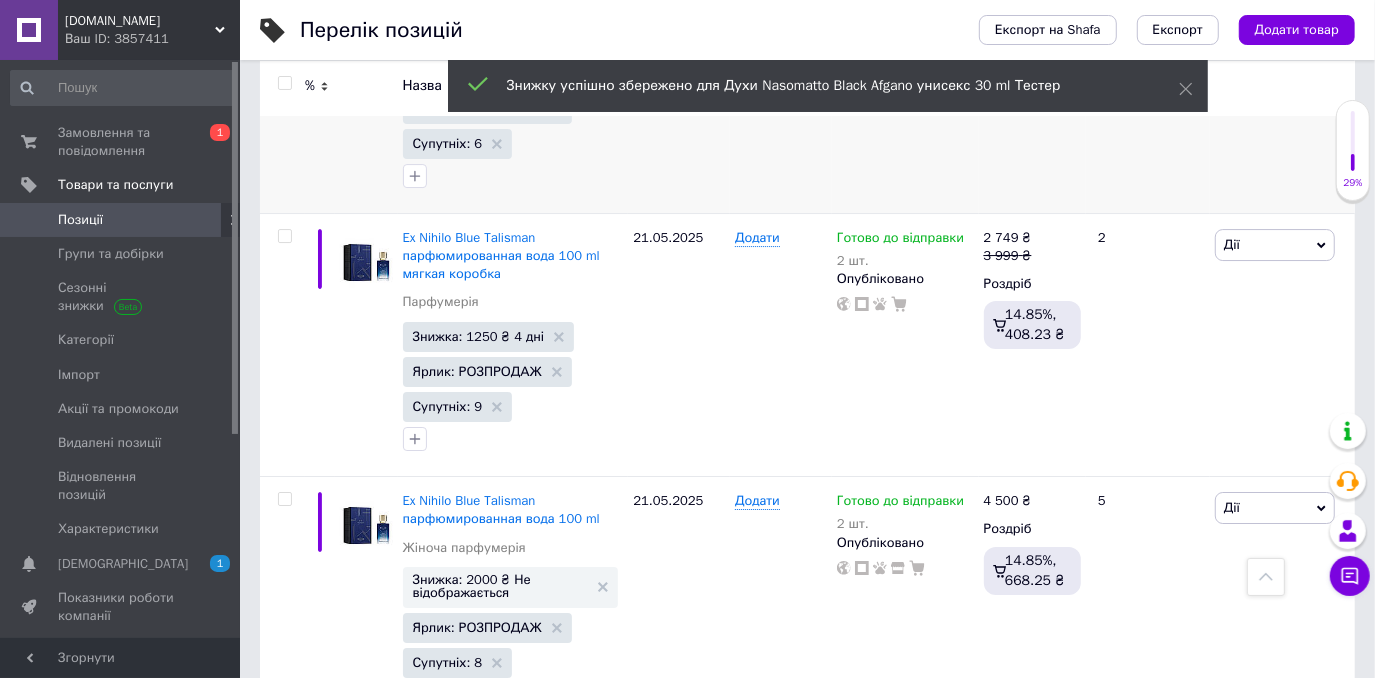 scroll, scrollTop: 19769, scrollLeft: 0, axis: vertical 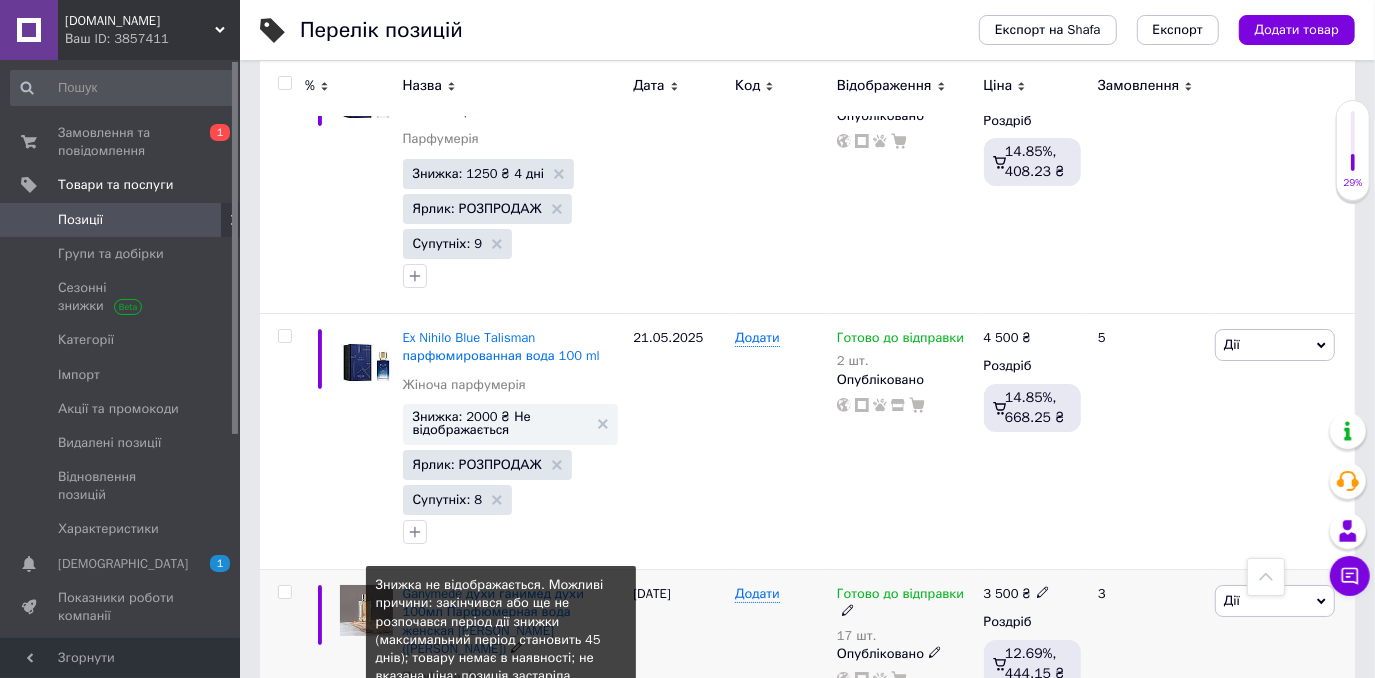 click on "Знижка: 1475 ₴ Не відображається" at bounding box center [501, 715] 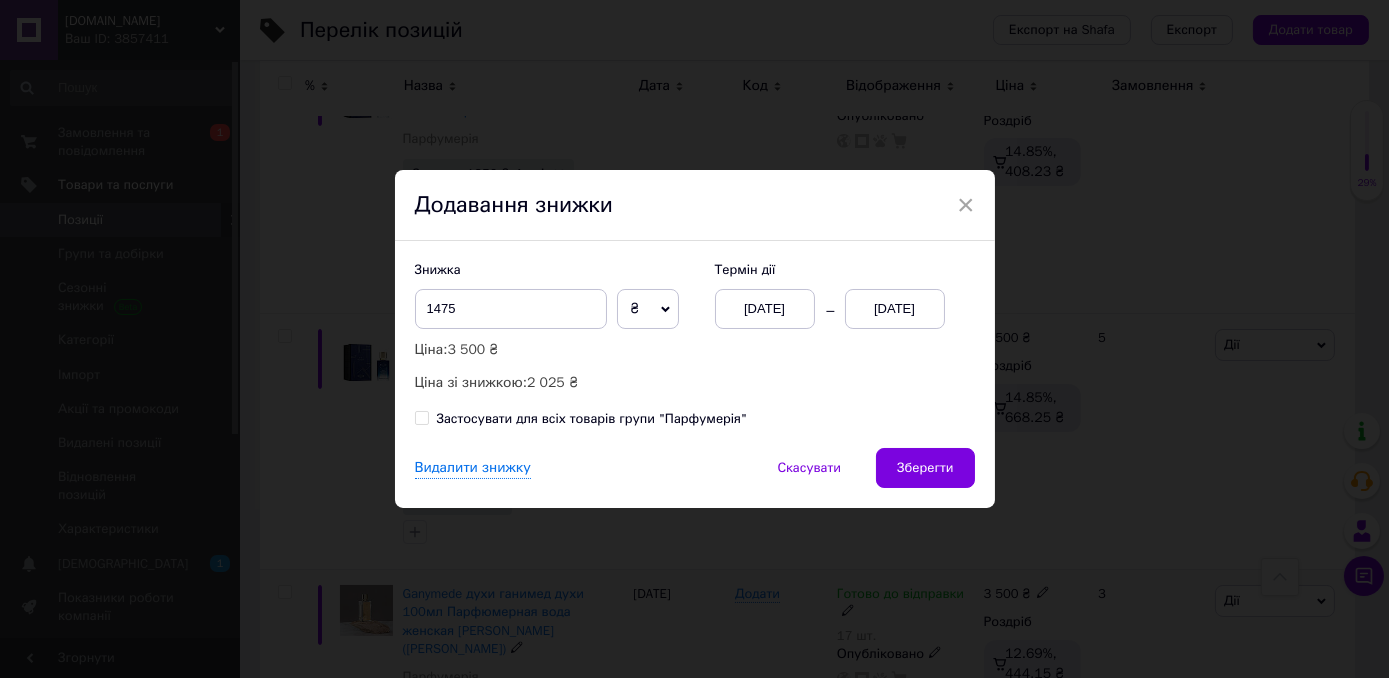 click on "[DATE]" at bounding box center [895, 309] 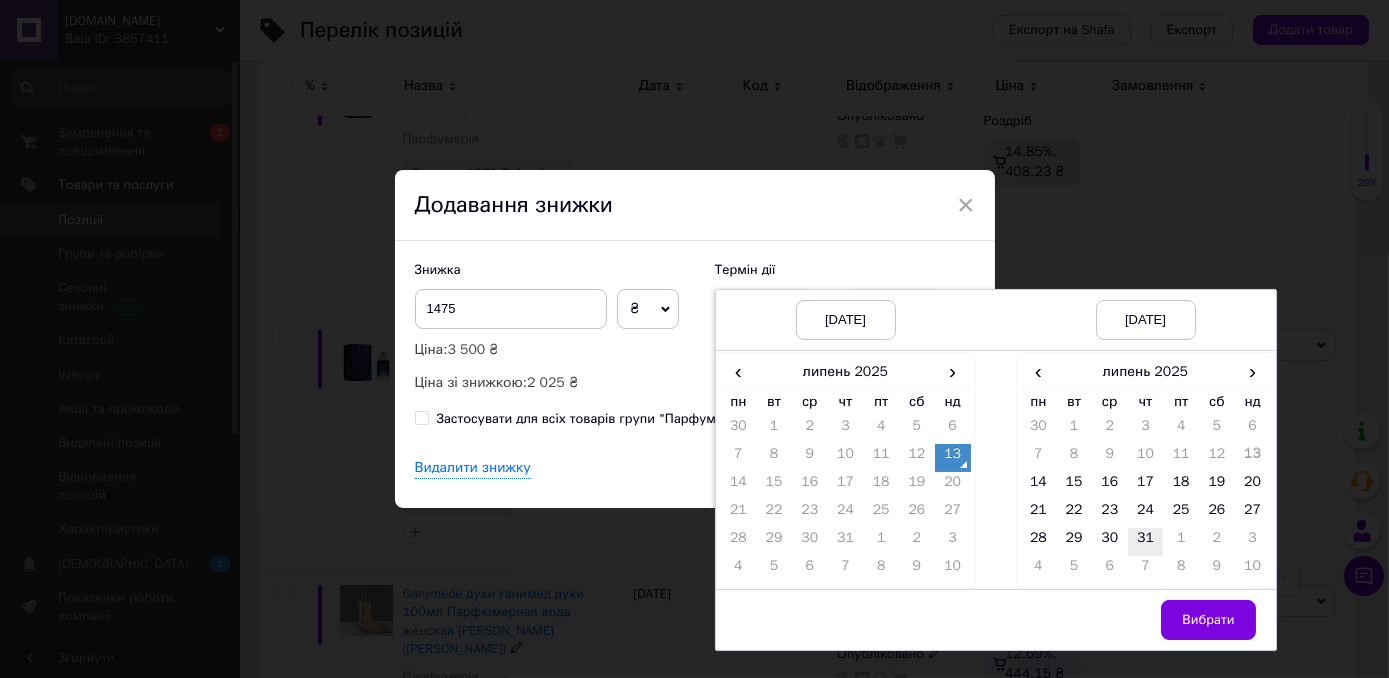 click on "31" at bounding box center (1146, 542) 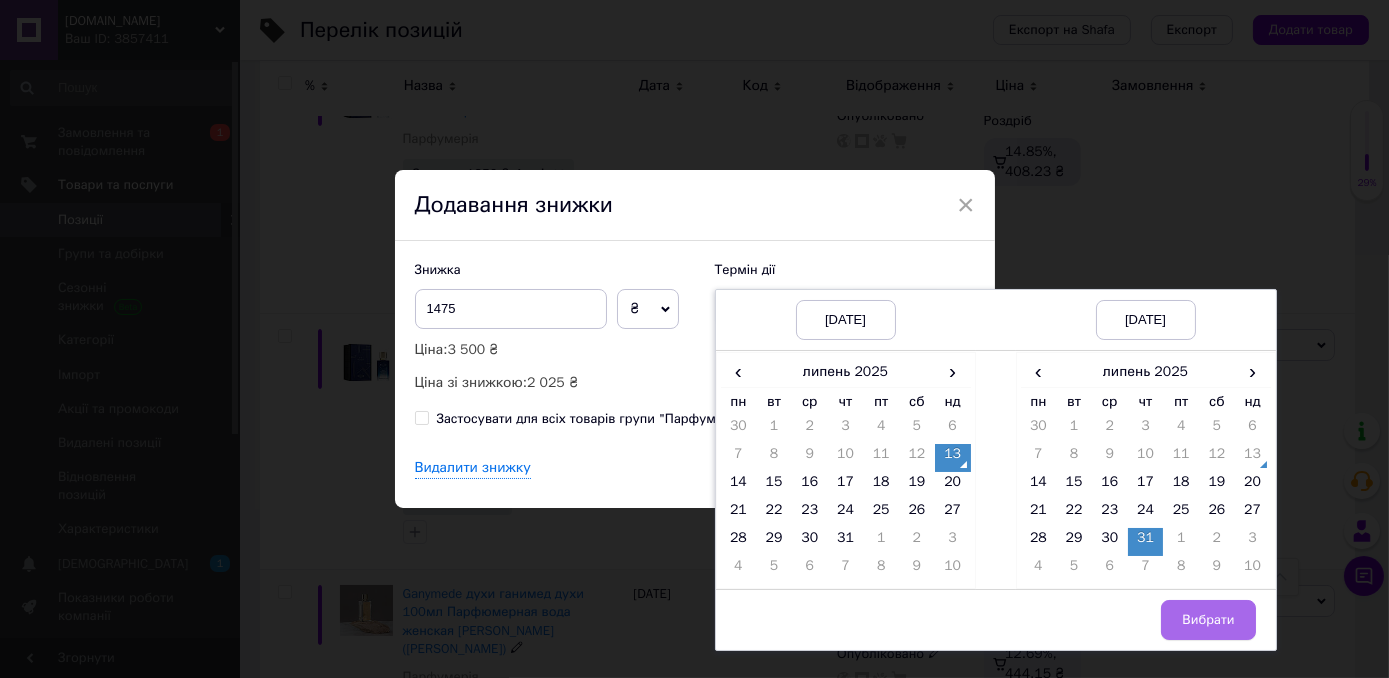 click on "Вибрати" at bounding box center (1208, 620) 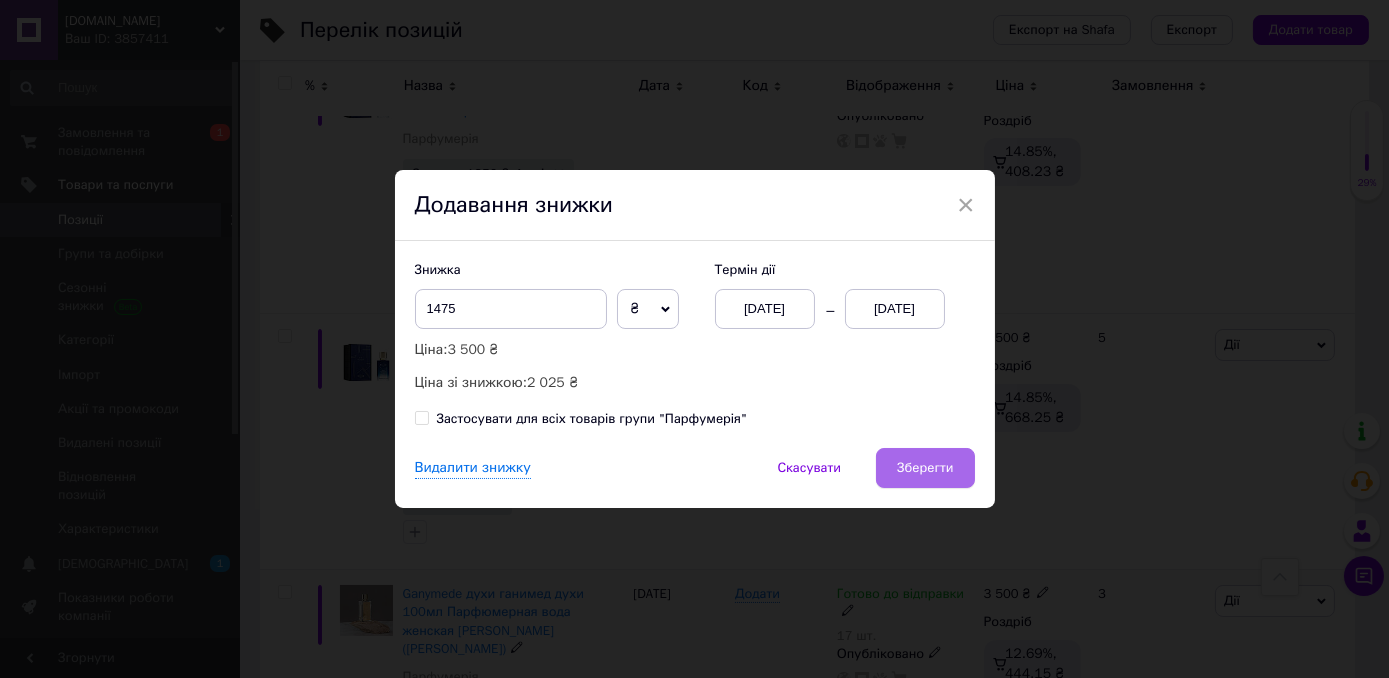 click on "Зберегти" at bounding box center (925, 468) 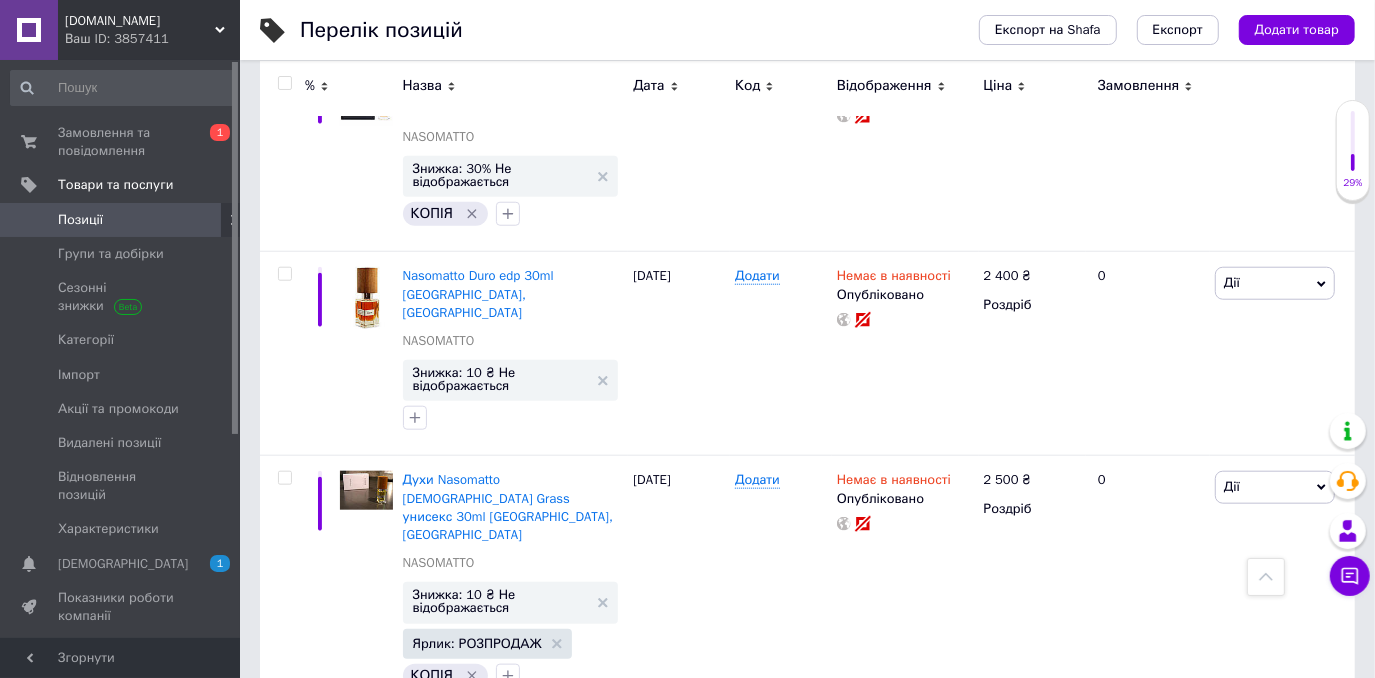scroll, scrollTop: 21708, scrollLeft: 0, axis: vertical 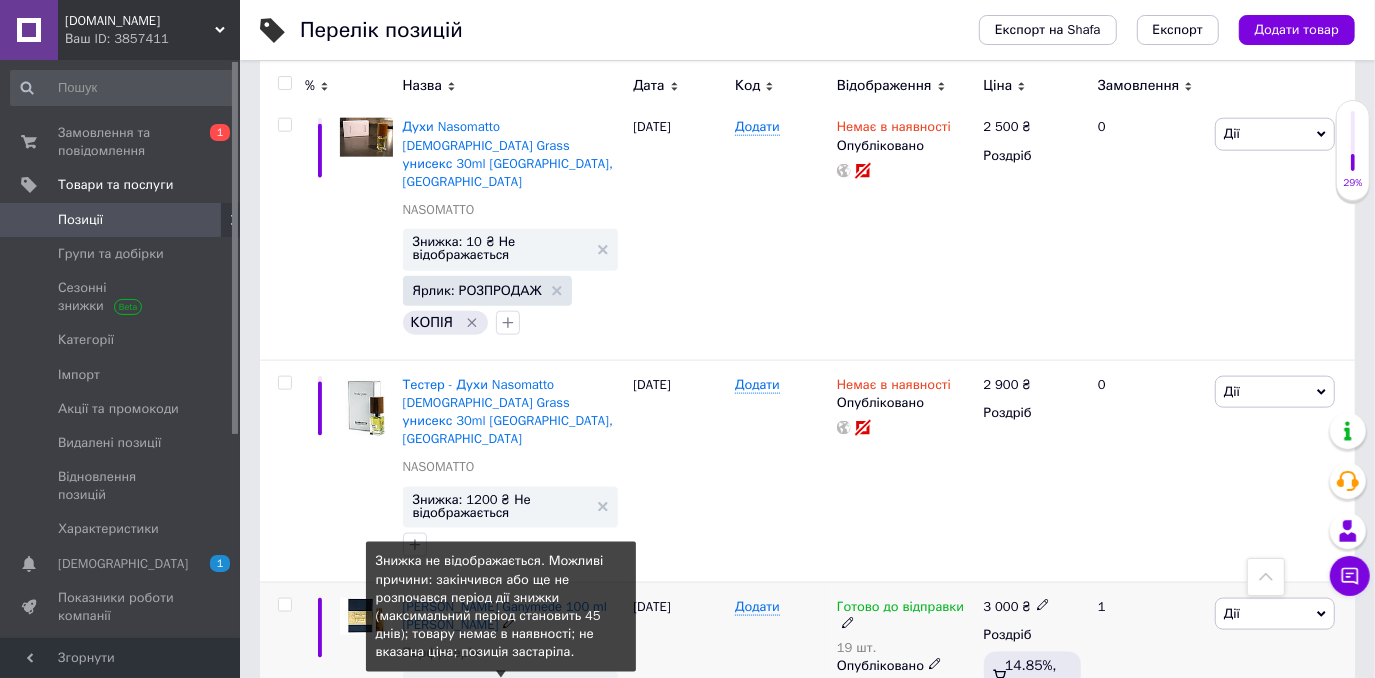 click on "Знижка: 1250 ₴ Не відображається" at bounding box center [501, 691] 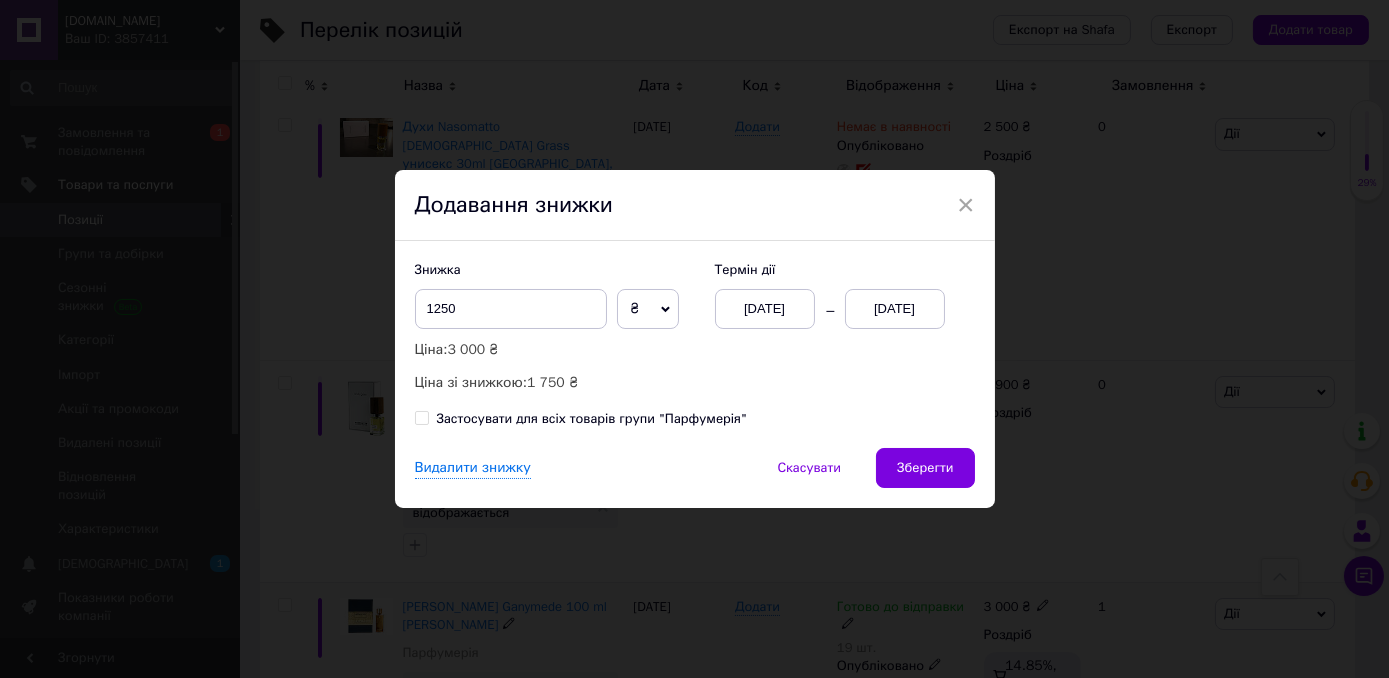 click on "[DATE]" at bounding box center [895, 309] 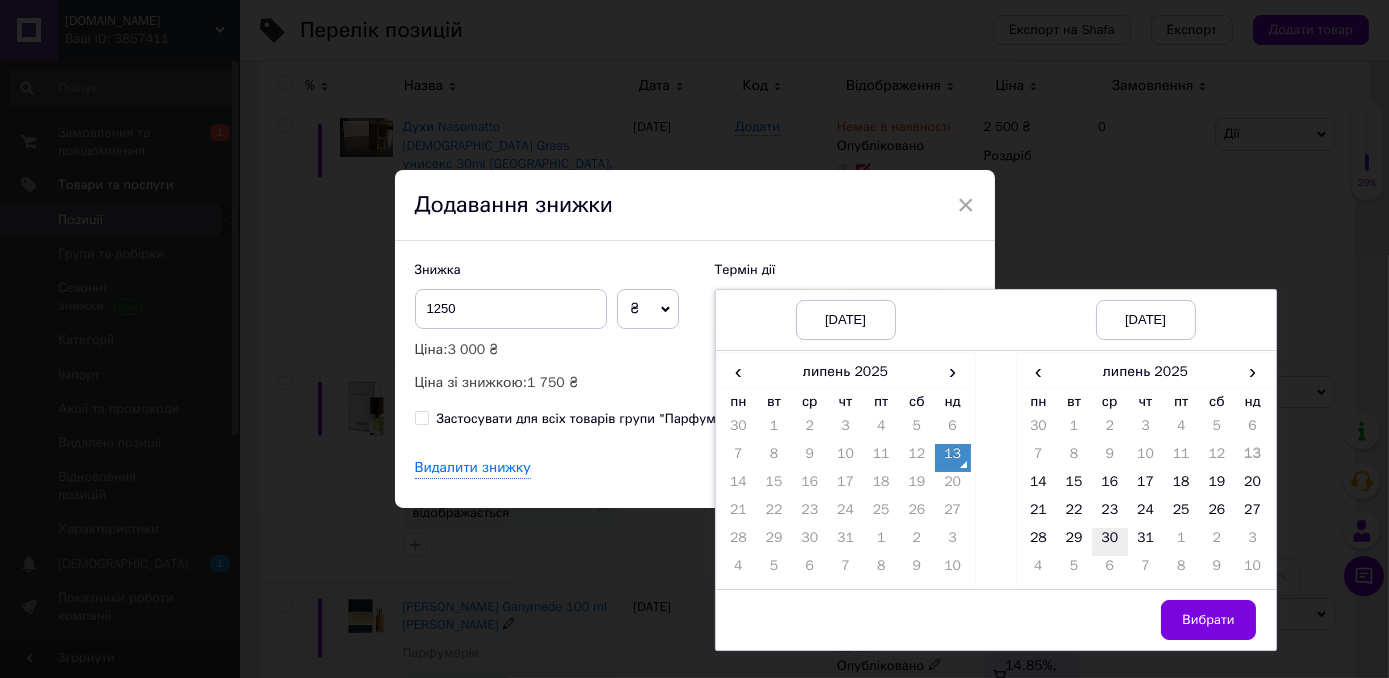 click on "30" at bounding box center (1110, 542) 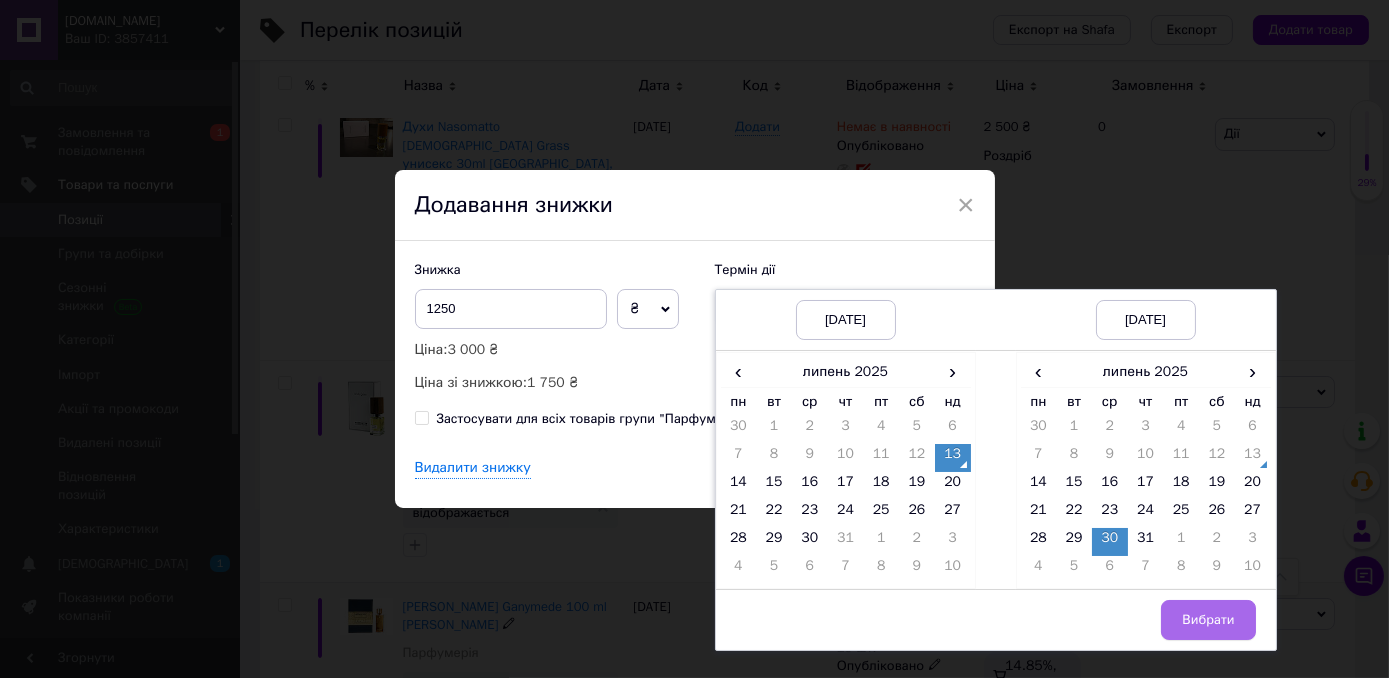 click on "Вибрати" at bounding box center (1208, 620) 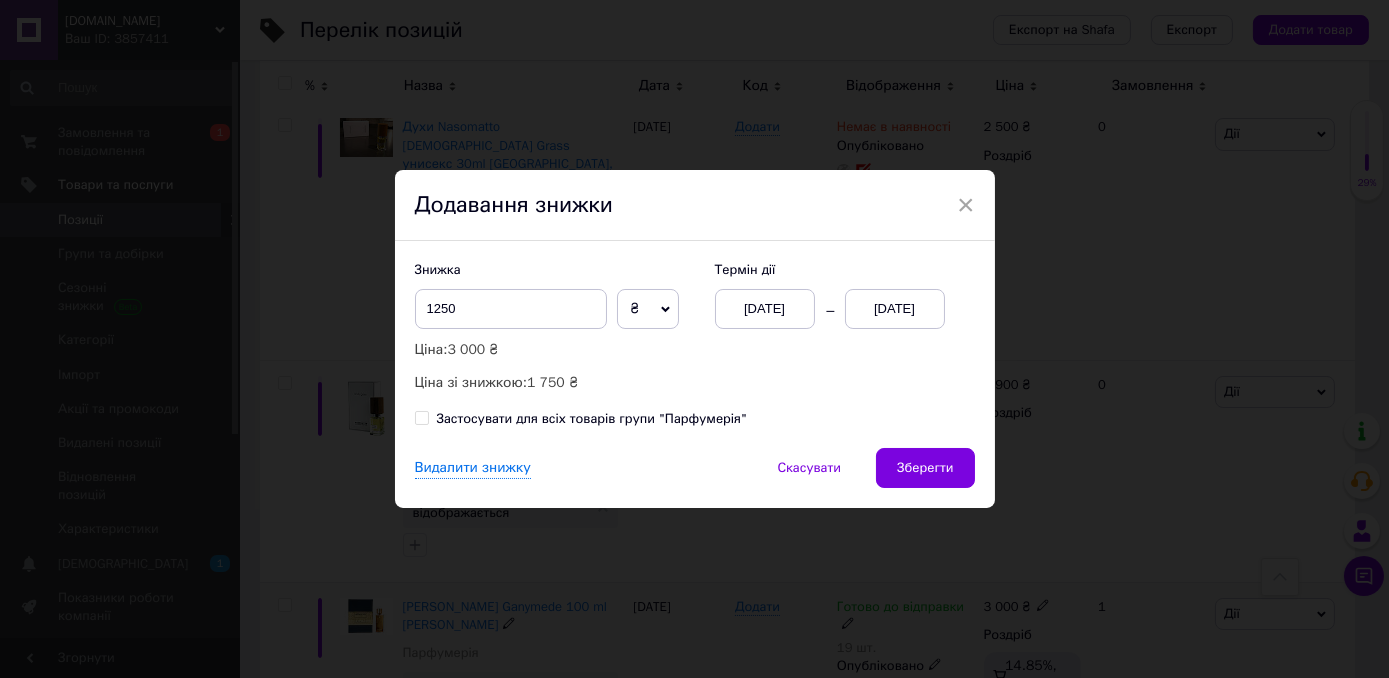 click on "Зберегти" at bounding box center [925, 468] 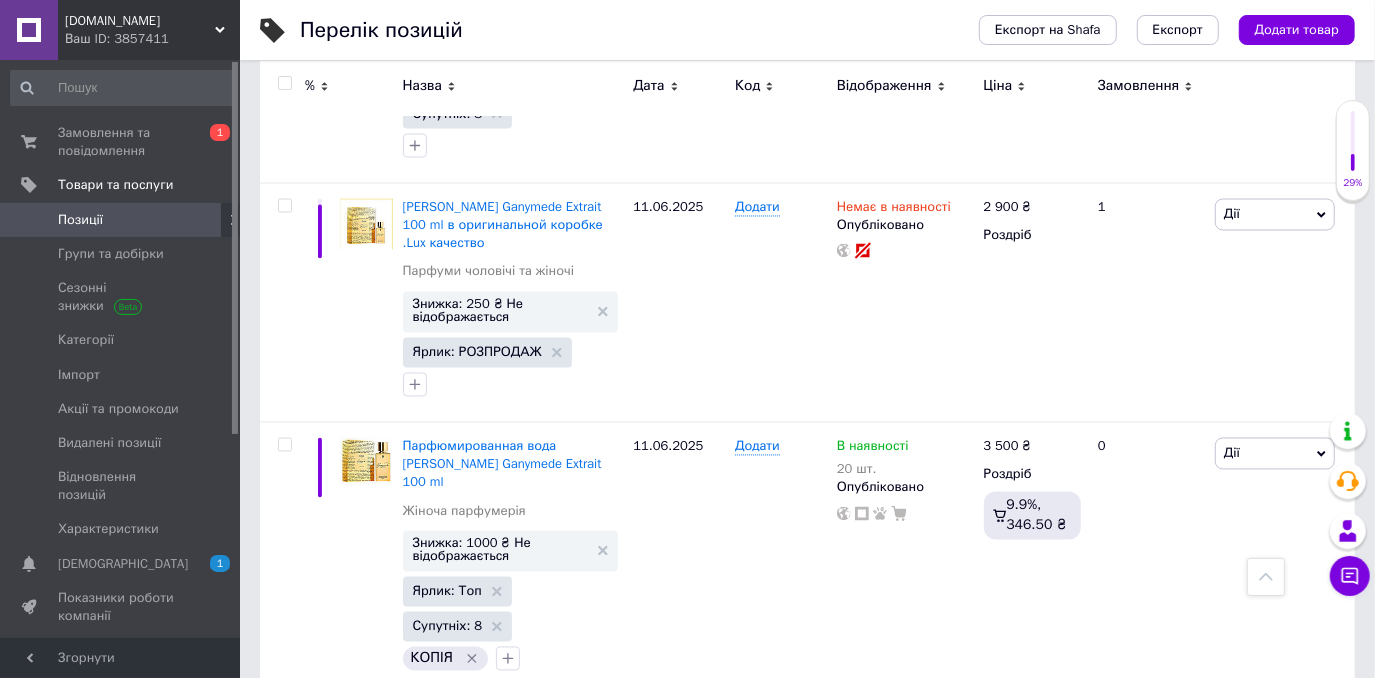 scroll, scrollTop: 22508, scrollLeft: 0, axis: vertical 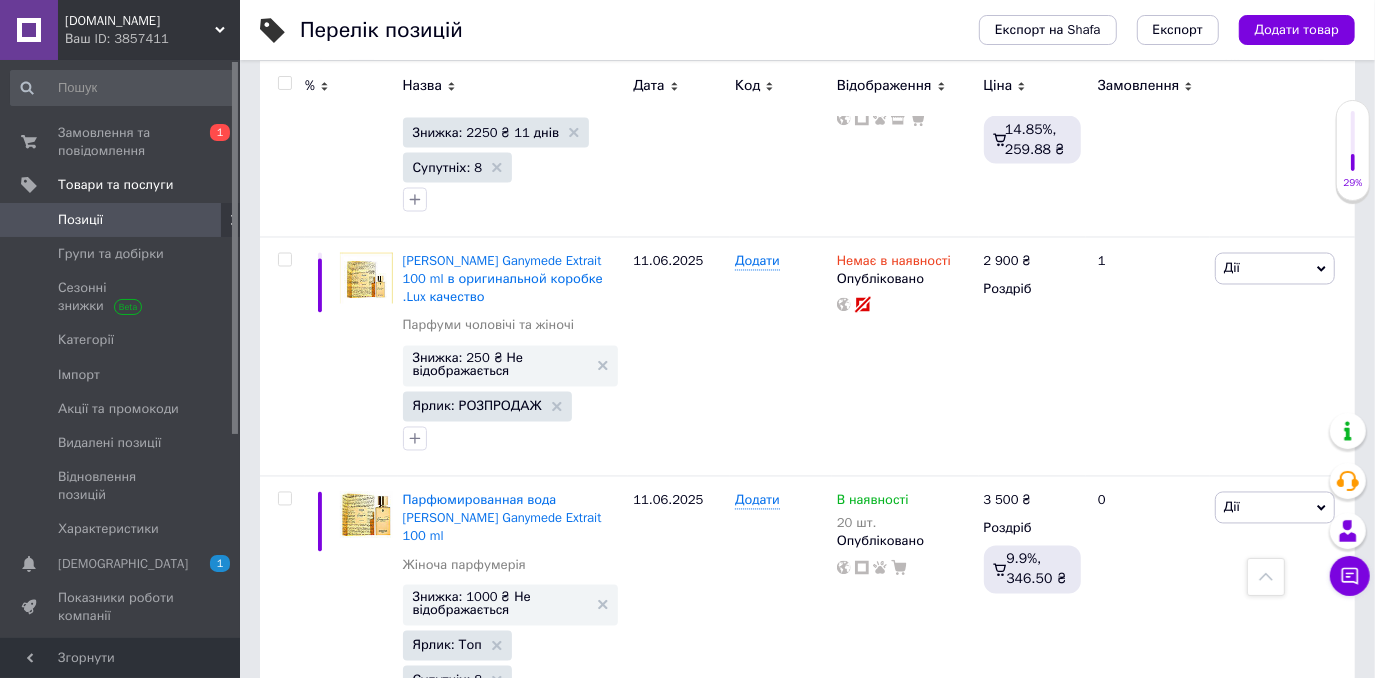 click on "Знижка: 50% Не відображається" at bounding box center (501, 878) 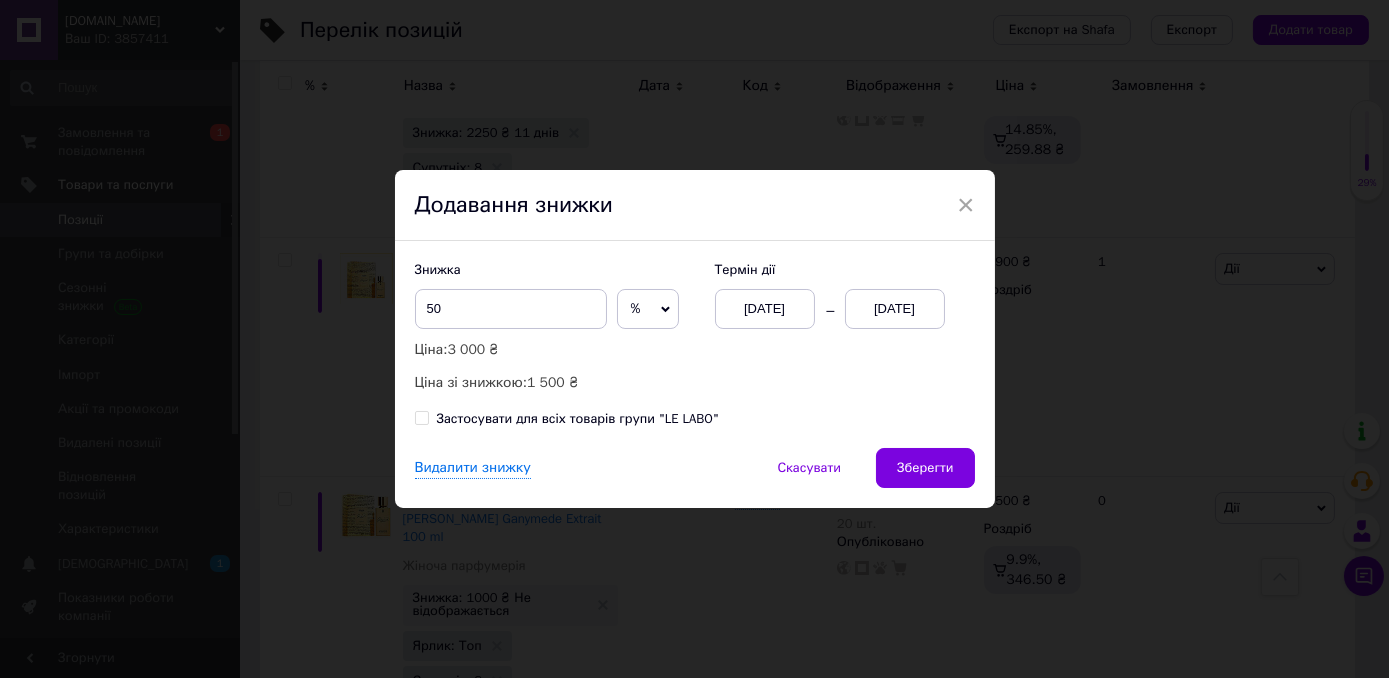 click on "[DATE]" at bounding box center [895, 309] 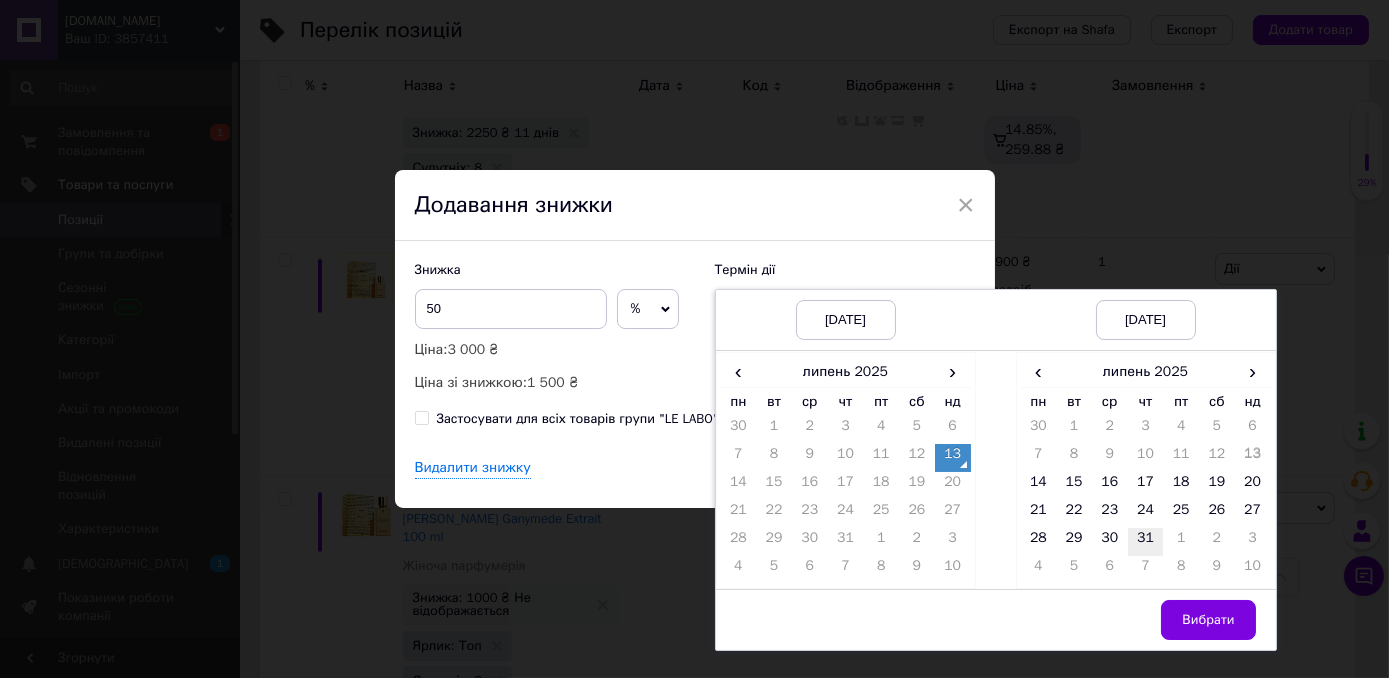 click on "31" at bounding box center [1146, 542] 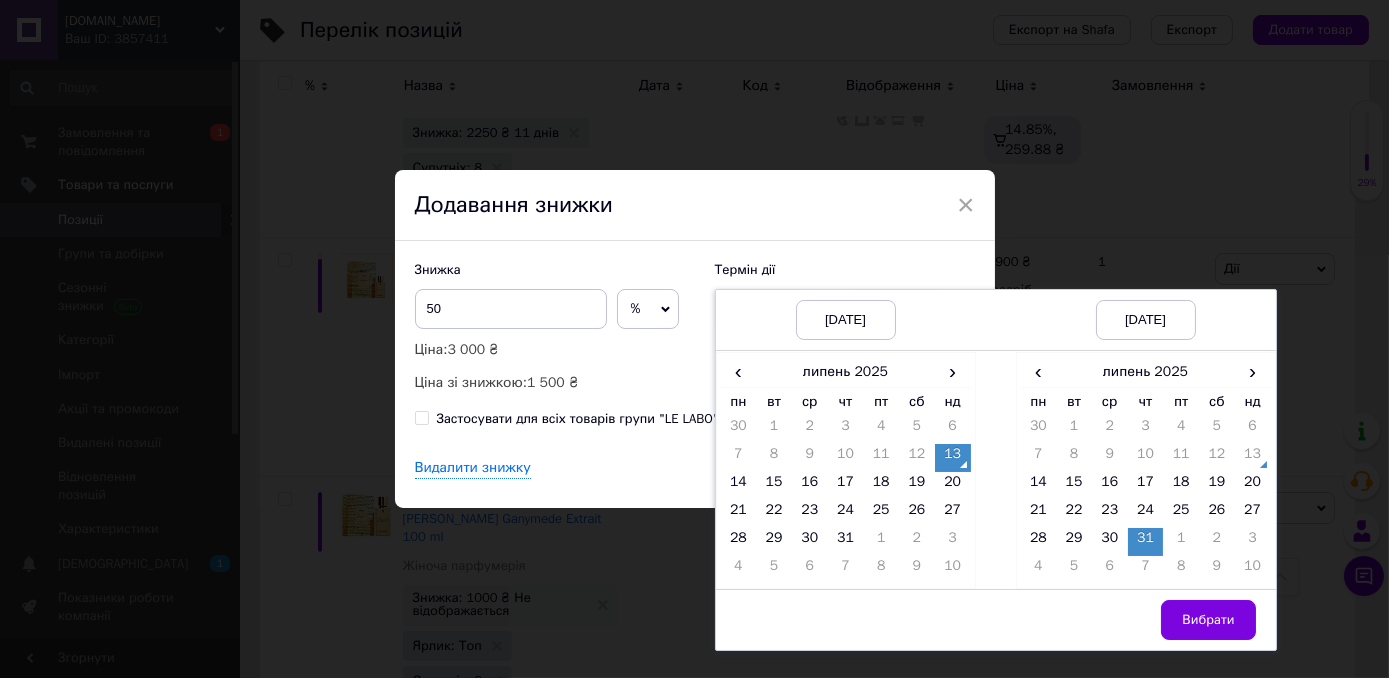 drag, startPoint x: 1180, startPoint y: 593, endPoint x: 1189, endPoint y: 605, distance: 15 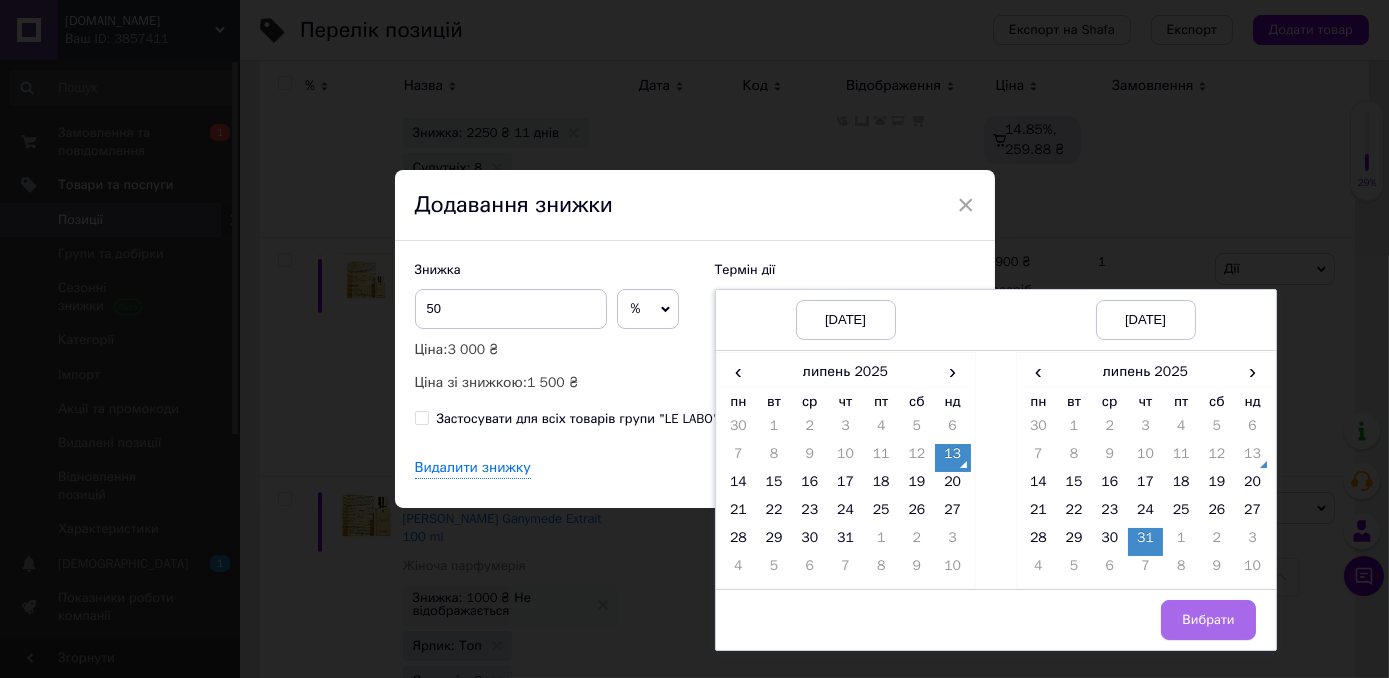 click on "Вибрати" at bounding box center (1146, 619) 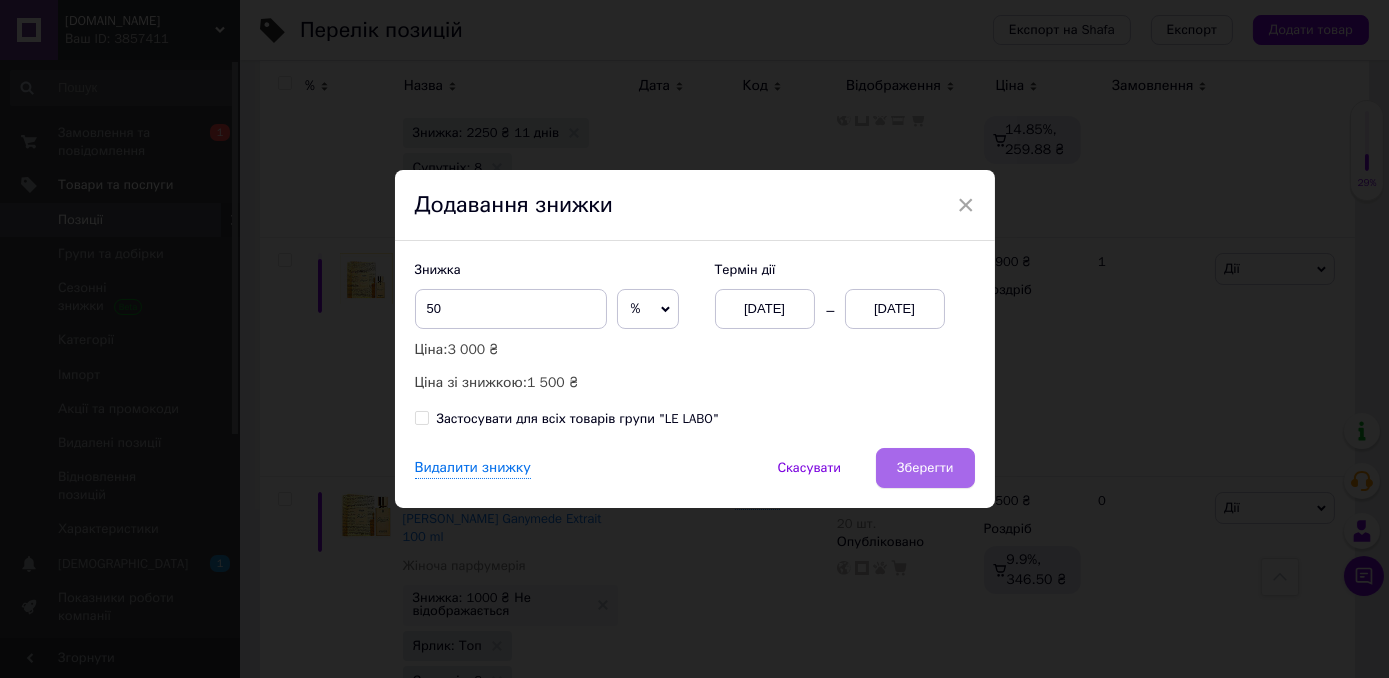 click on "Зберегти" at bounding box center [925, 468] 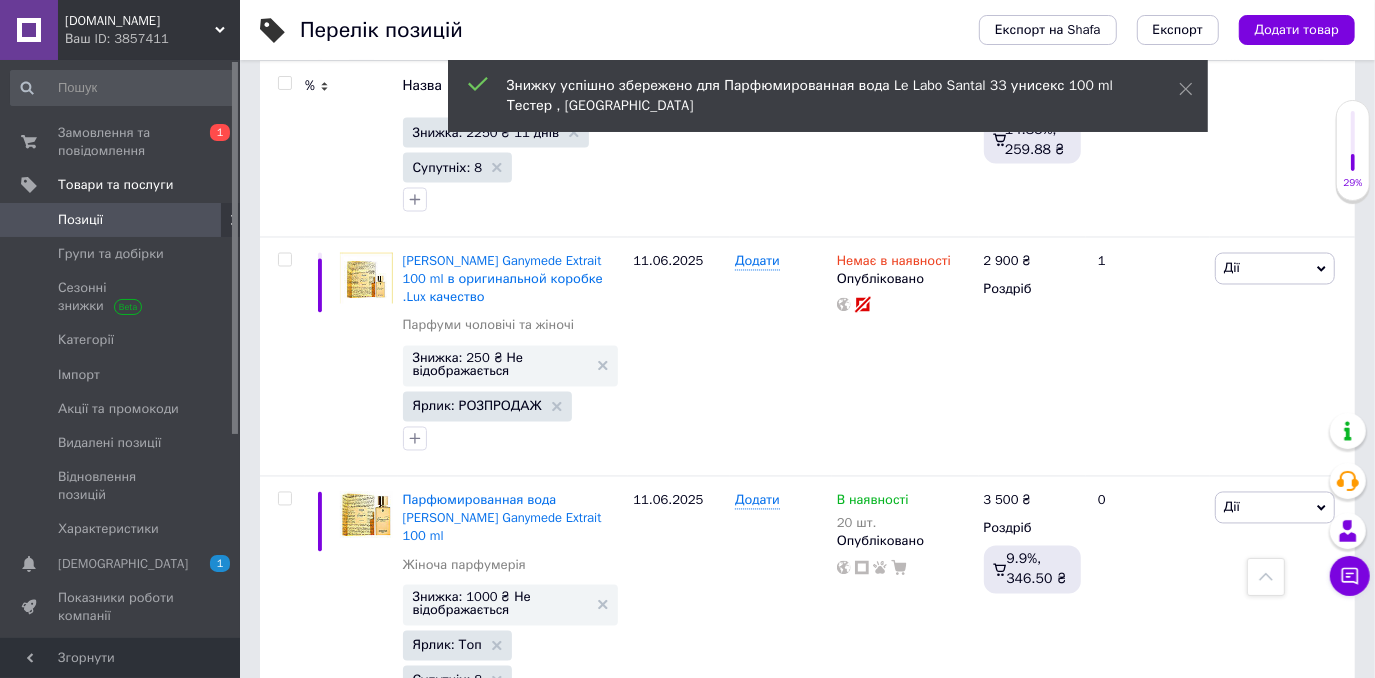click on "Знижка: 1577 ₴ 11 днів" at bounding box center [486, 1084] 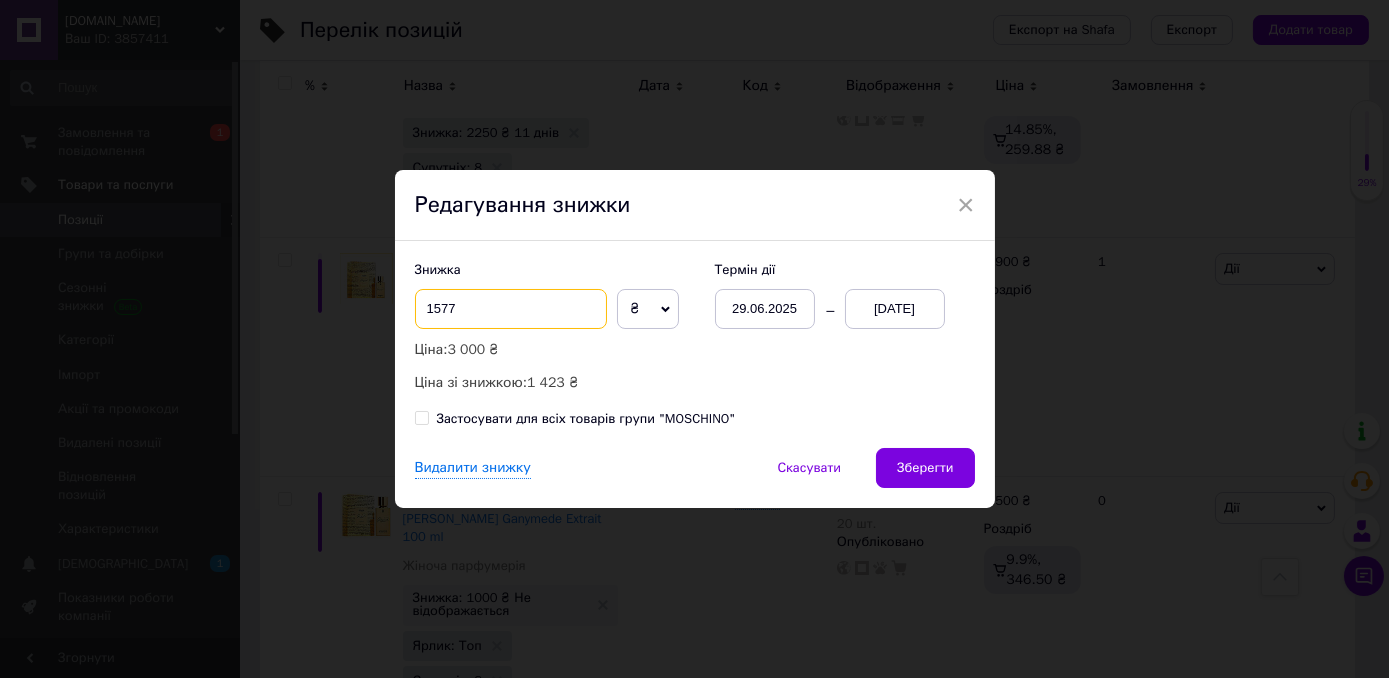 click on "1577" at bounding box center (511, 309) 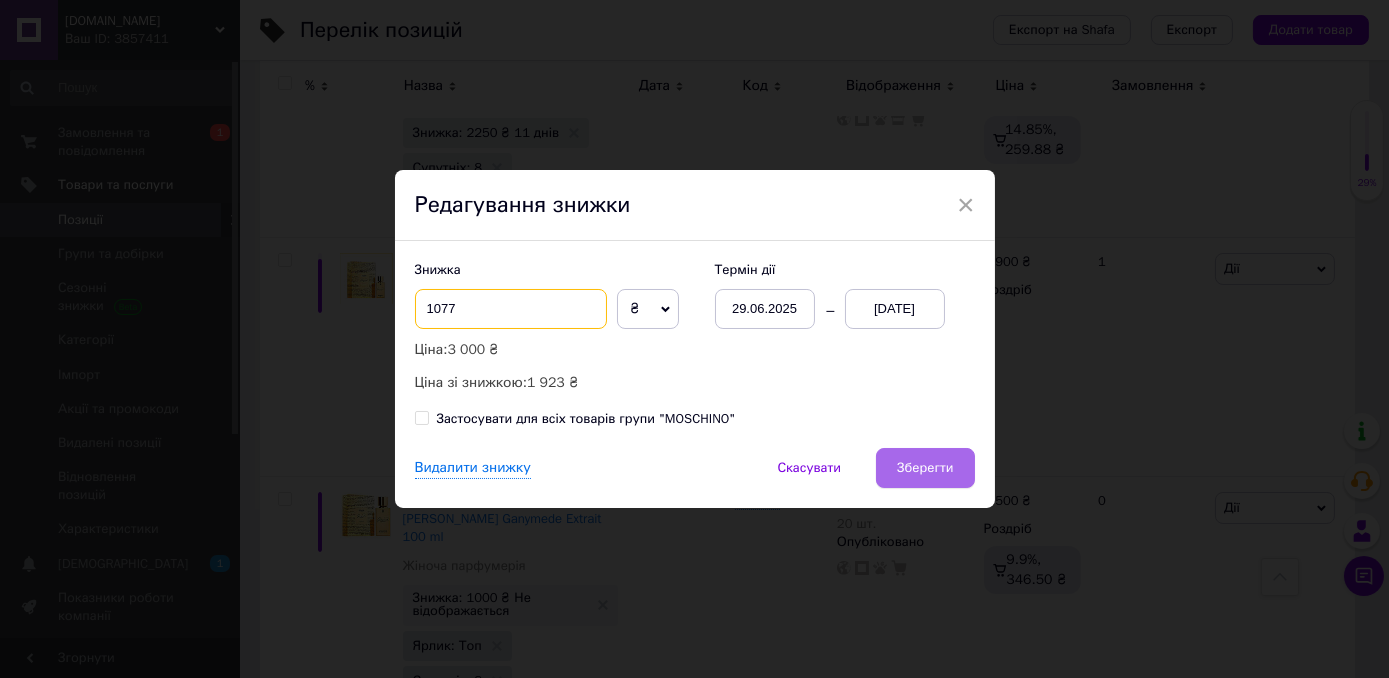 type on "1077" 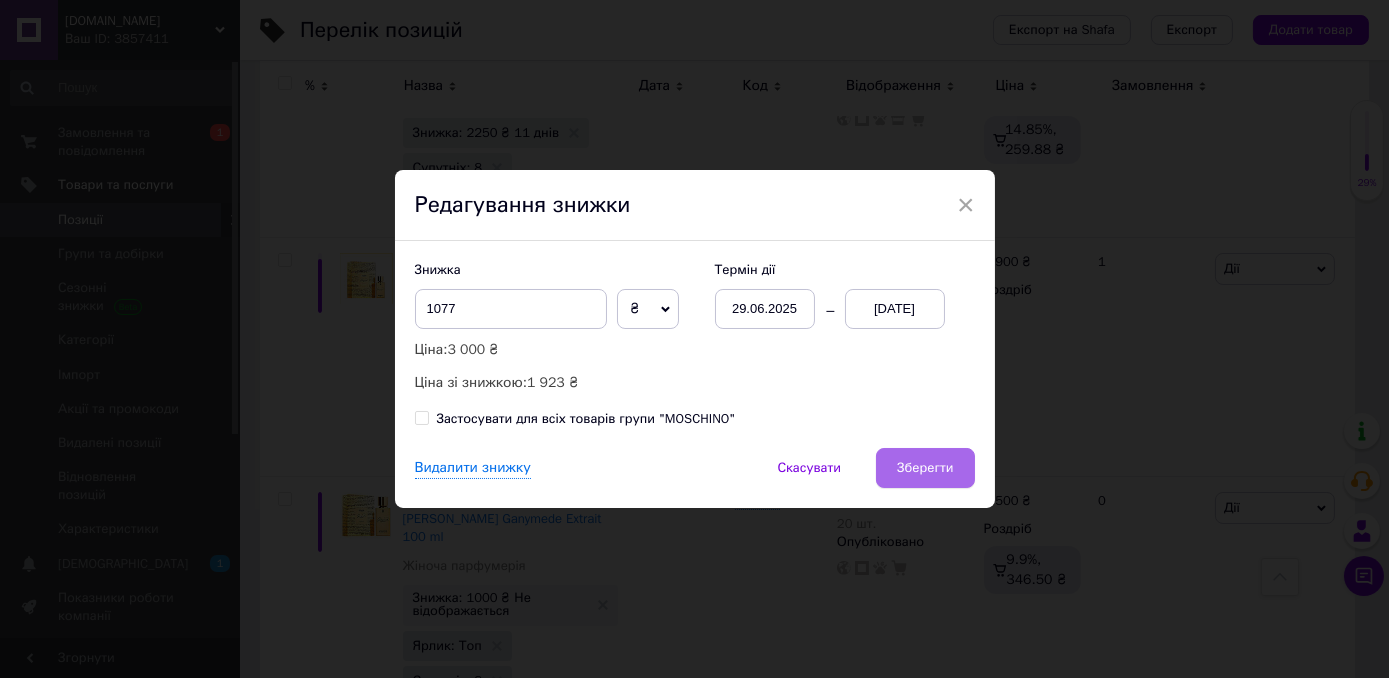 click on "Зберегти" at bounding box center [925, 468] 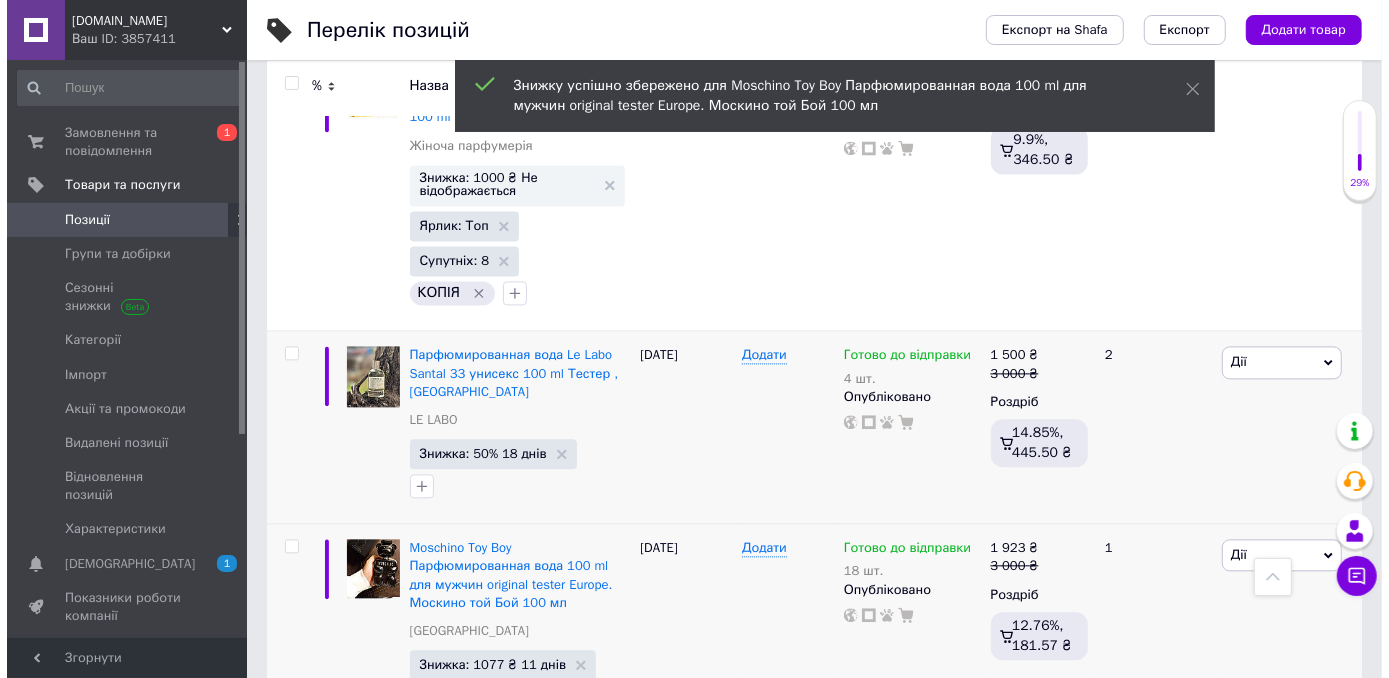scroll, scrollTop: 23029, scrollLeft: 0, axis: vertical 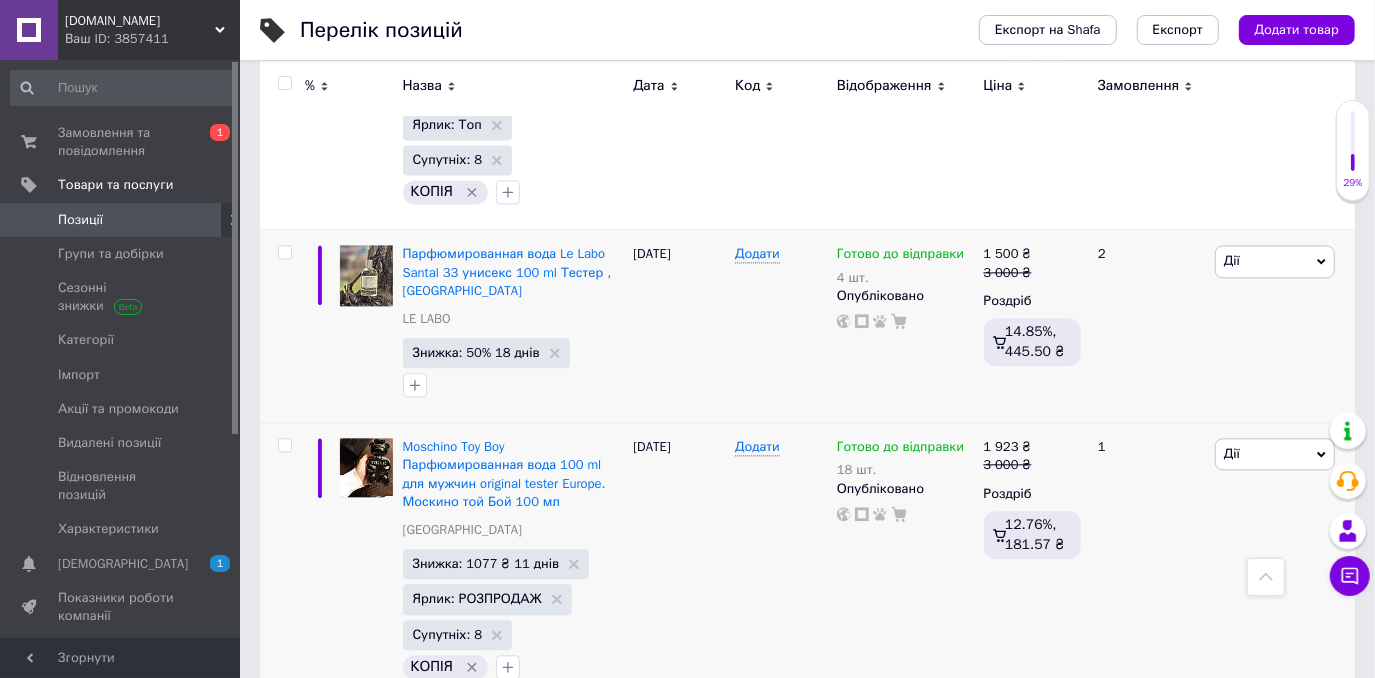 click on "Знижка: 50% Не відображається" at bounding box center [501, 1089] 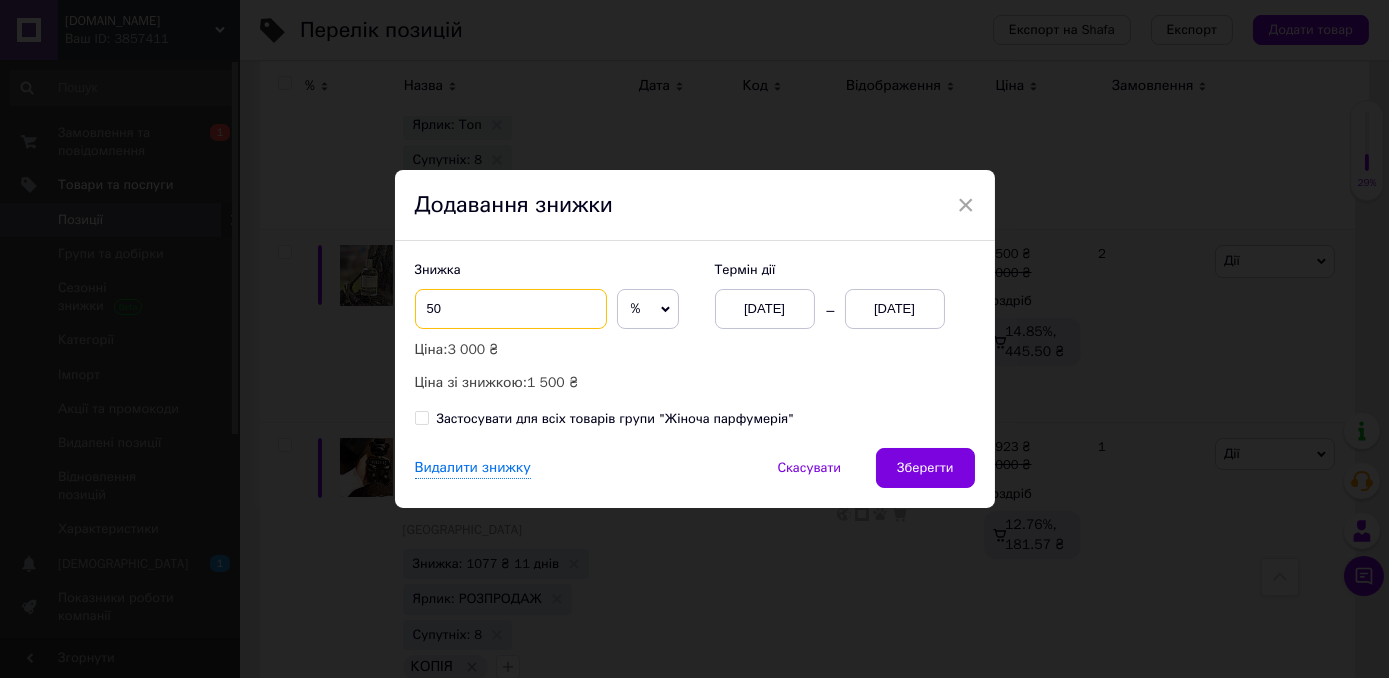 click on "50" at bounding box center [511, 309] 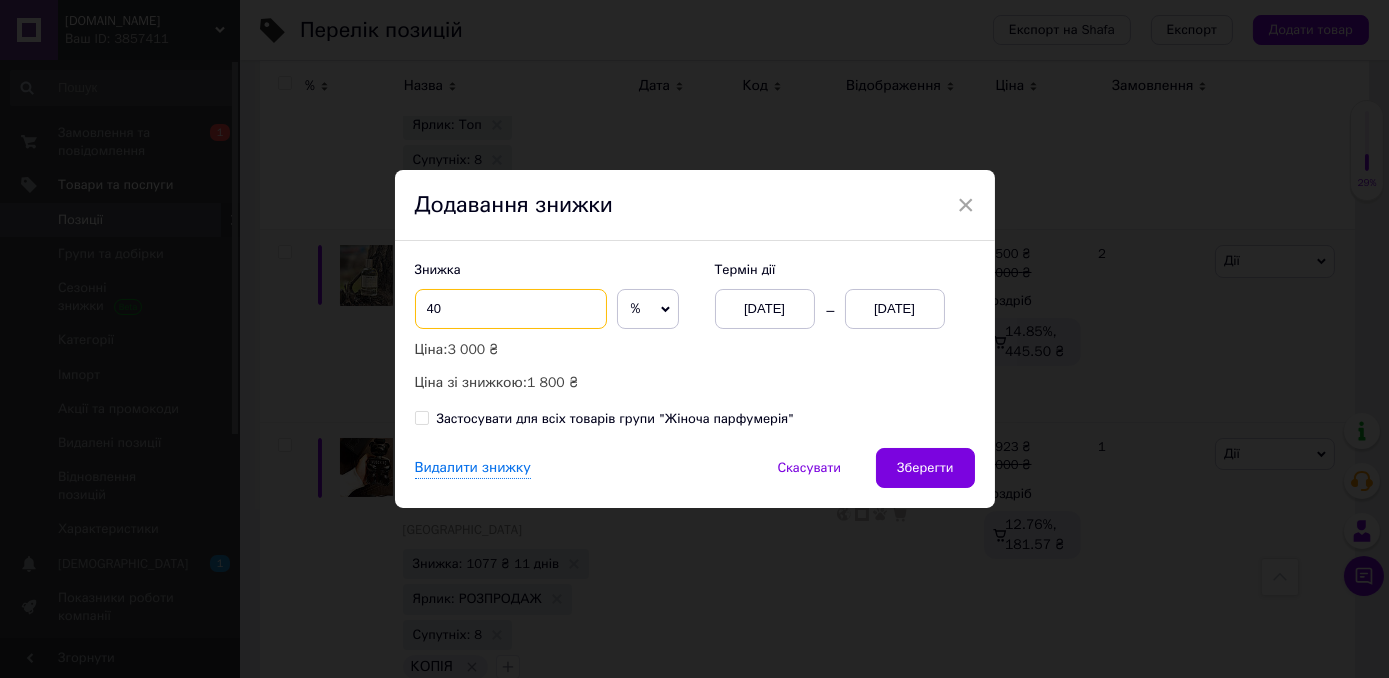 type on "40" 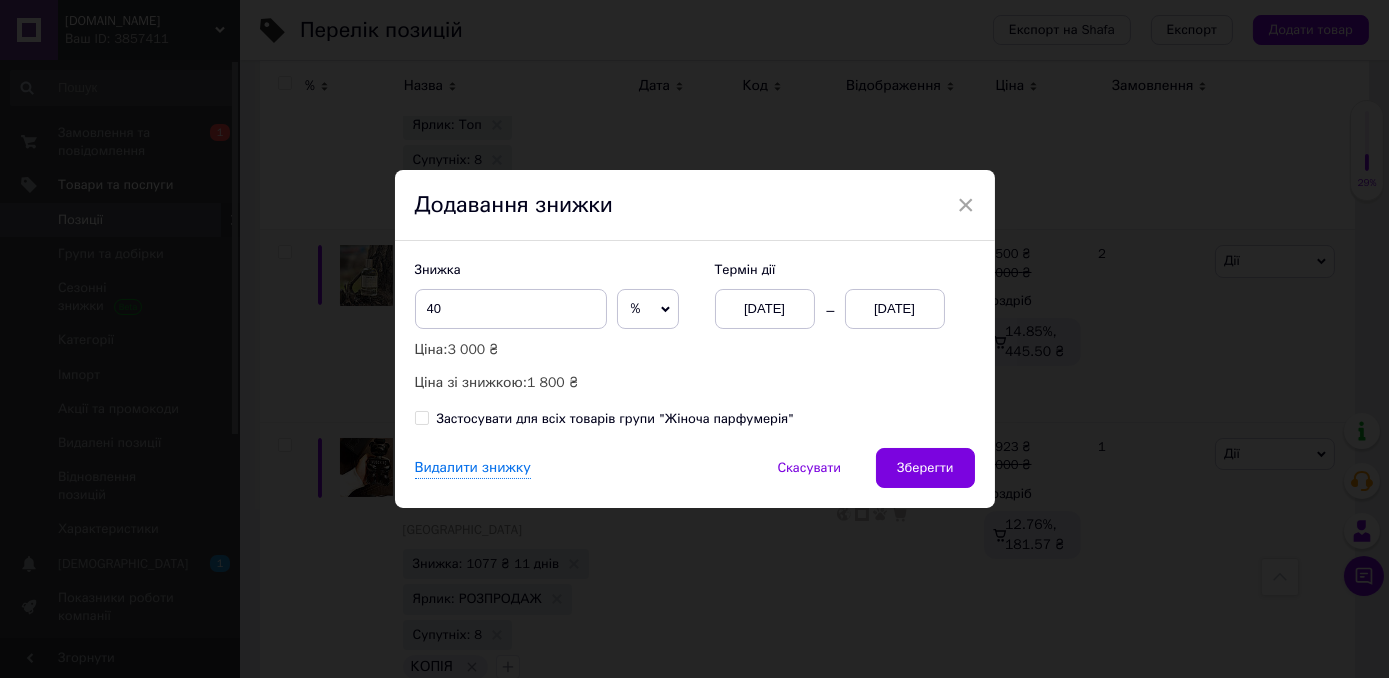 click on "[DATE]" at bounding box center (895, 309) 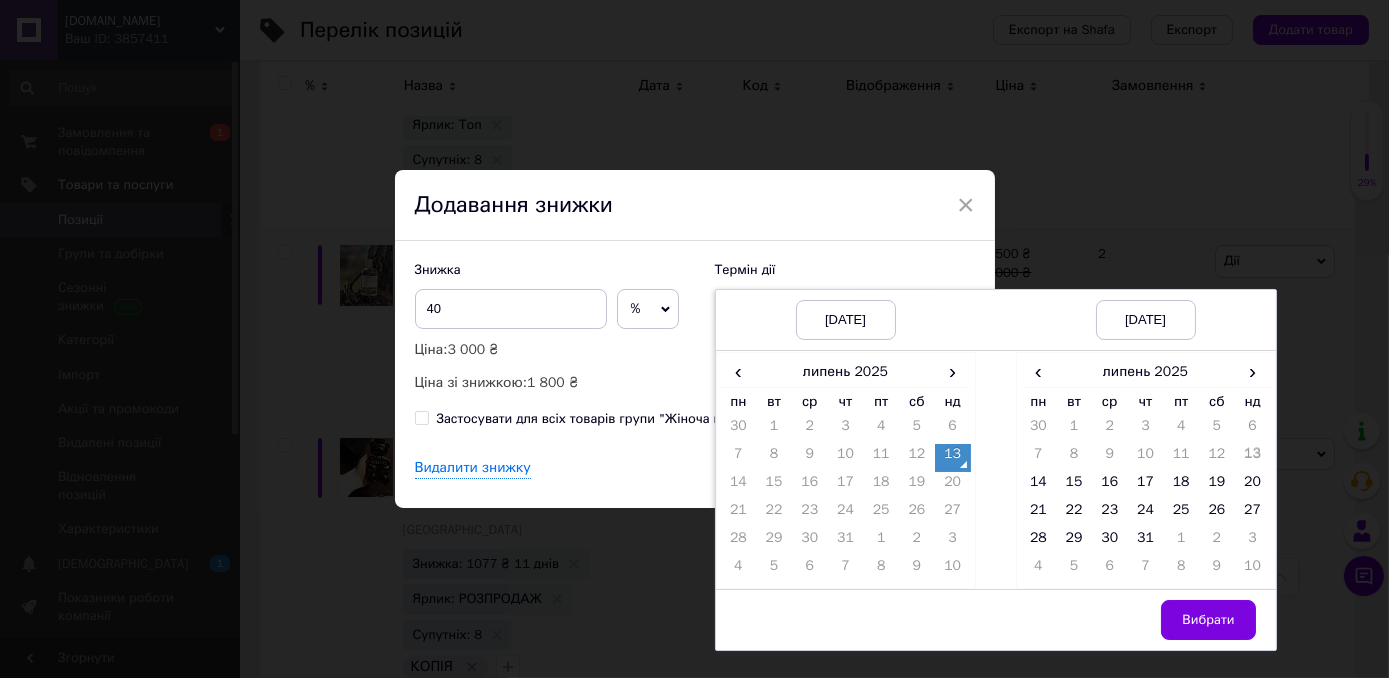 drag, startPoint x: 1141, startPoint y: 540, endPoint x: 1167, endPoint y: 588, distance: 54.589375 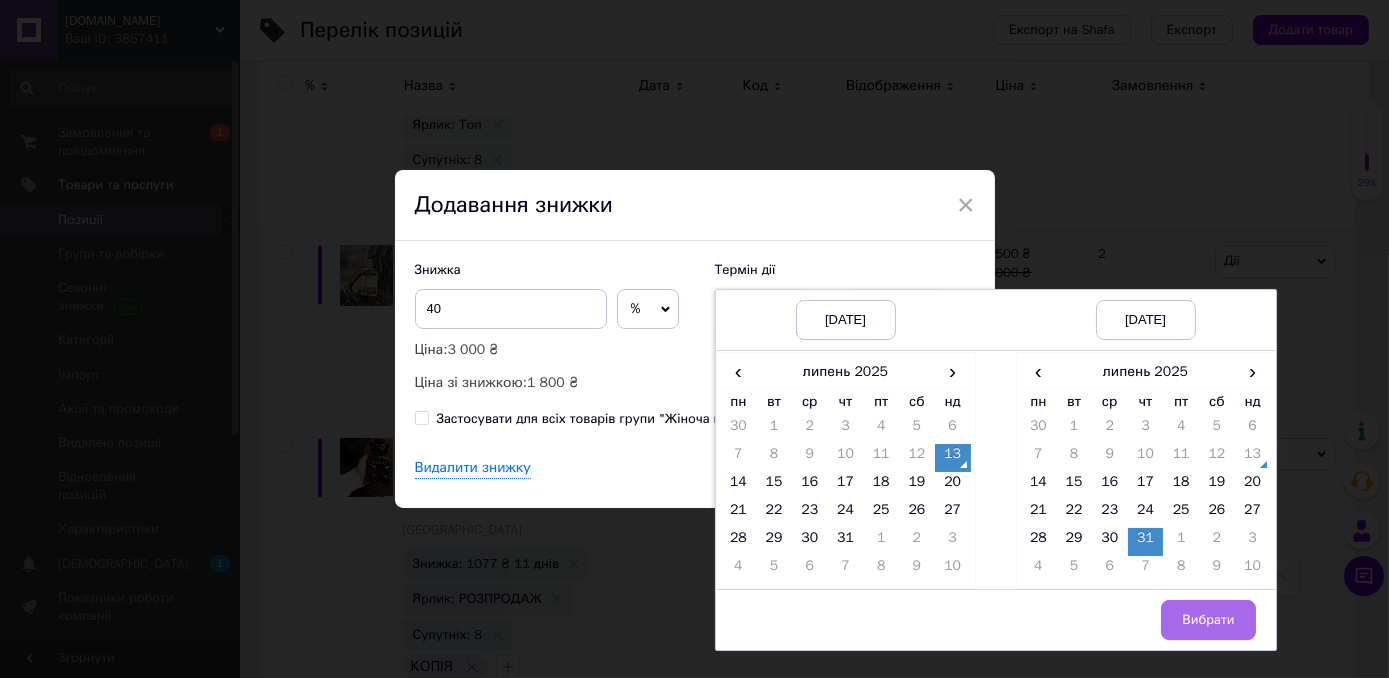 click on "Вибрати" at bounding box center [1208, 620] 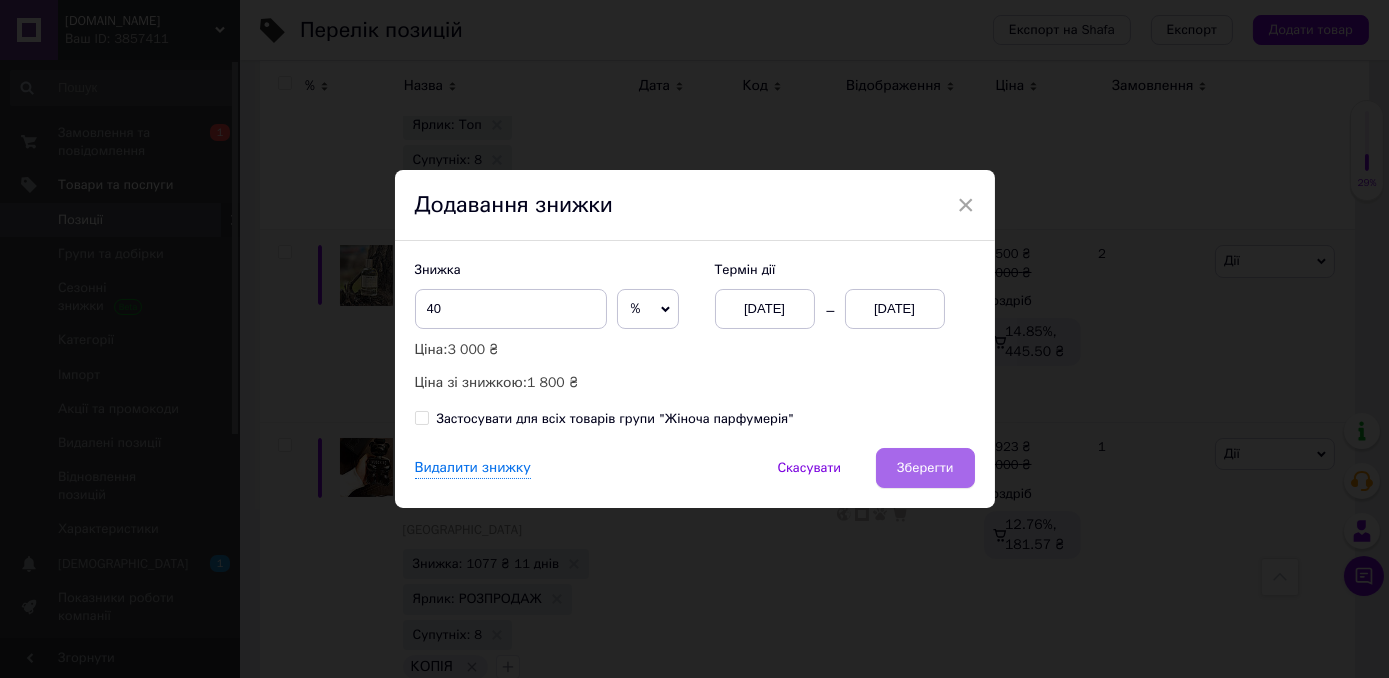 click on "Зберегти" at bounding box center [925, 468] 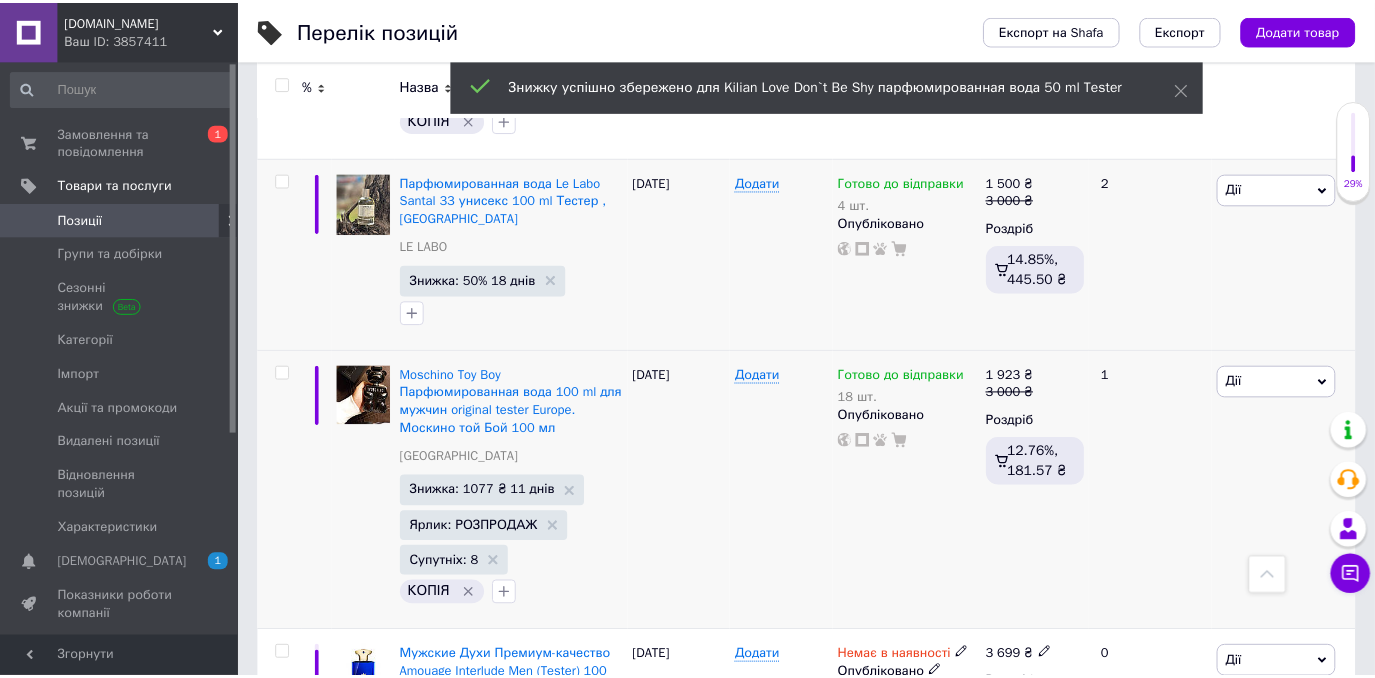 scroll, scrollTop: 22946, scrollLeft: 0, axis: vertical 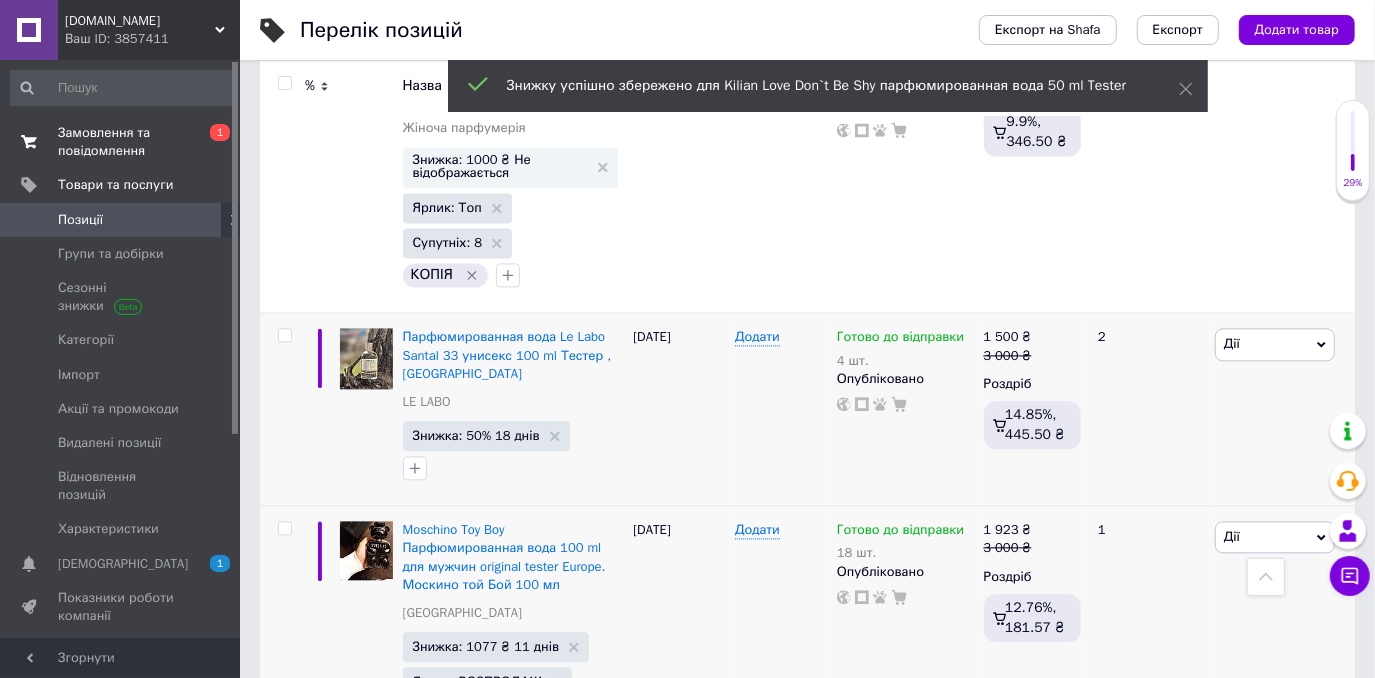 click on "Замовлення та повідомлення" at bounding box center [121, 142] 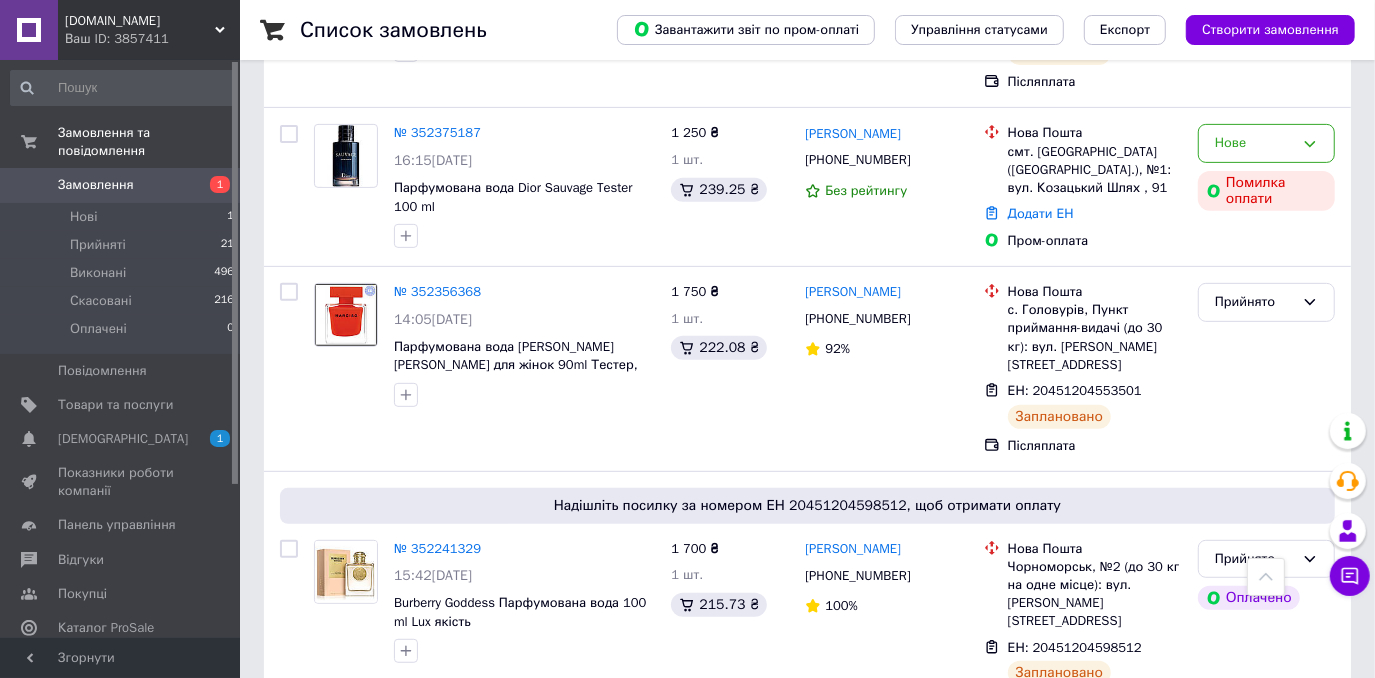 scroll, scrollTop: 468, scrollLeft: 0, axis: vertical 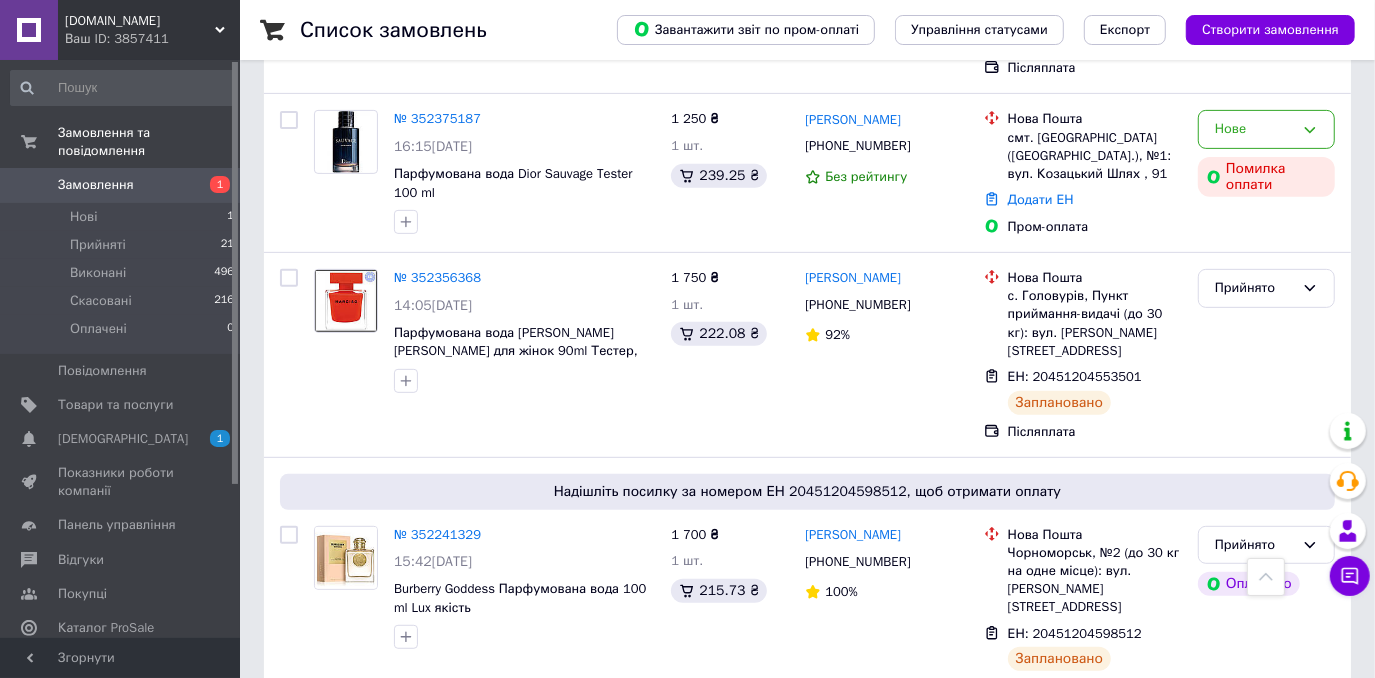 click on "[DOMAIN_NAME]" at bounding box center (140, 21) 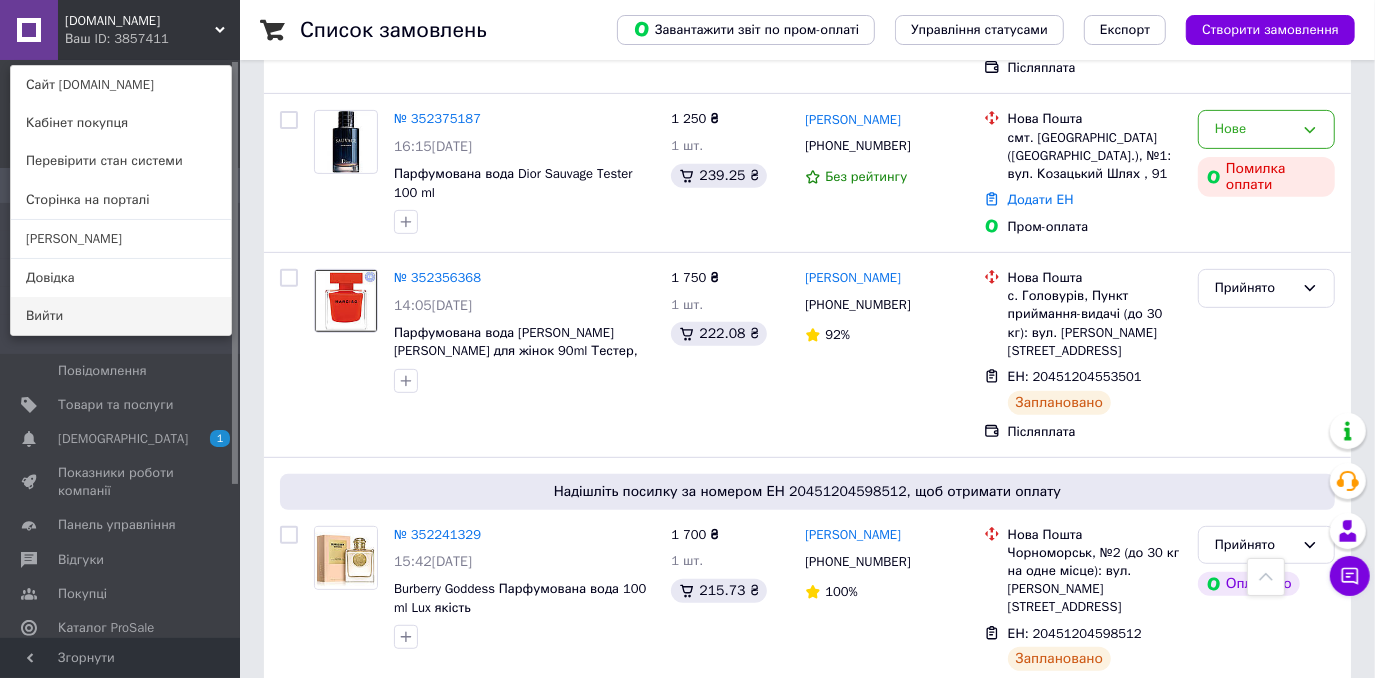 click on "Вийти" at bounding box center [121, 316] 